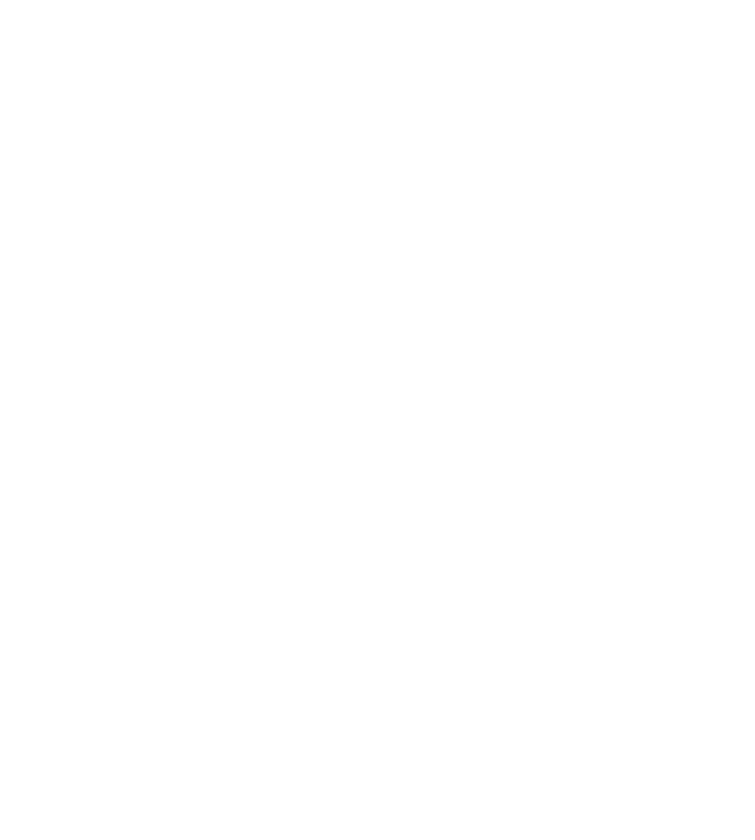scroll, scrollTop: 0, scrollLeft: 0, axis: both 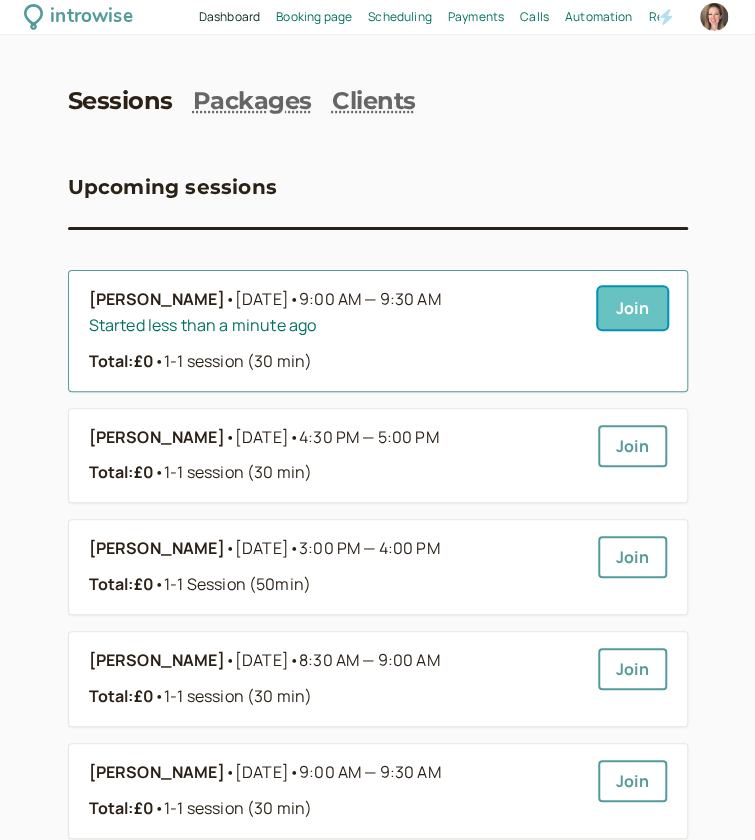 click on "Join" at bounding box center [632, 308] 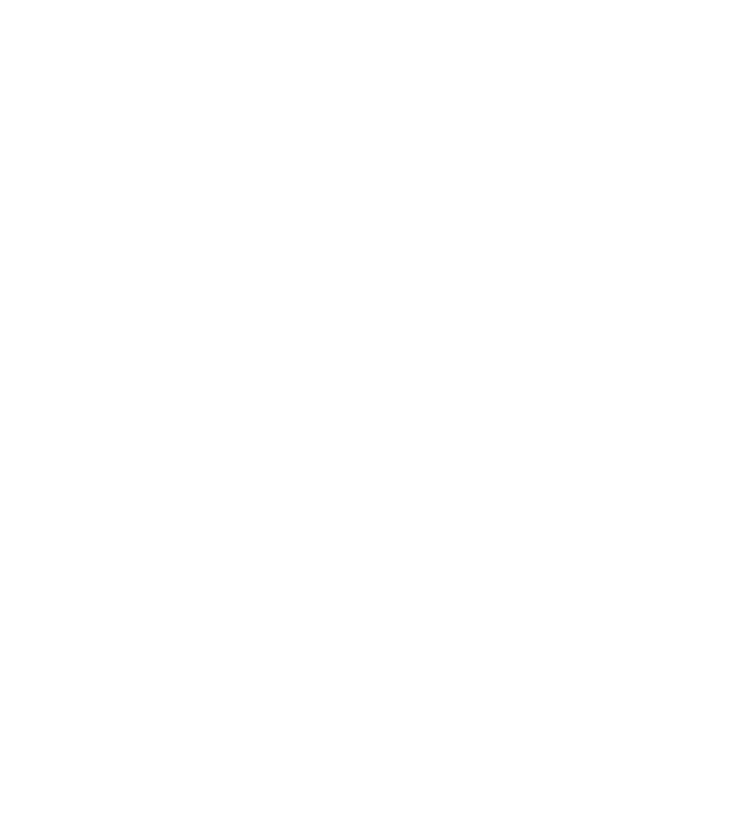 scroll, scrollTop: 0, scrollLeft: 0, axis: both 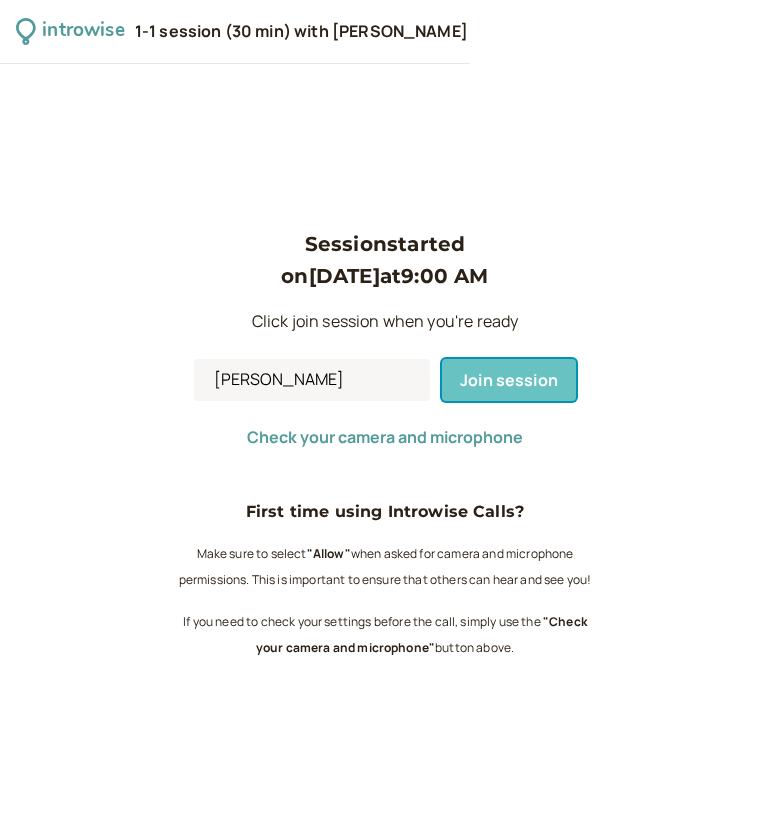 click on "Join session" at bounding box center (509, 380) 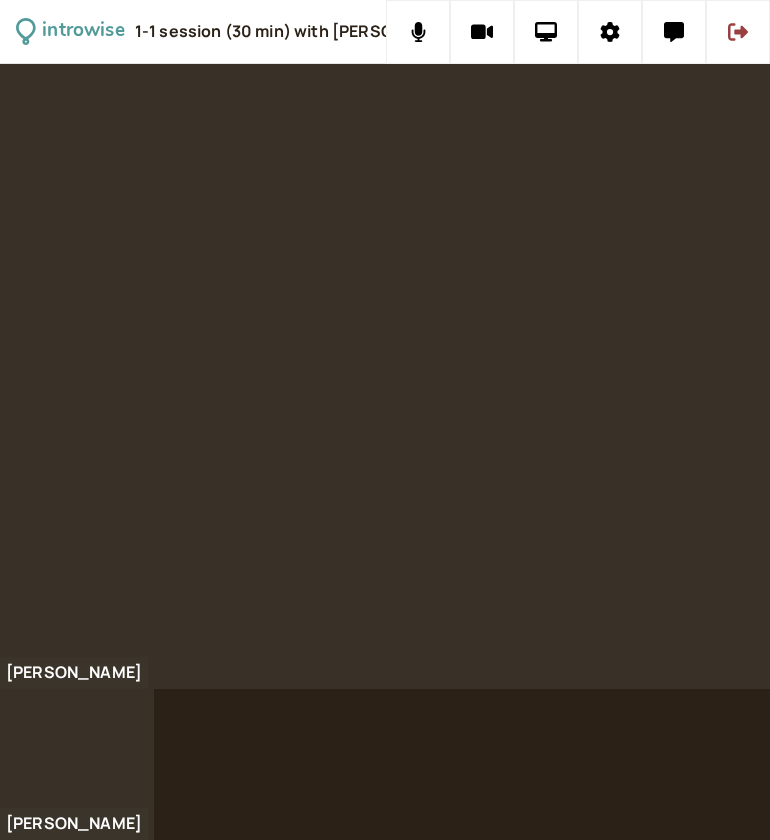 click at bounding box center (385, 376) 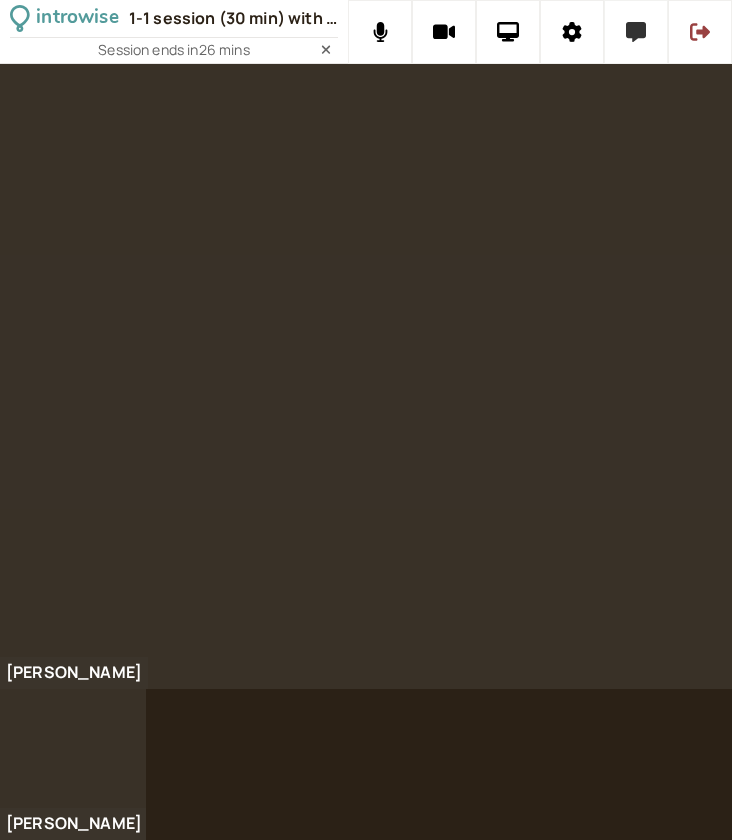 click 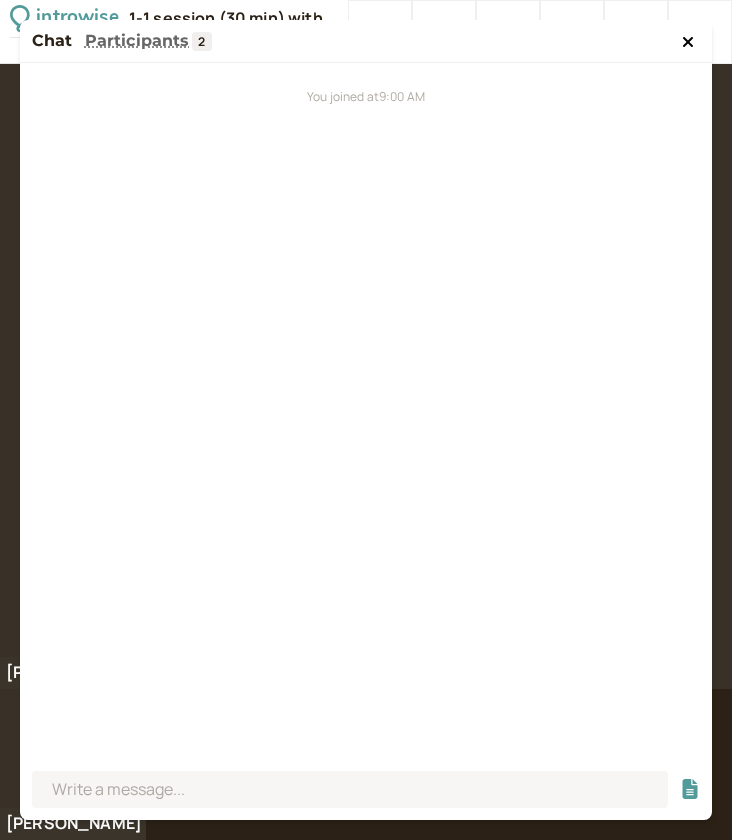click at bounding box center [688, 42] 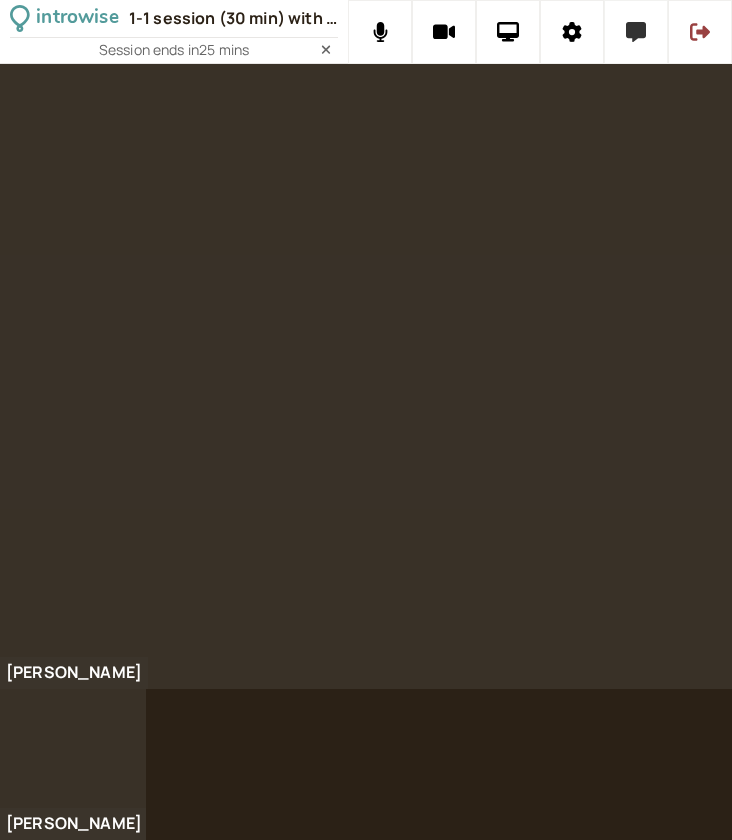 click at bounding box center [636, 32] 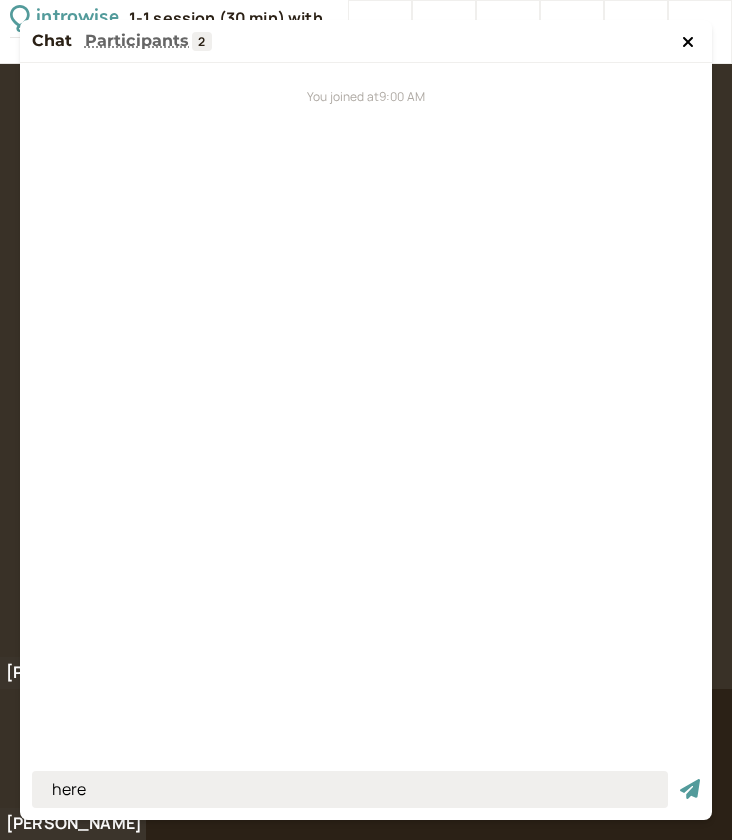type on "here" 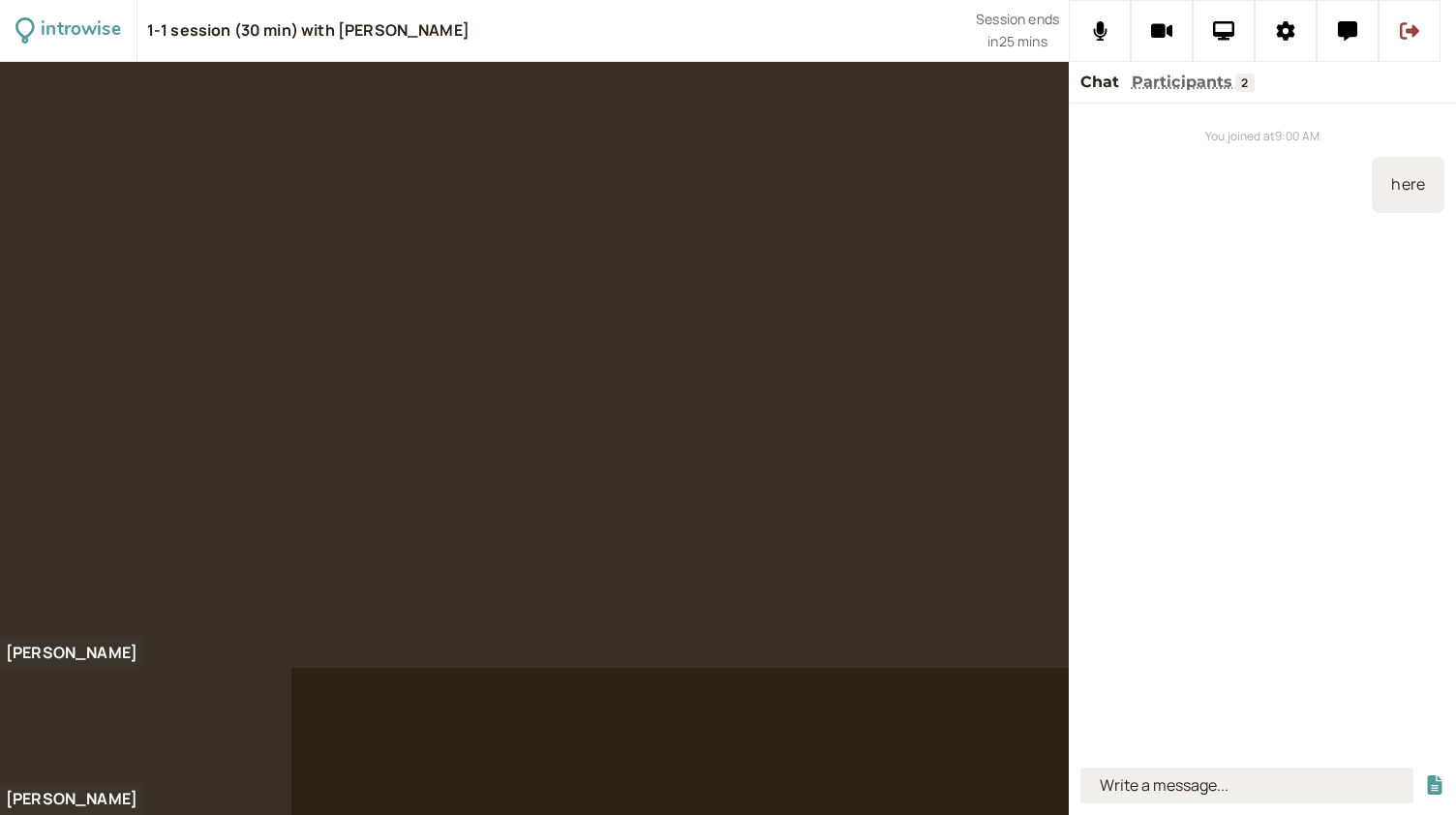 click at bounding box center (1247, 785) 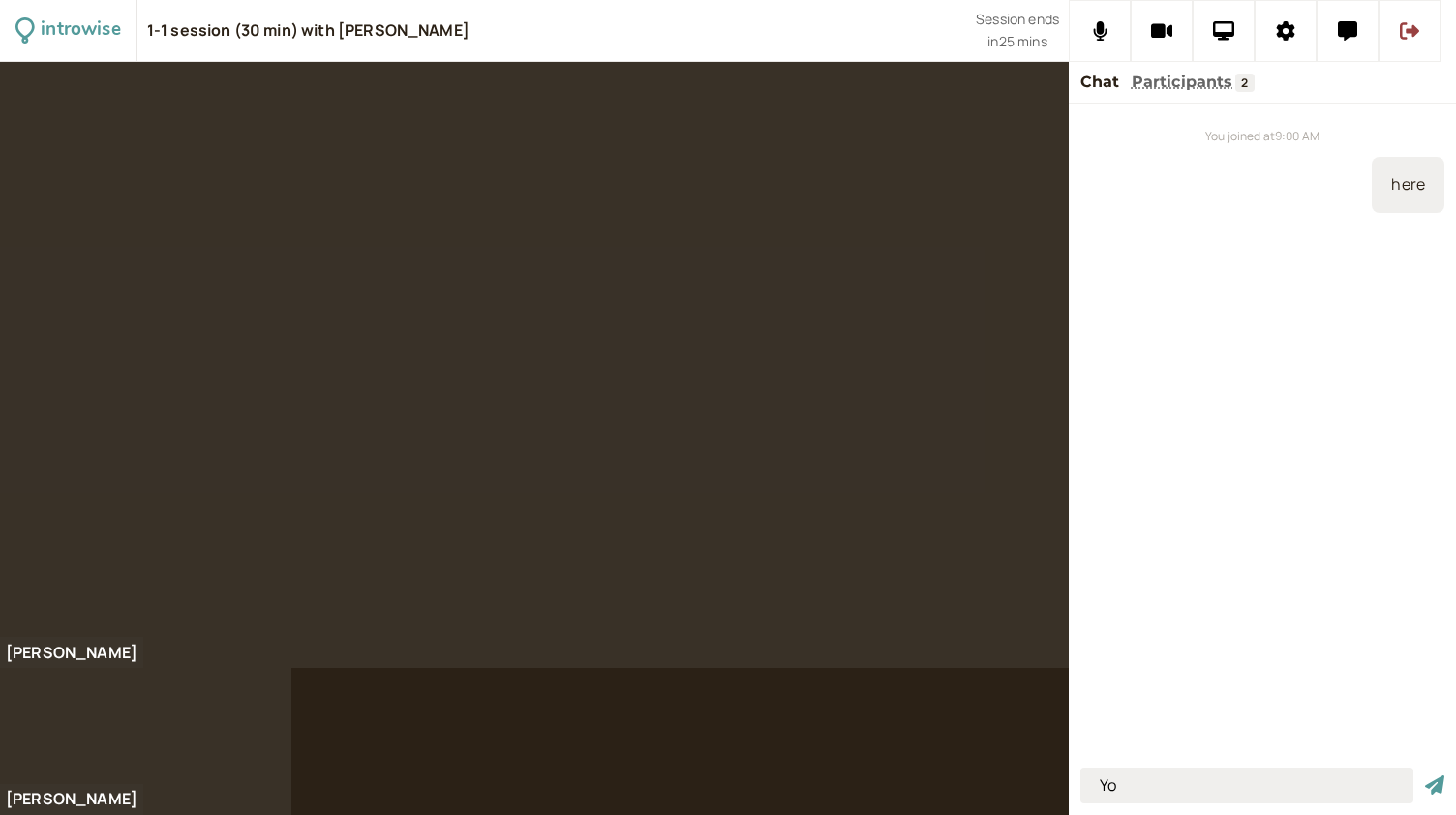 type on "Y" 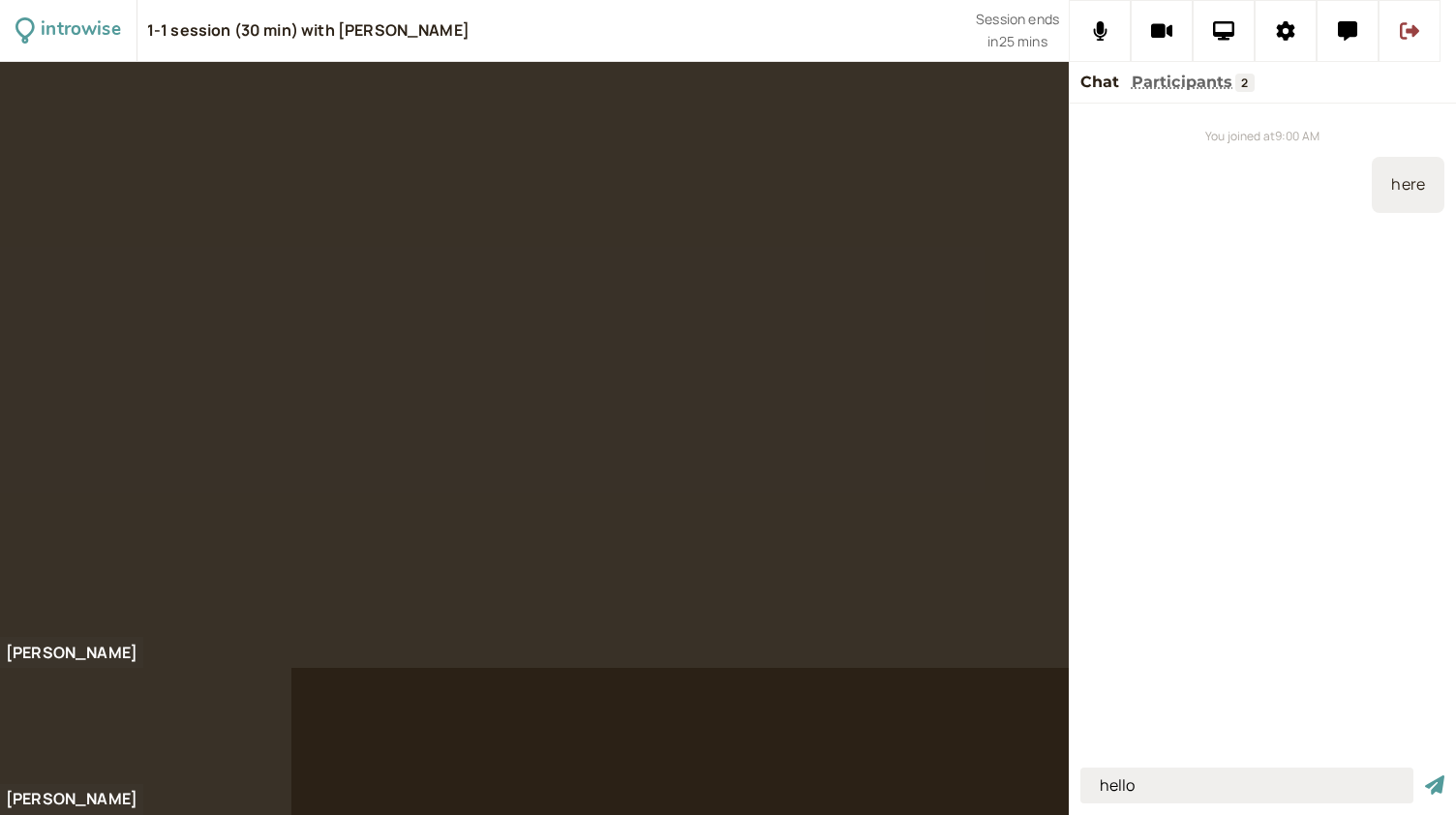 type on "hello" 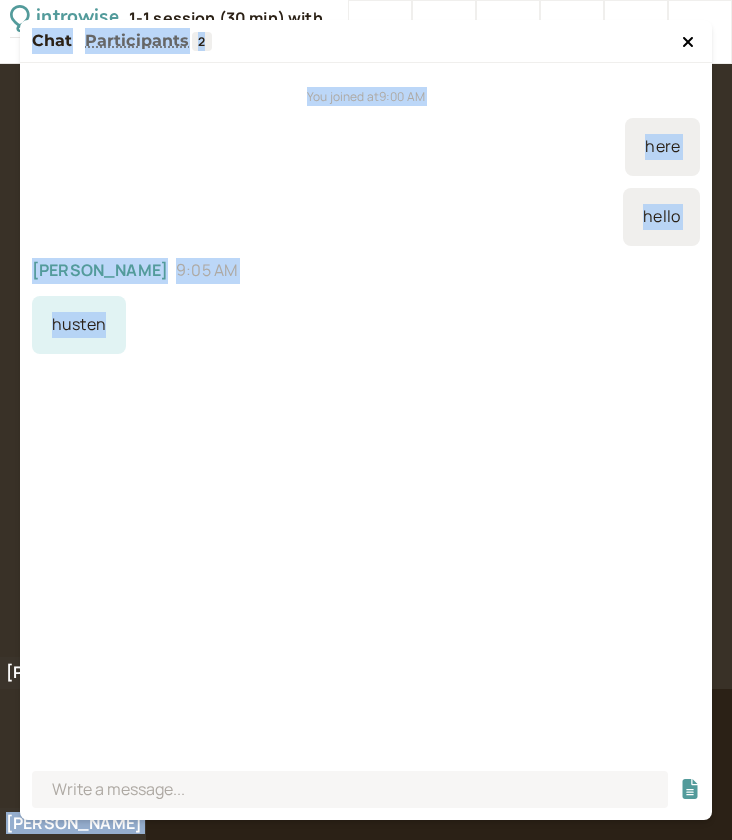 drag, startPoint x: 110, startPoint y: 331, endPoint x: 10, endPoint y: 331, distance: 100 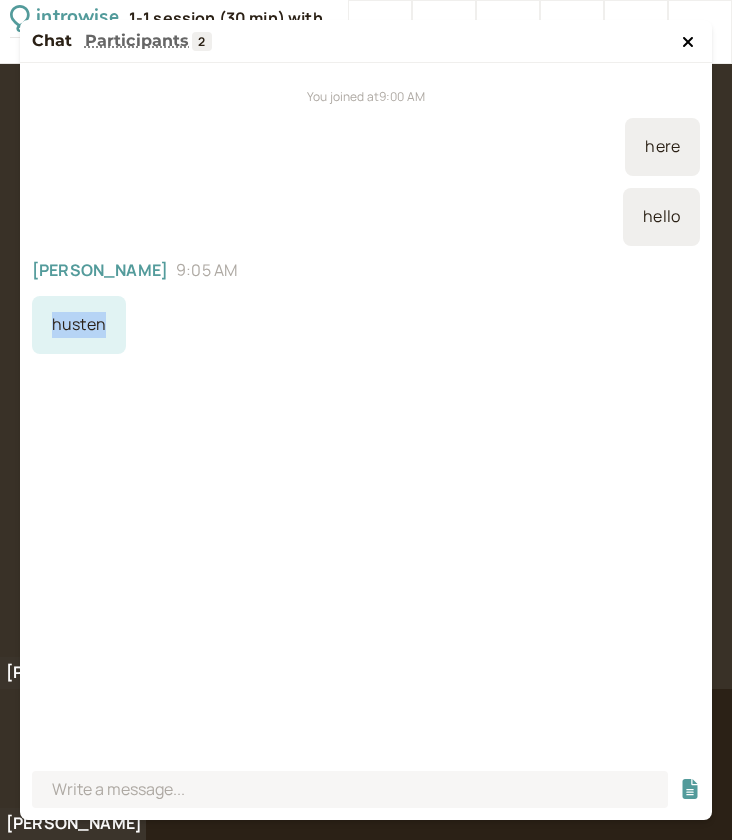 drag, startPoint x: 108, startPoint y: 330, endPoint x: 52, endPoint y: 332, distance: 56.0357 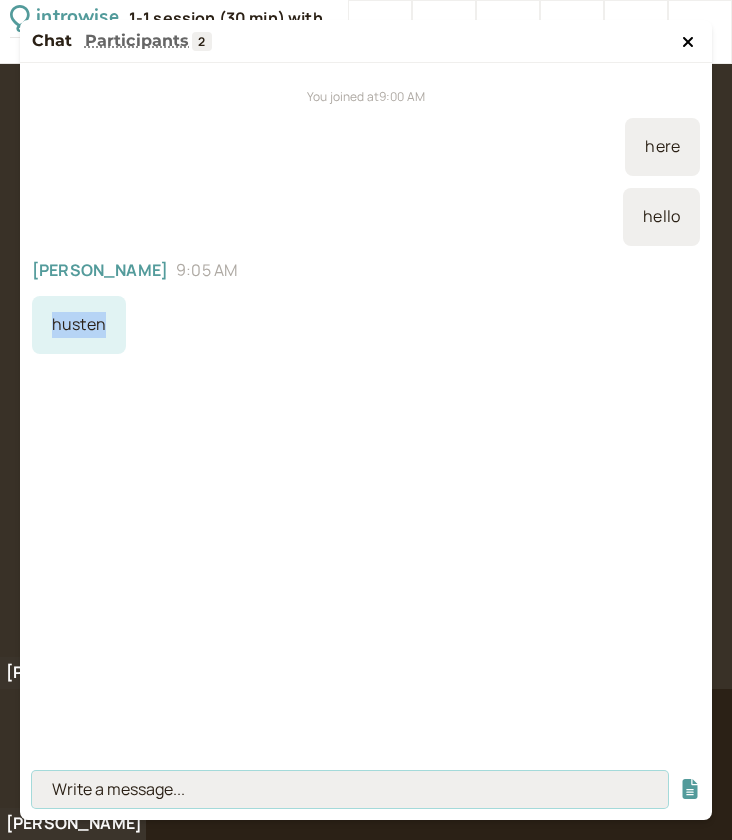 click at bounding box center (350, 789) 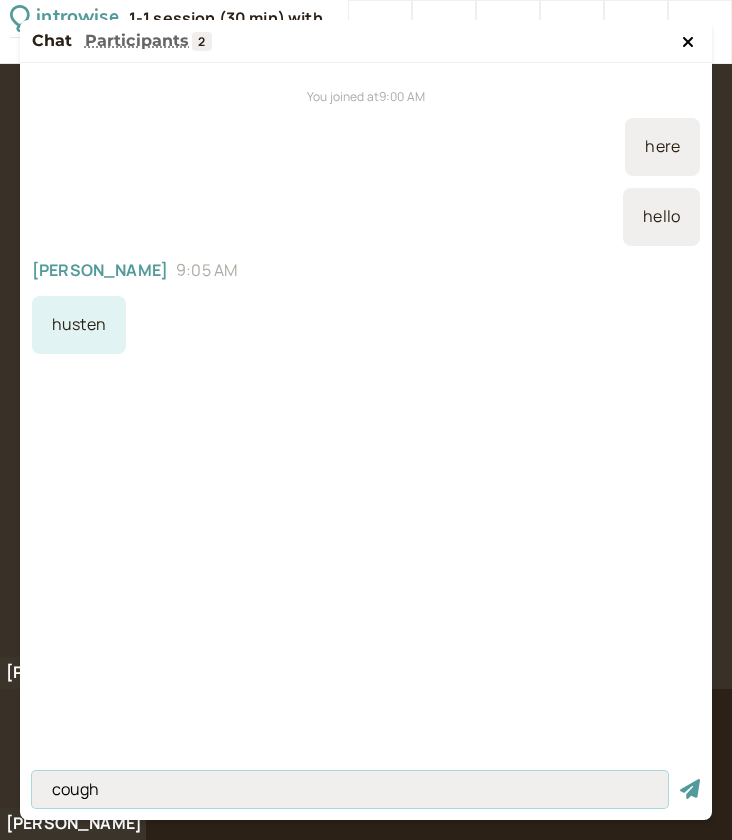 type on "cough" 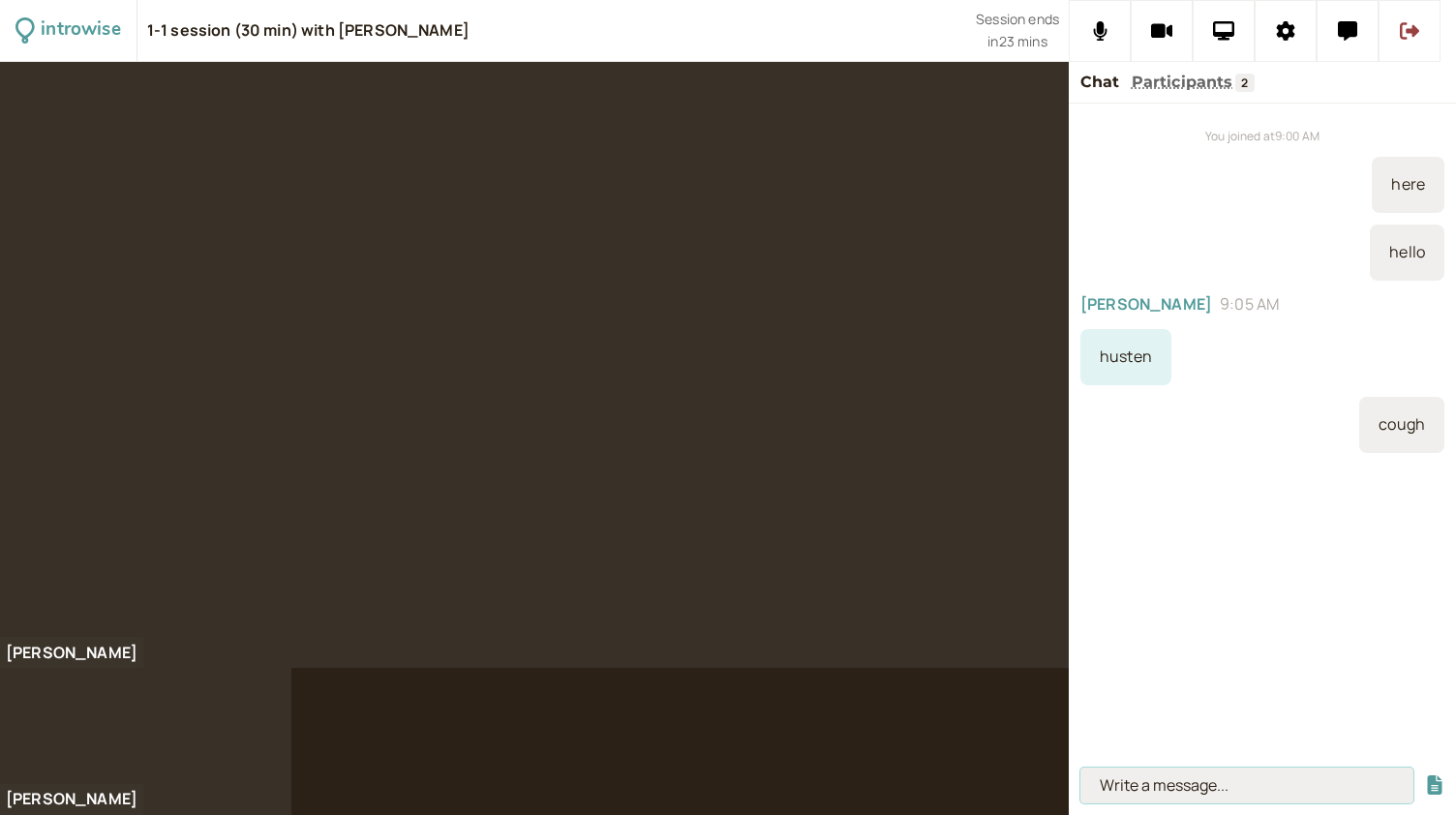 click at bounding box center (1247, 785) 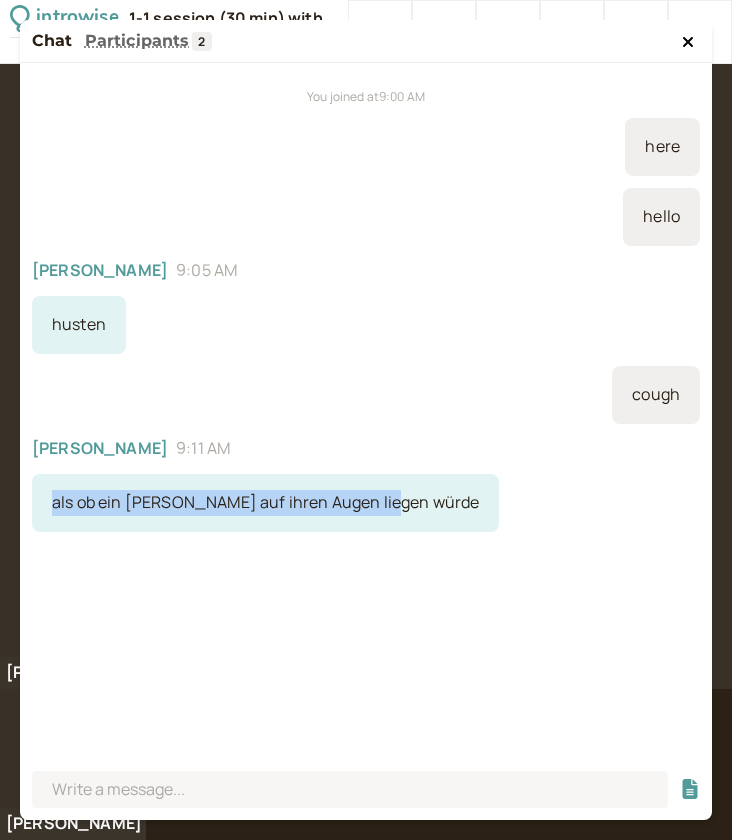 drag, startPoint x: 388, startPoint y: 510, endPoint x: 10, endPoint y: 525, distance: 378.29752 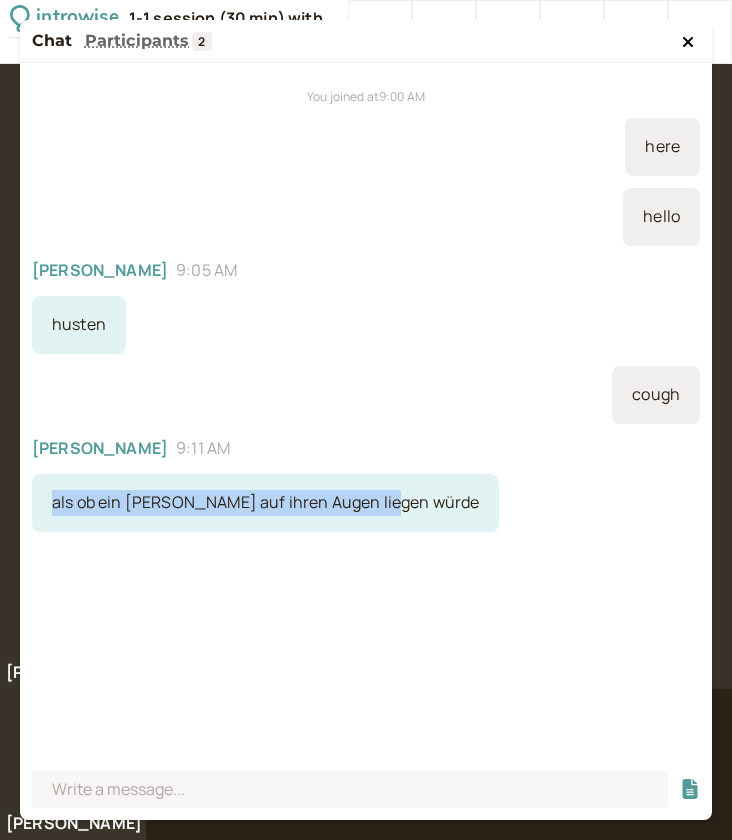 copy on "als ob ein Nerz auf ihren Augen liegen würde" 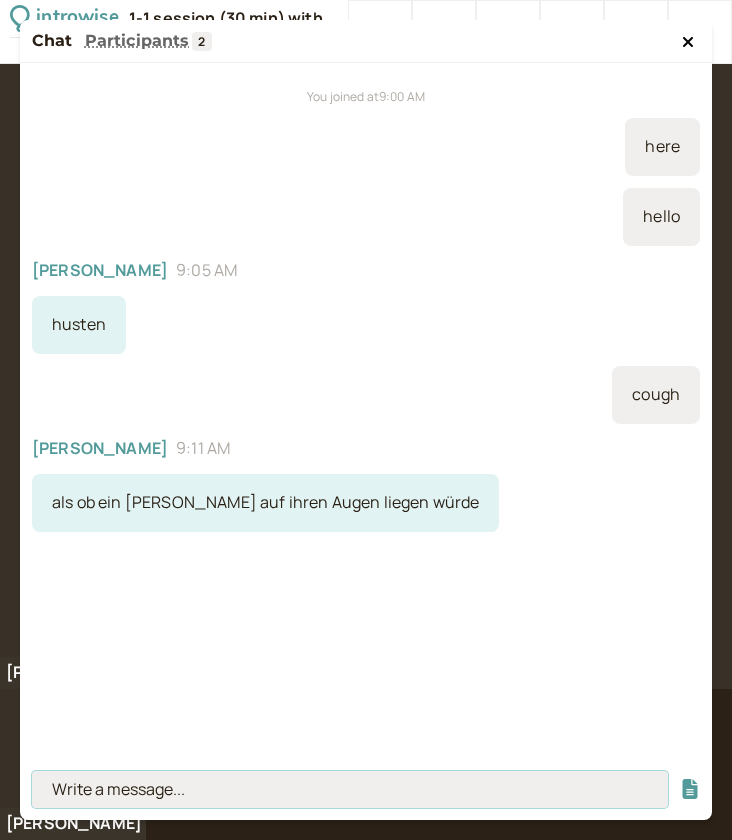 click at bounding box center (350, 789) 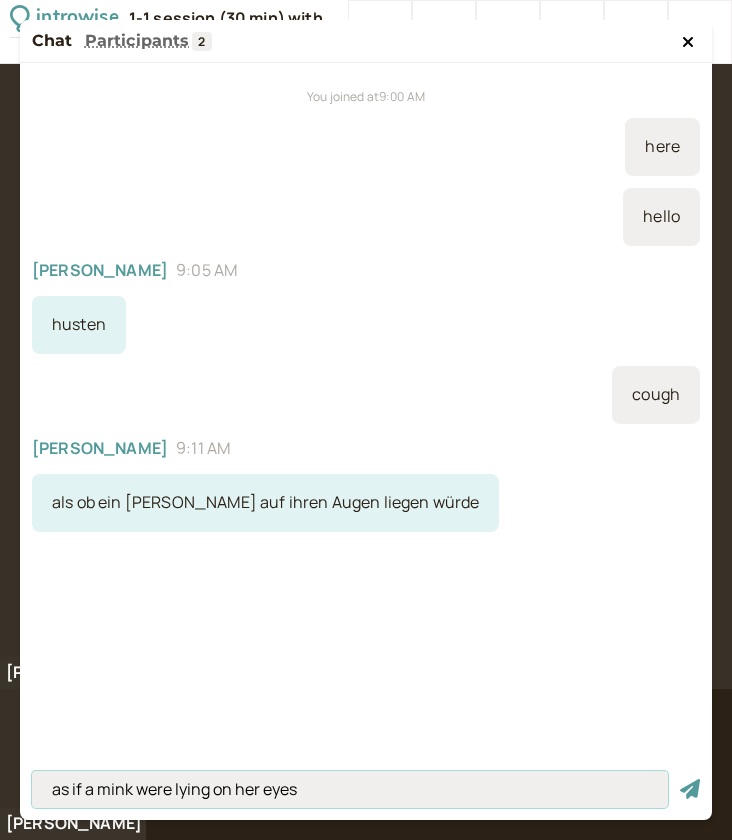 type on "as if a mink were lying on her eyes" 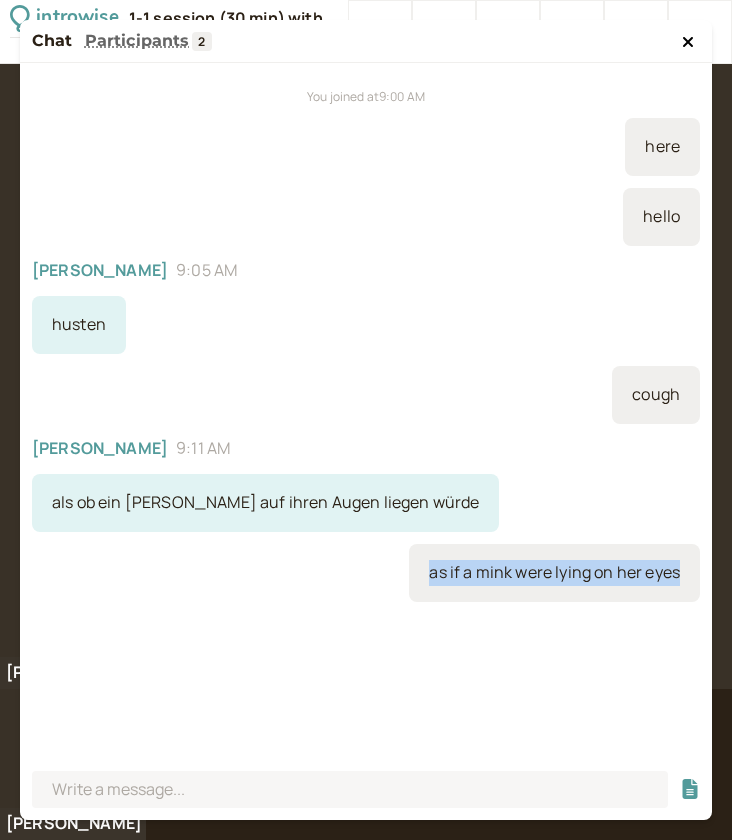 drag, startPoint x: 426, startPoint y: 576, endPoint x: 694, endPoint y: 571, distance: 268.04663 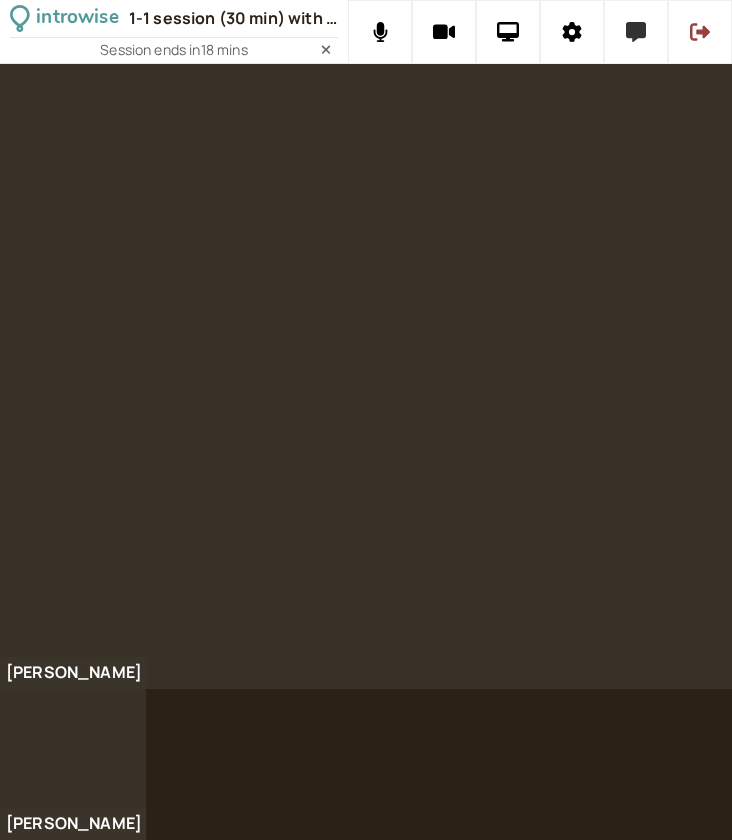click 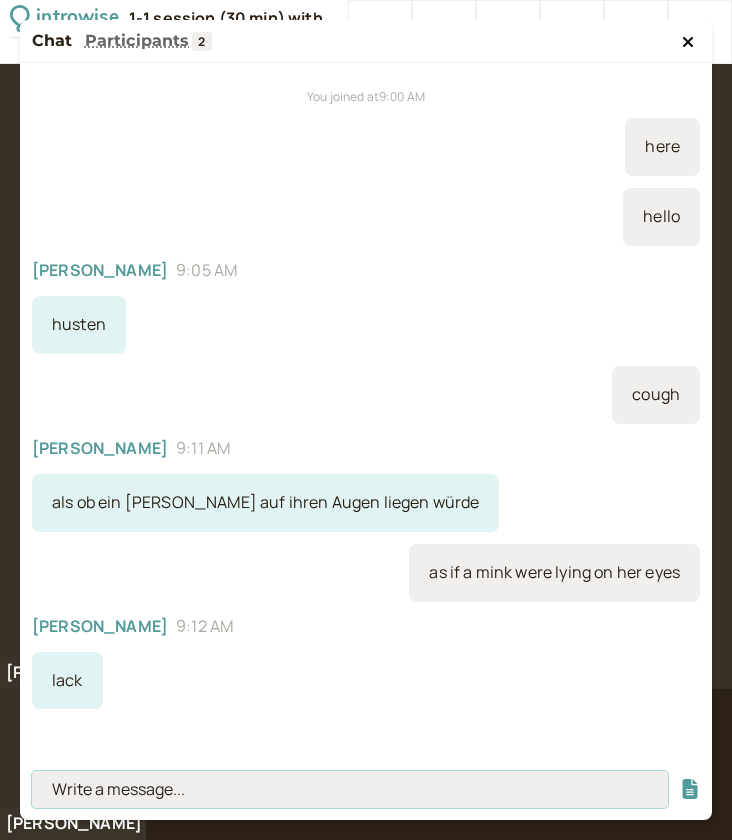 click at bounding box center (350, 789) 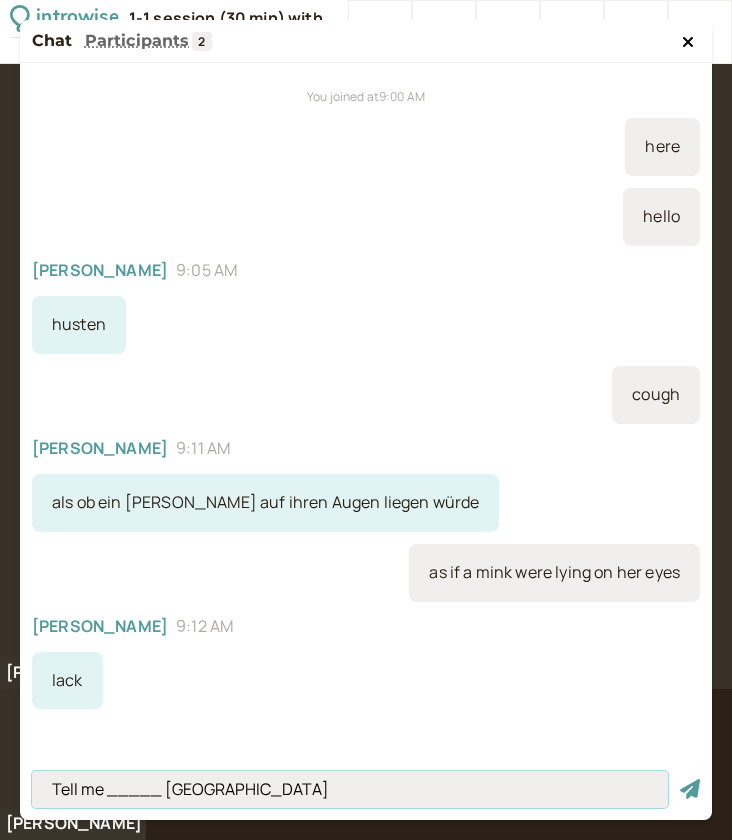 type on "Tell me _____ France" 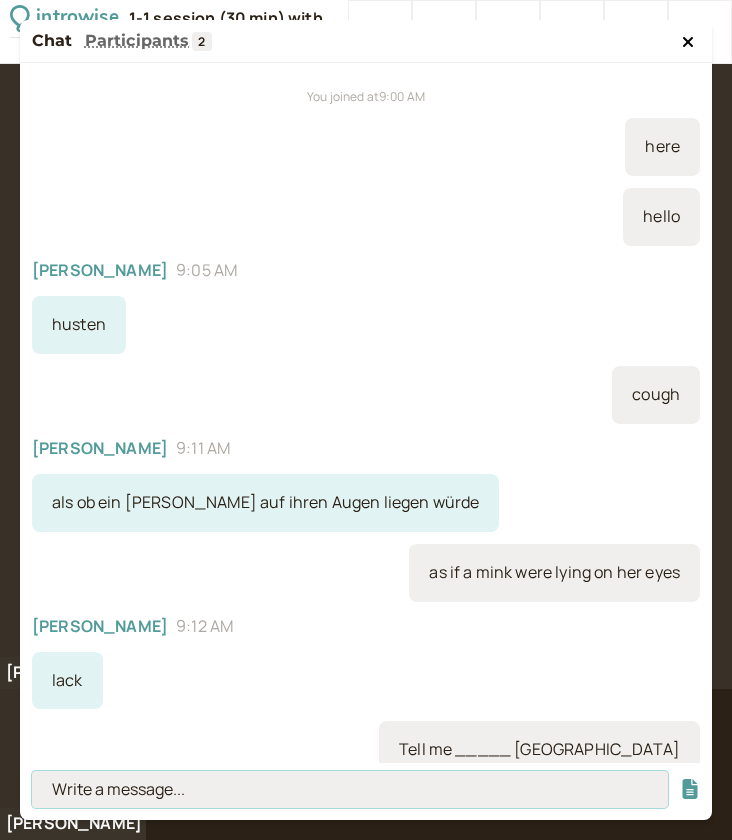 scroll, scrollTop: 16, scrollLeft: 0, axis: vertical 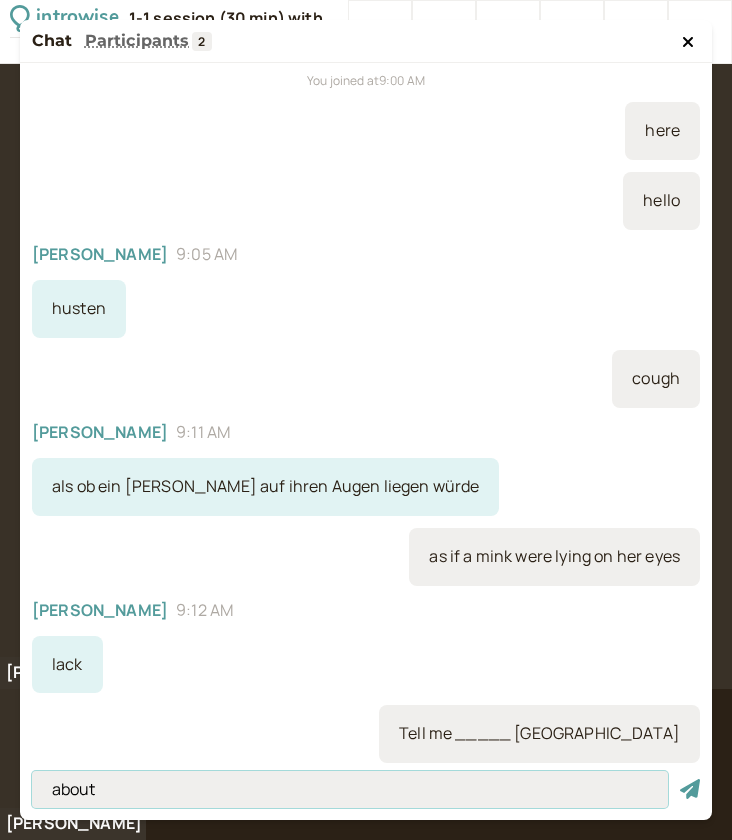 type on "about" 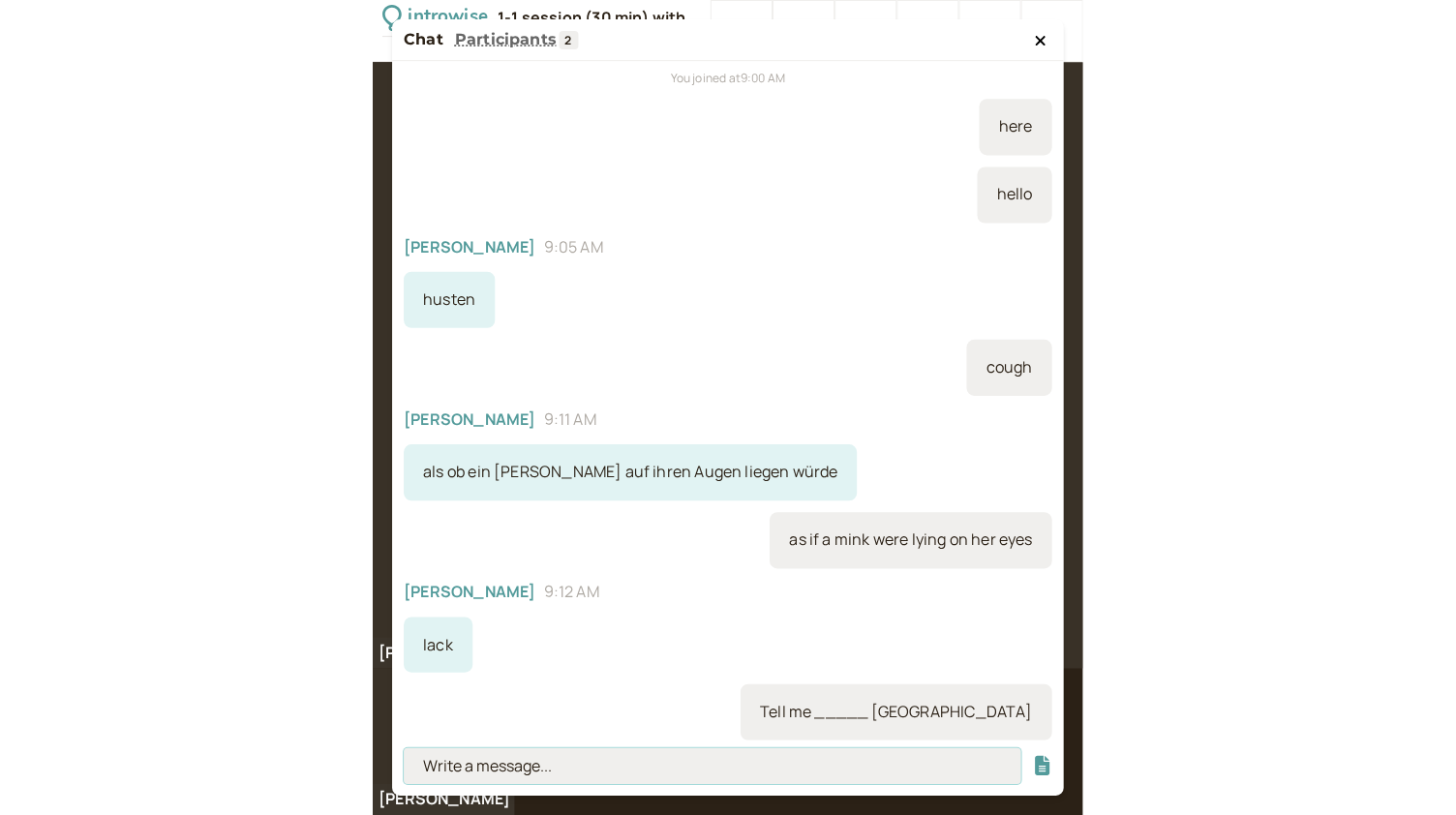 scroll, scrollTop: 83, scrollLeft: 0, axis: vertical 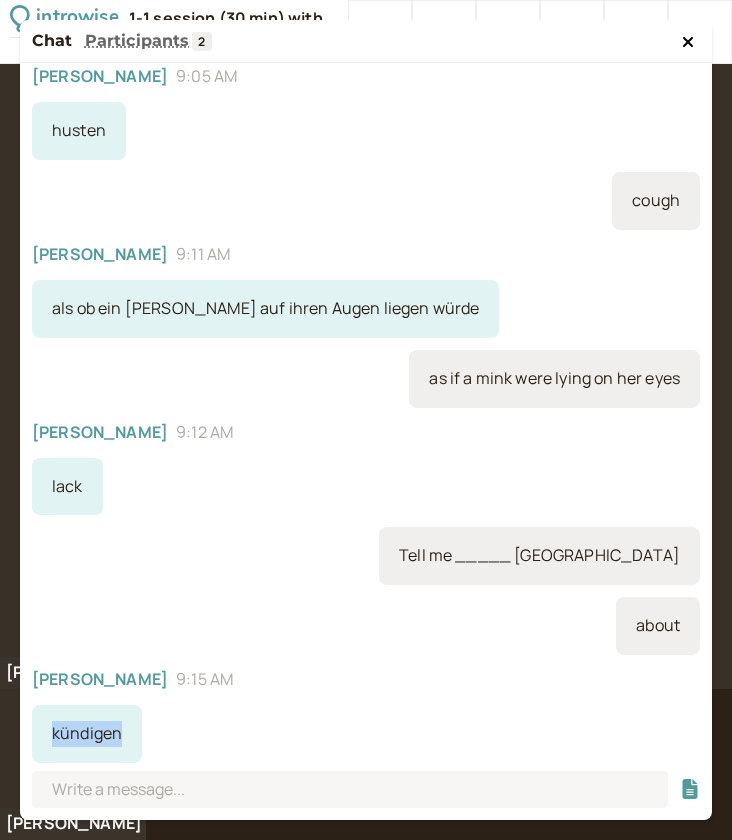 drag, startPoint x: 139, startPoint y: 736, endPoint x: 40, endPoint y: 757, distance: 101.20277 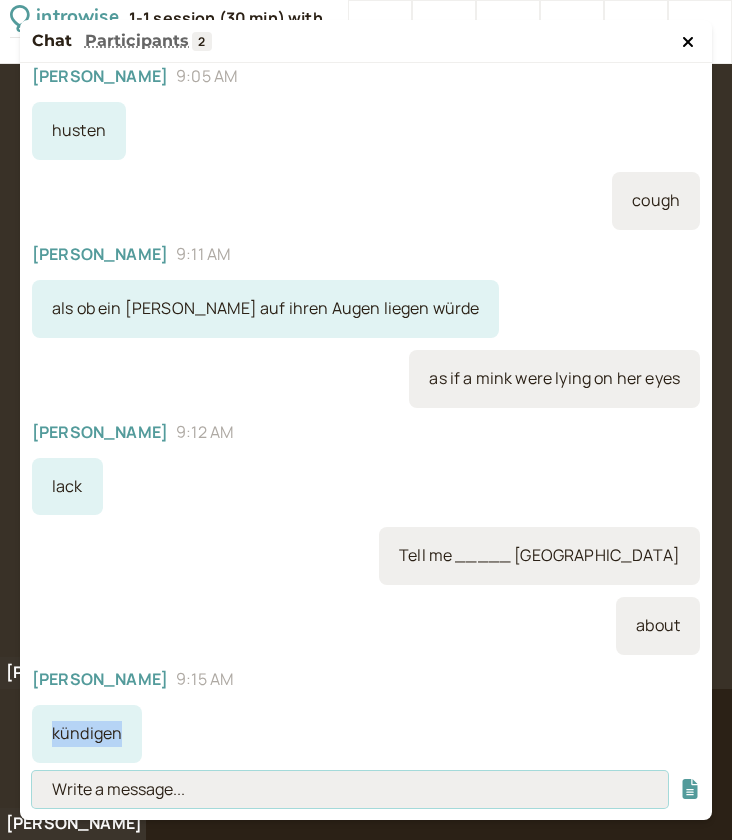 click at bounding box center (350, 789) 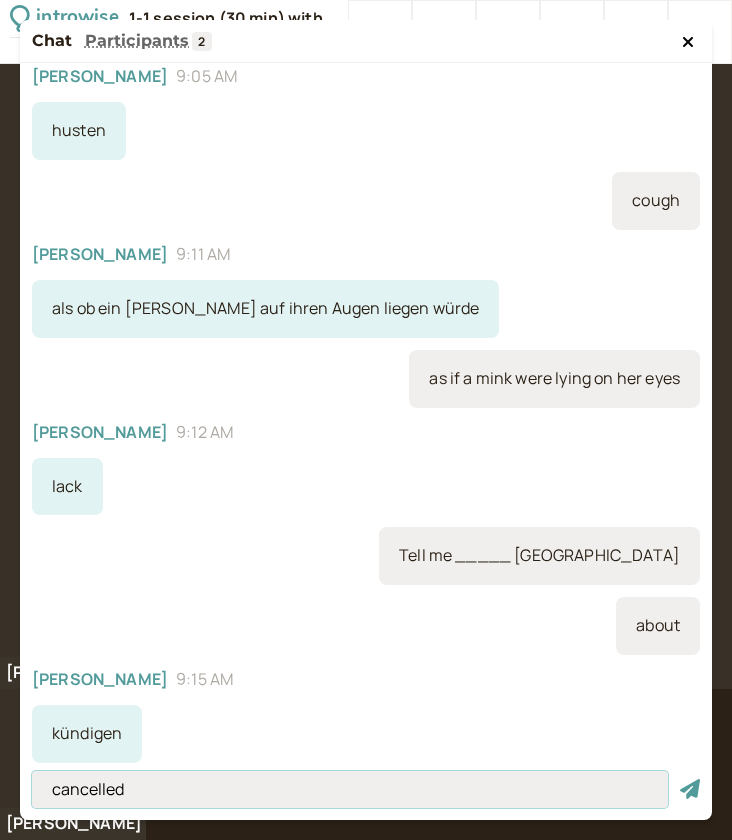 type on "cancelled" 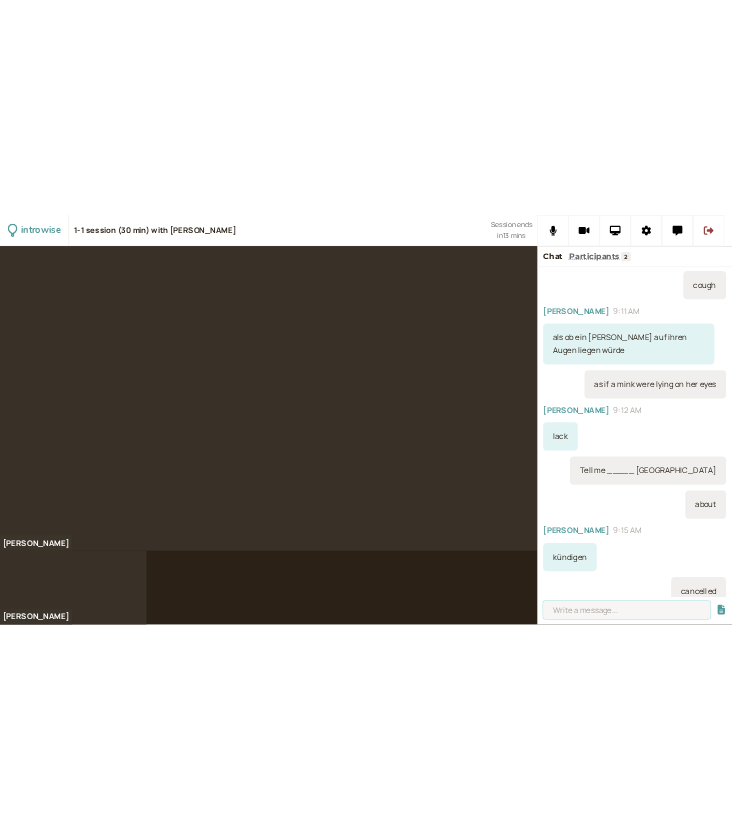scroll, scrollTop: 312, scrollLeft: 0, axis: vertical 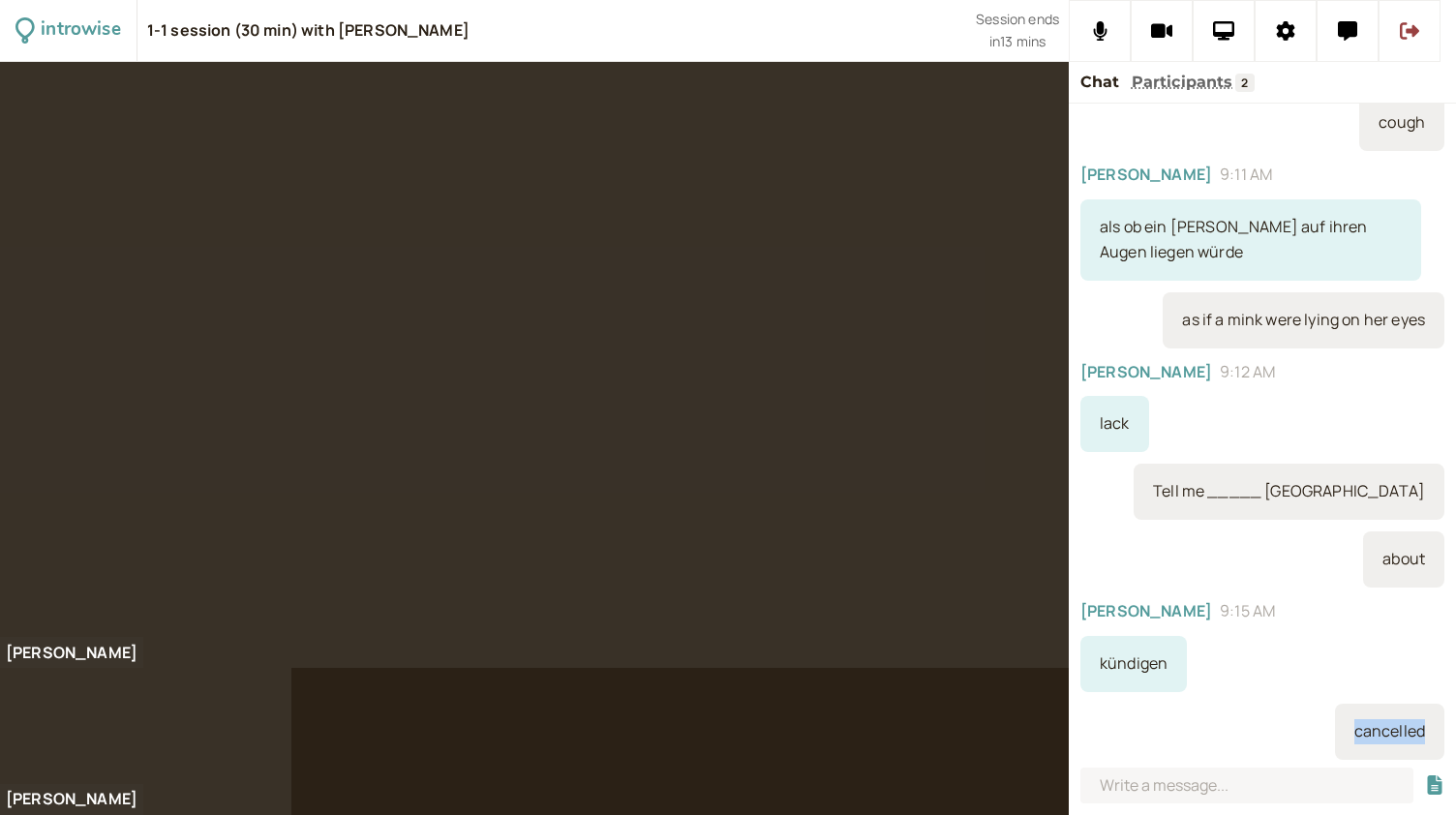 drag, startPoint x: 1336, startPoint y: 733, endPoint x: 1409, endPoint y: 720, distance: 74.1485 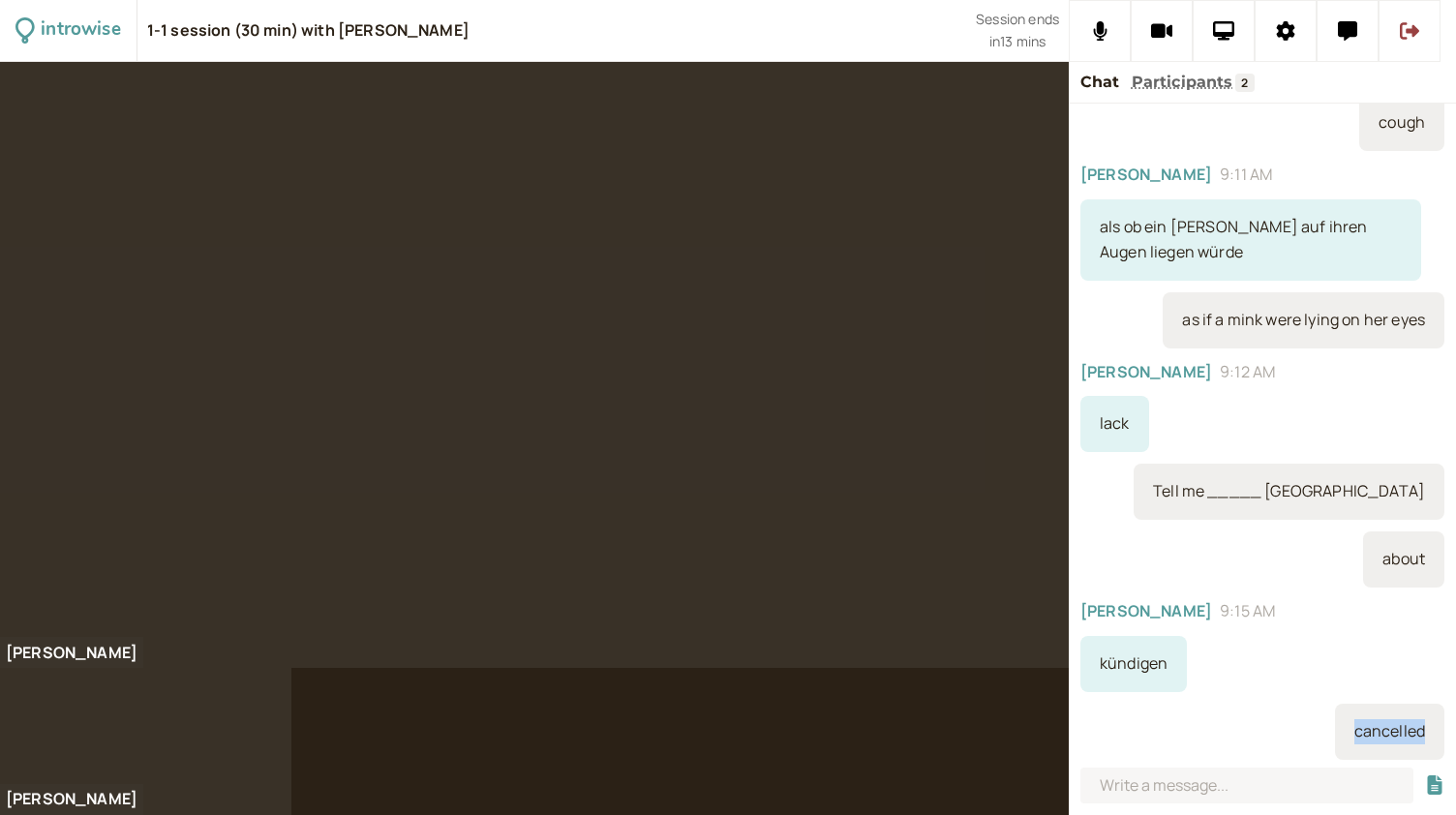 copy on "cancelled" 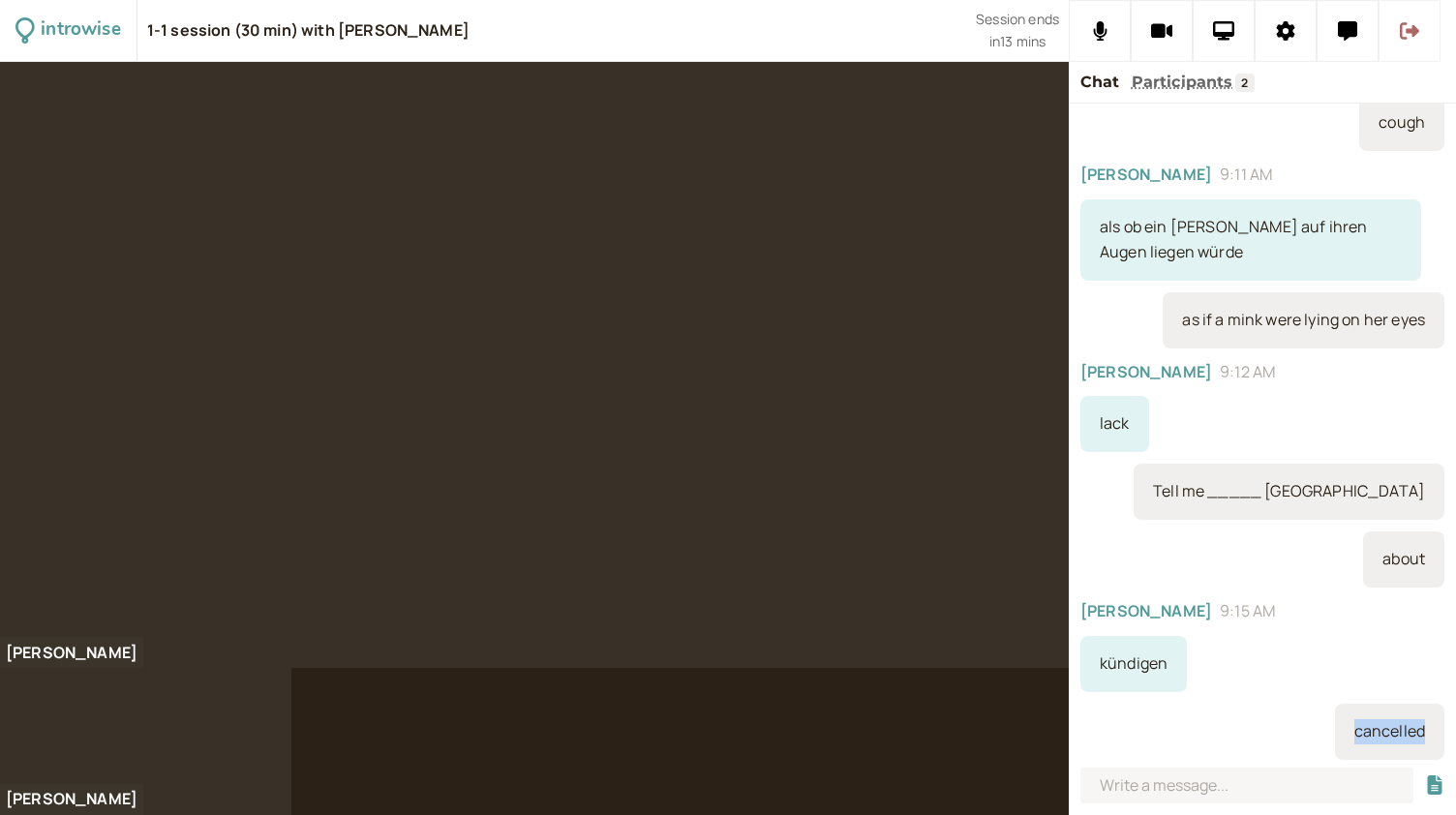 scroll, scrollTop: 256, scrollLeft: 0, axis: vertical 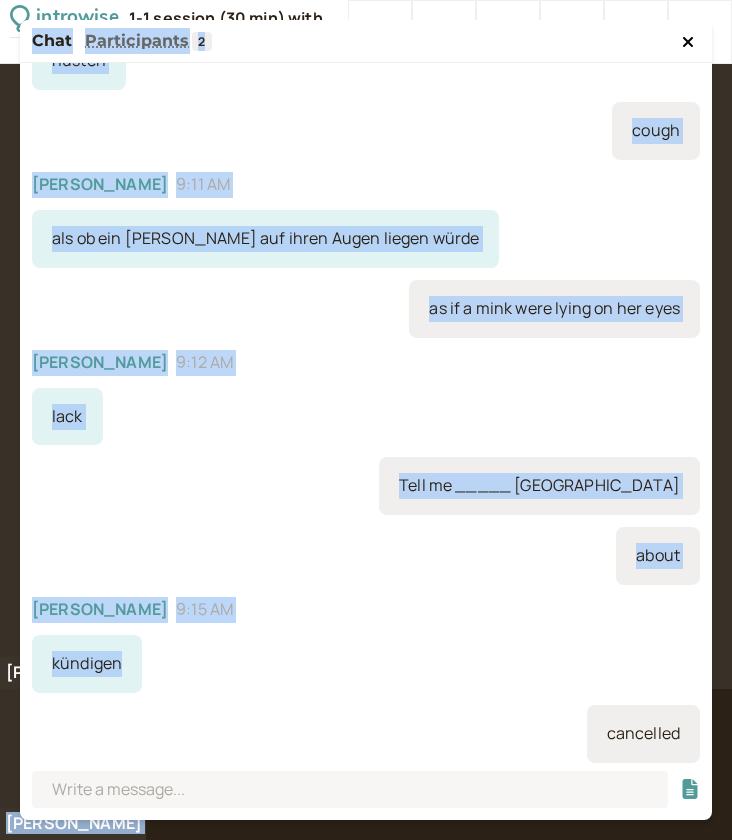 drag, startPoint x: 123, startPoint y: 670, endPoint x: 14, endPoint y: 669, distance: 109.004585 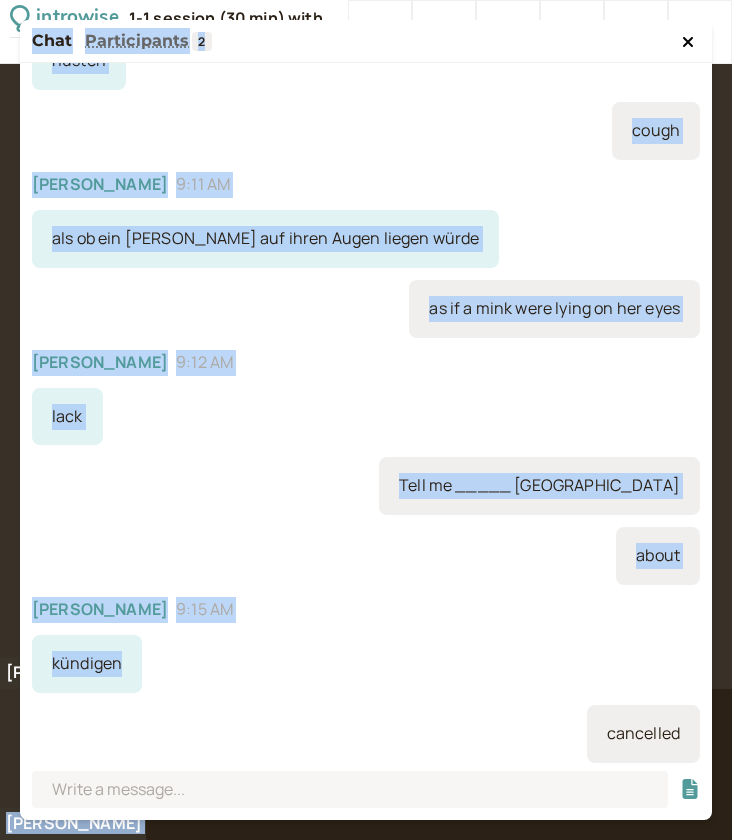 click on "kündigen" at bounding box center [87, 664] 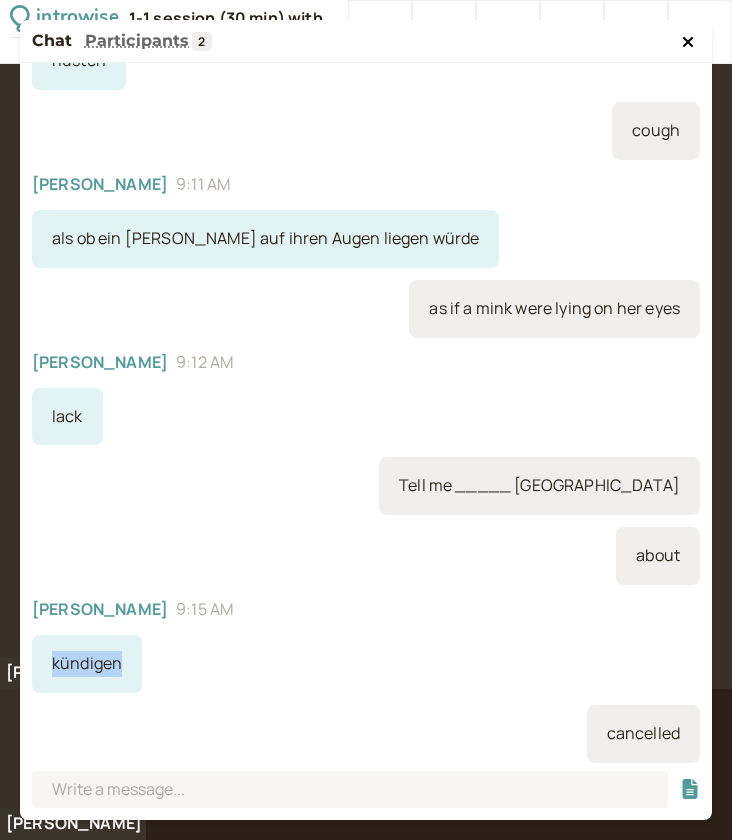drag, startPoint x: 55, startPoint y: 665, endPoint x: 118, endPoint y: 659, distance: 63.28507 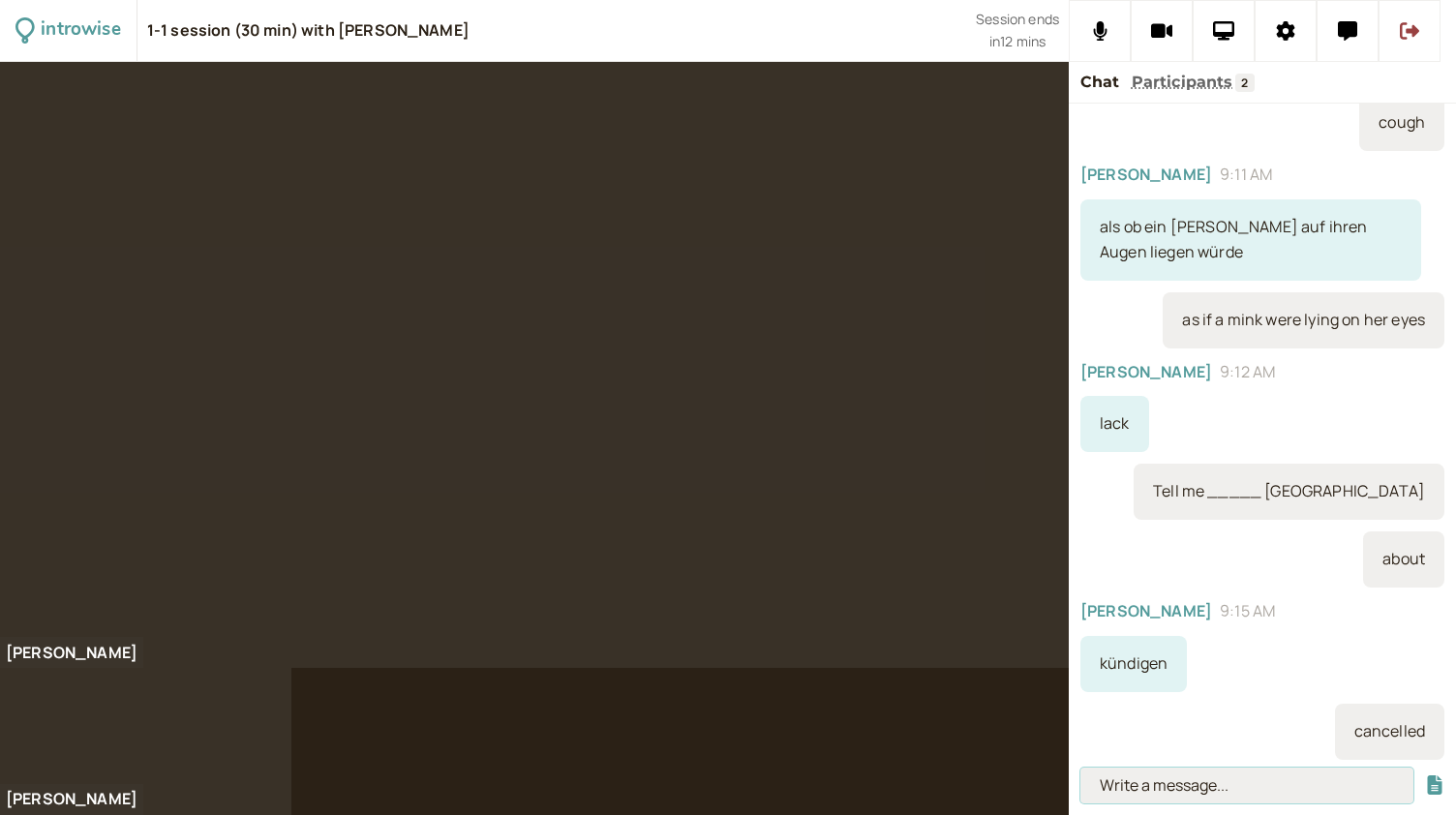 click at bounding box center [1247, 785] 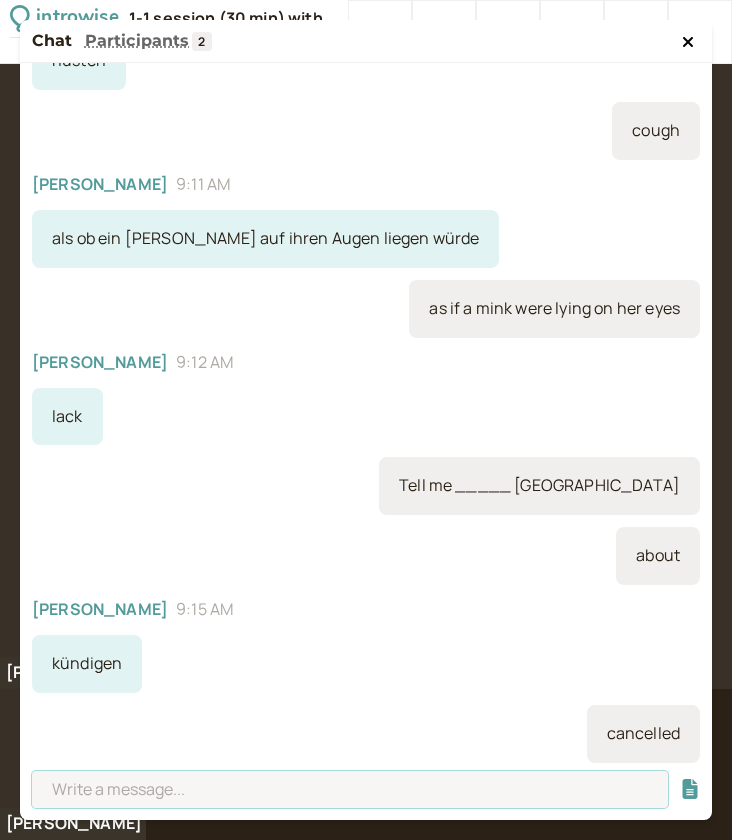 scroll, scrollTop: 372, scrollLeft: 0, axis: vertical 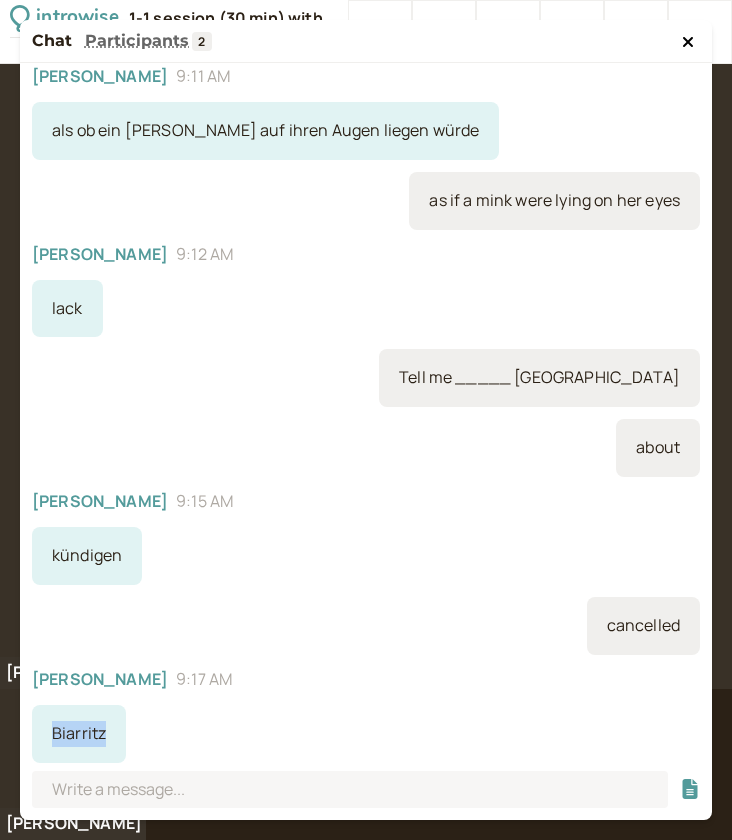 drag, startPoint x: 106, startPoint y: 735, endPoint x: 48, endPoint y: 749, distance: 59.665737 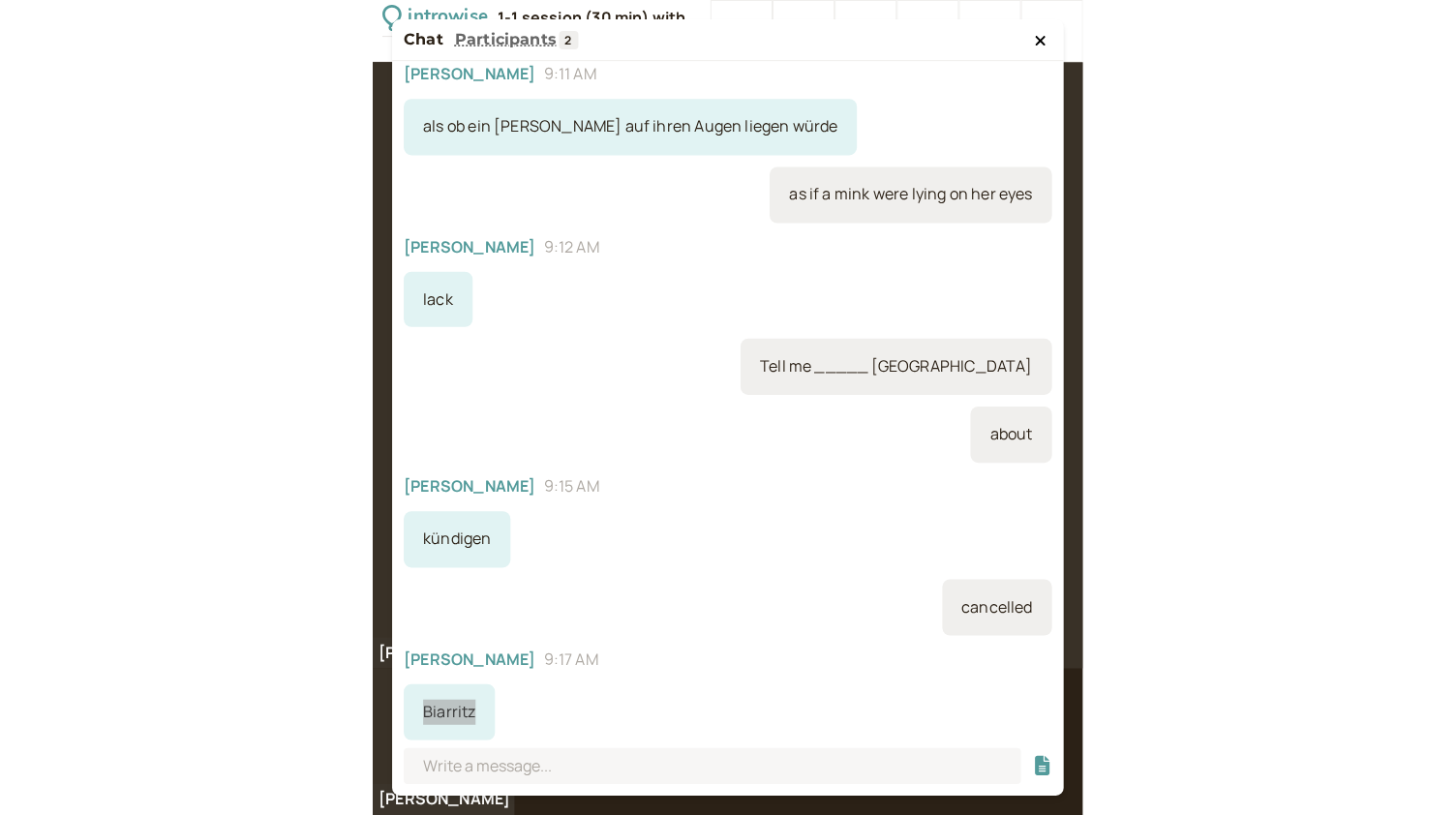 scroll, scrollTop: 428, scrollLeft: 0, axis: vertical 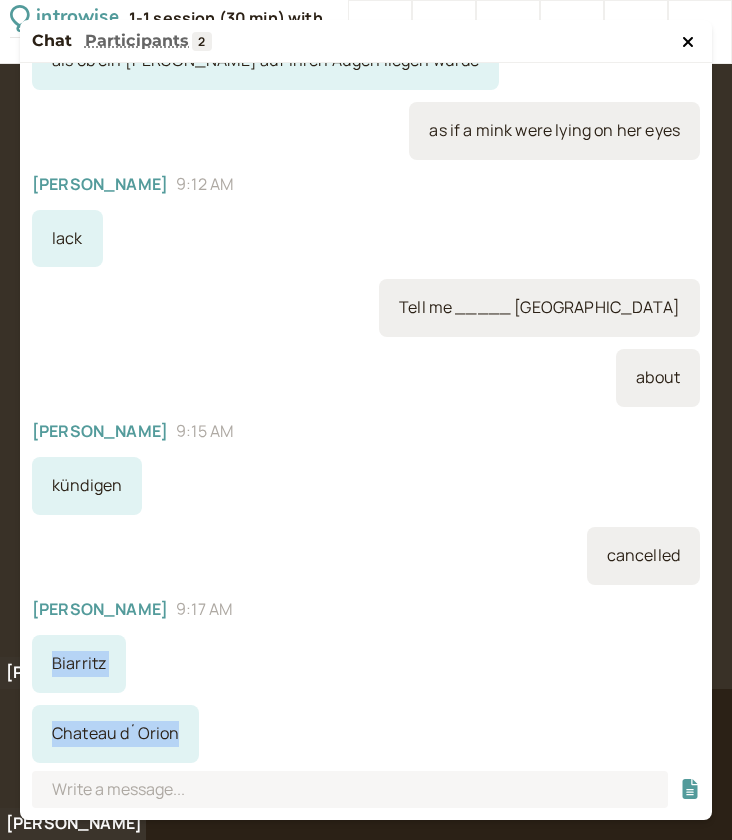 drag, startPoint x: 174, startPoint y: 736, endPoint x: 42, endPoint y: 662, distance: 151.32745 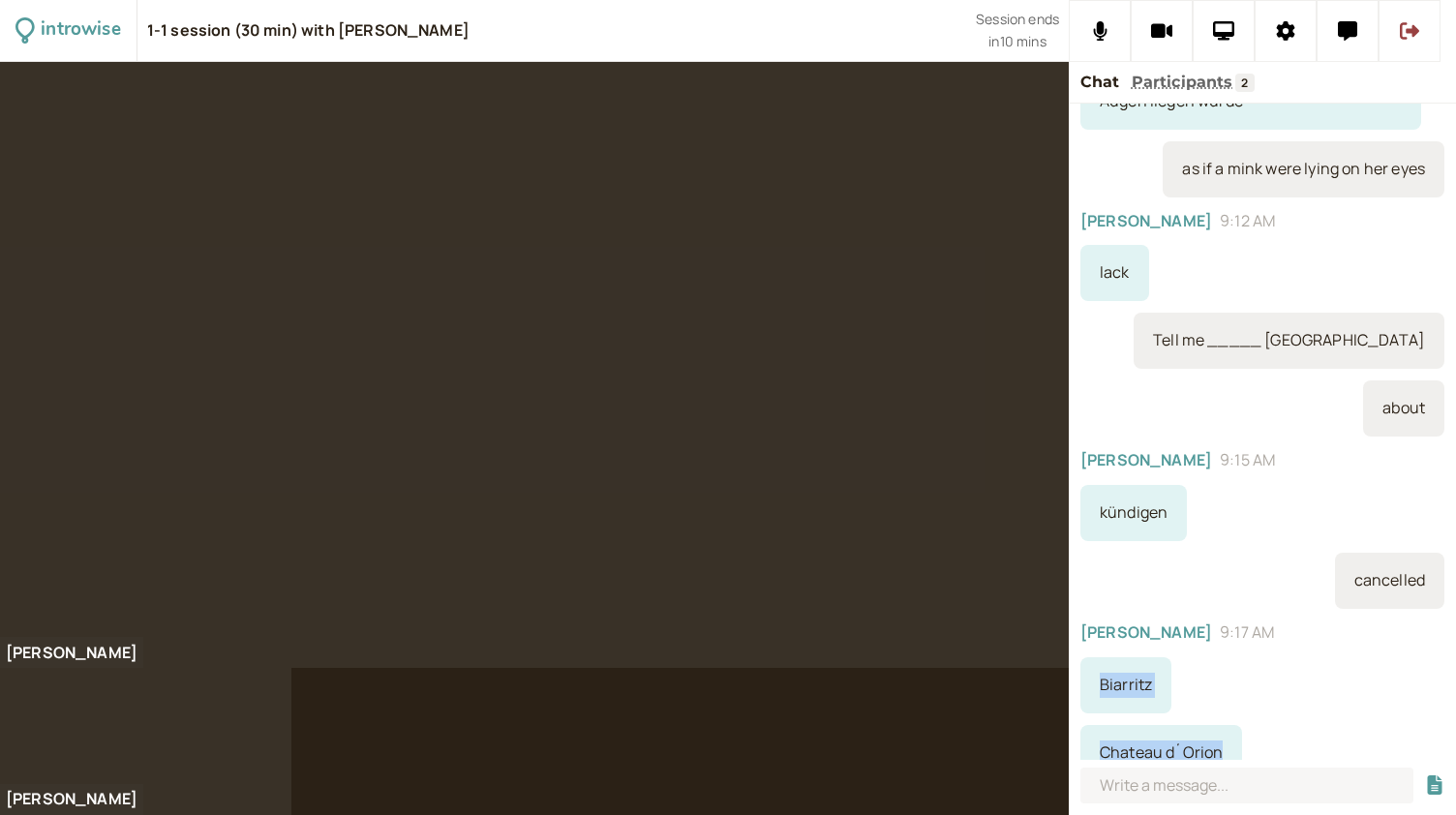 scroll, scrollTop: 474, scrollLeft: 0, axis: vertical 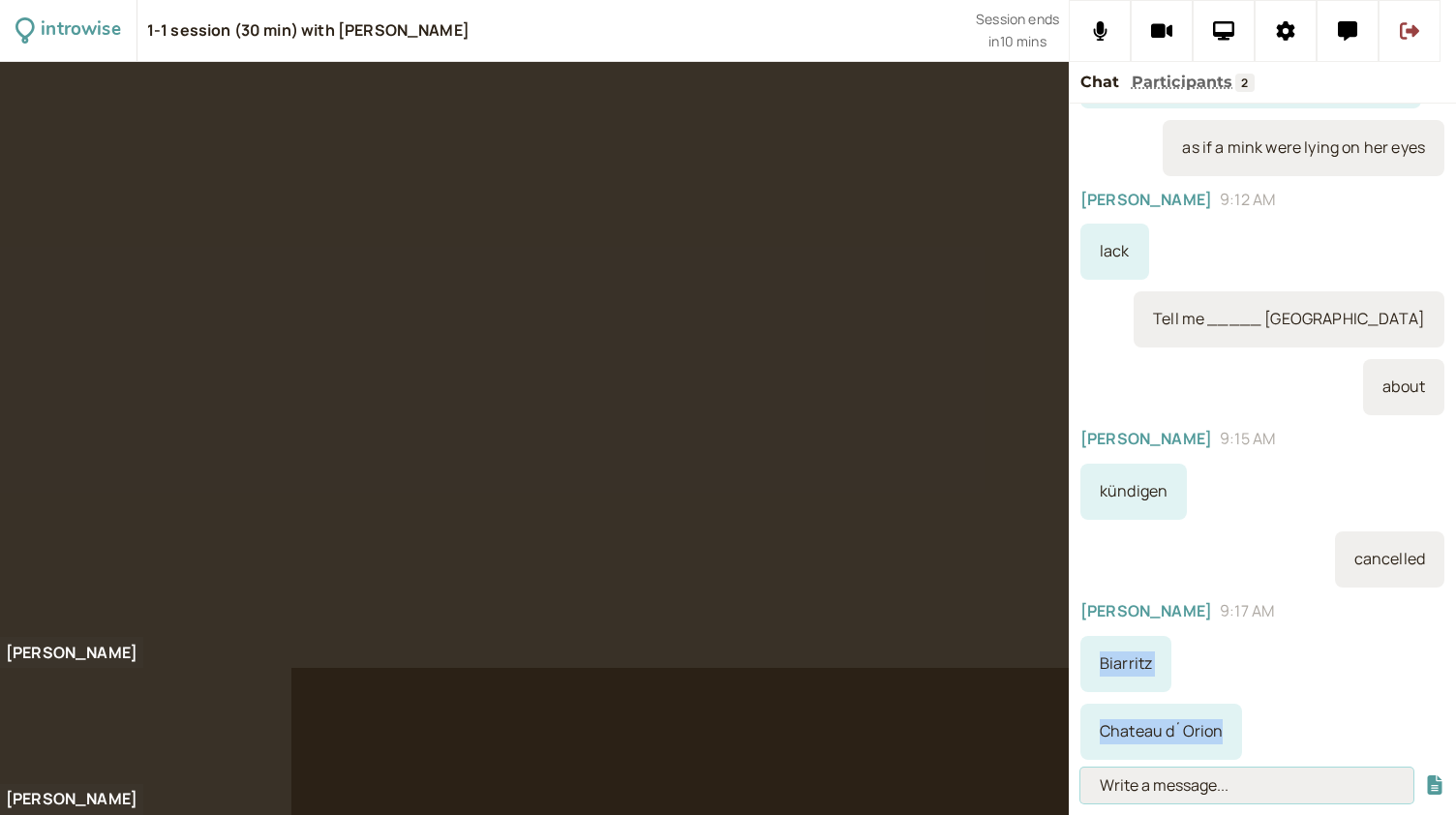 click at bounding box center [1247, 785] 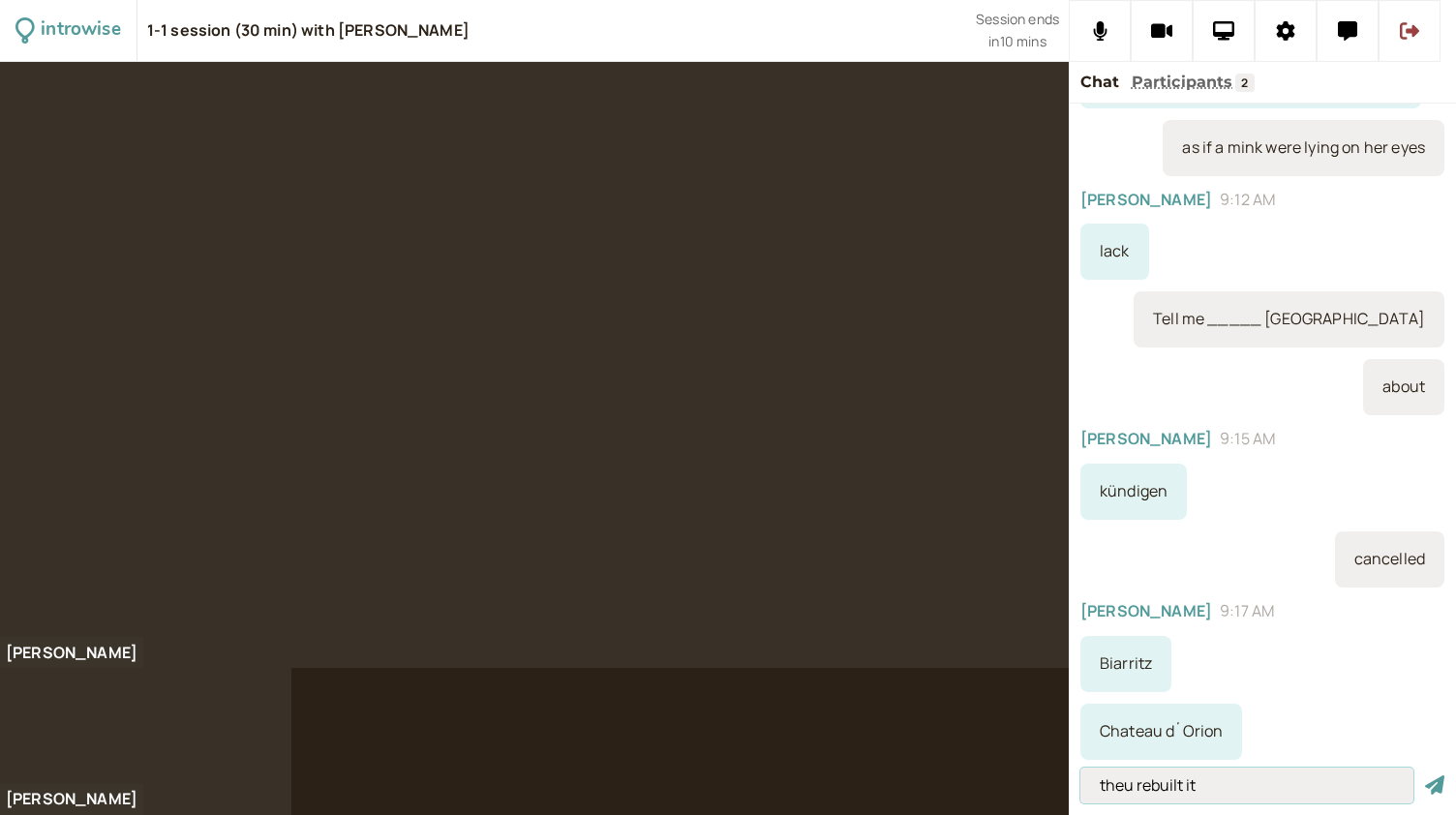 click on "theu rebuilt it" at bounding box center [1247, 785] 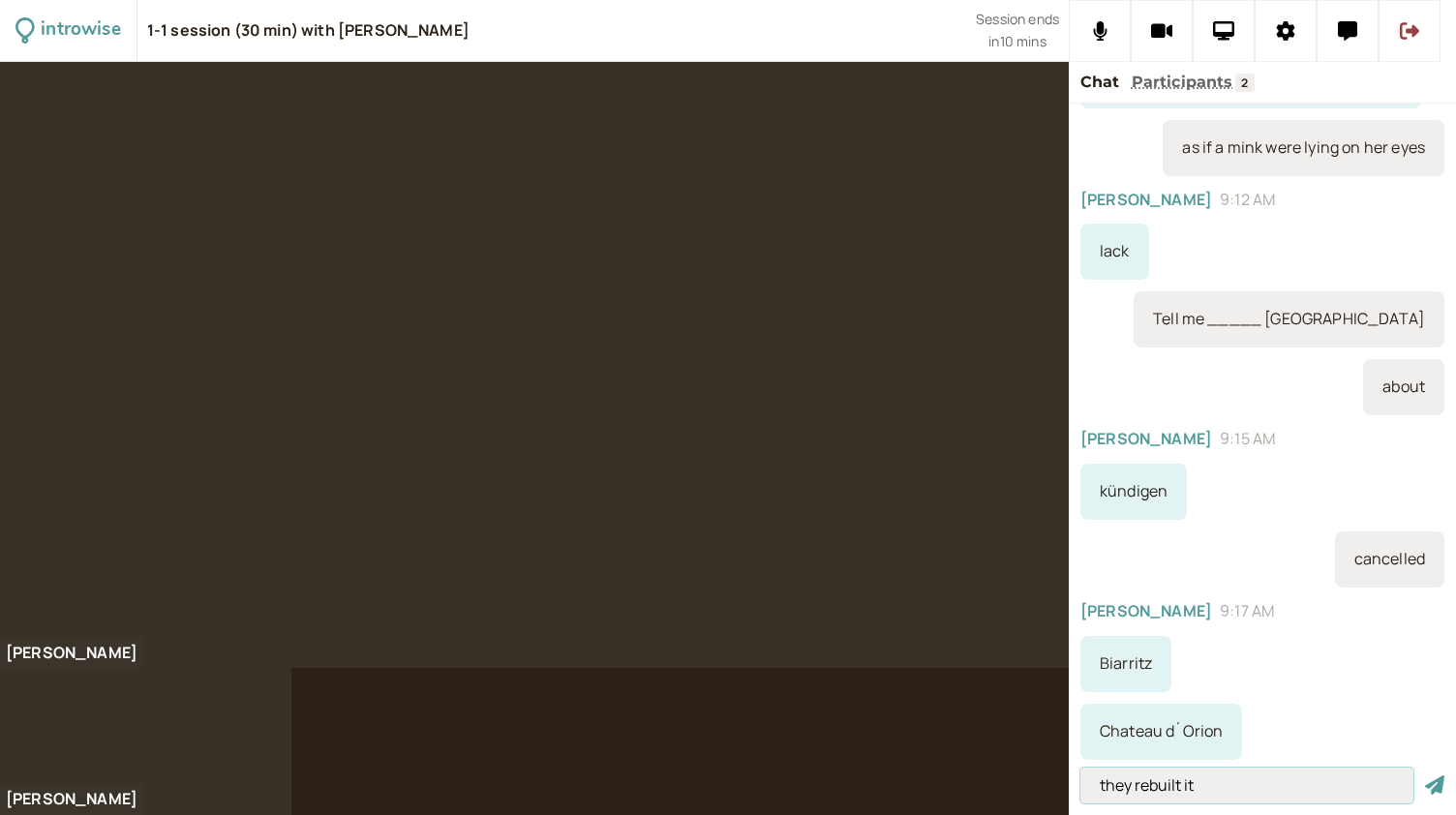 type on "they rebuilt it" 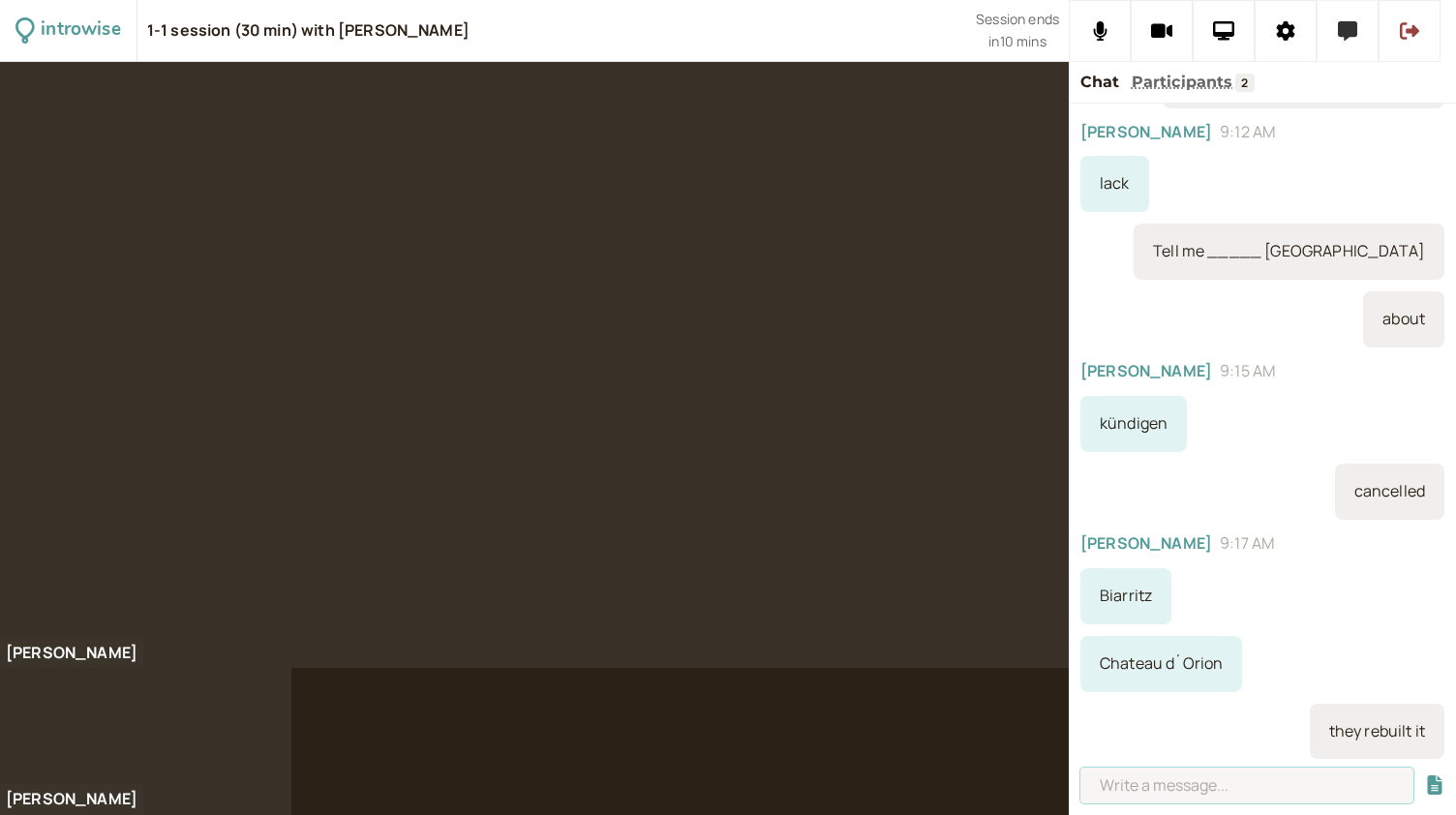 scroll, scrollTop: 496, scrollLeft: 0, axis: vertical 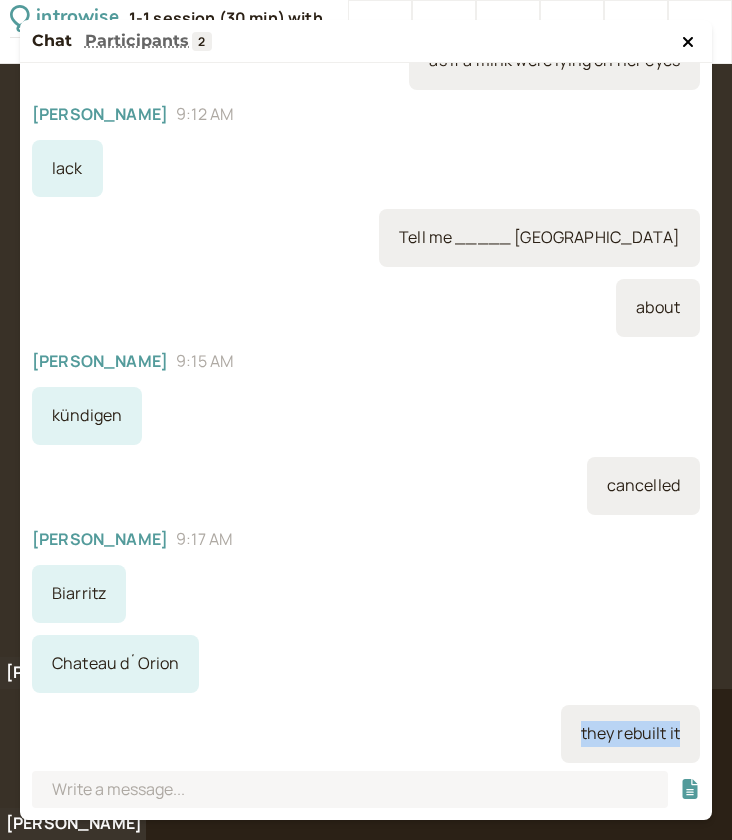 drag, startPoint x: 565, startPoint y: 737, endPoint x: 670, endPoint y: 755, distance: 106.531685 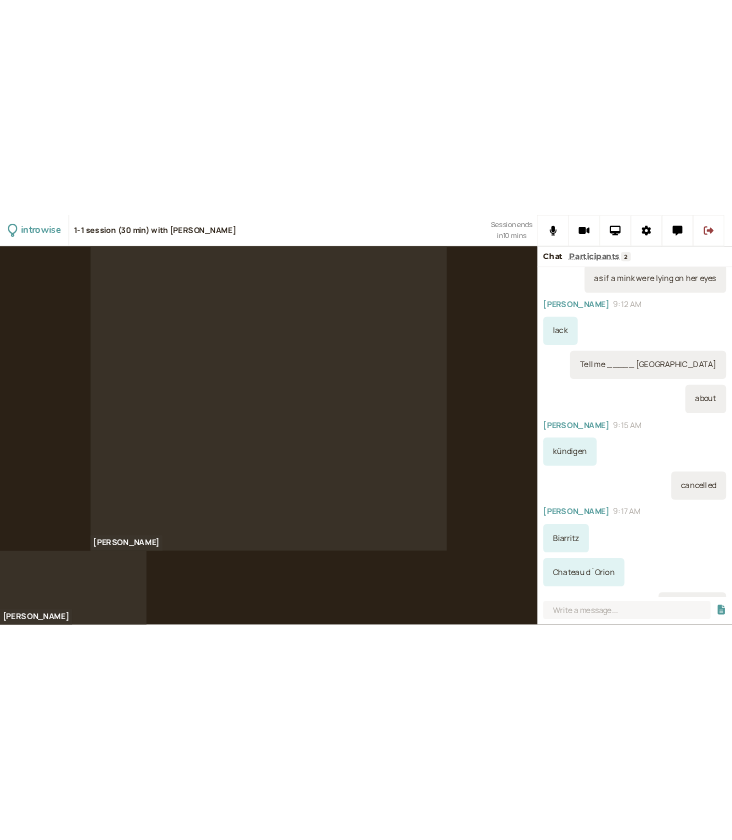 scroll, scrollTop: 560, scrollLeft: 0, axis: vertical 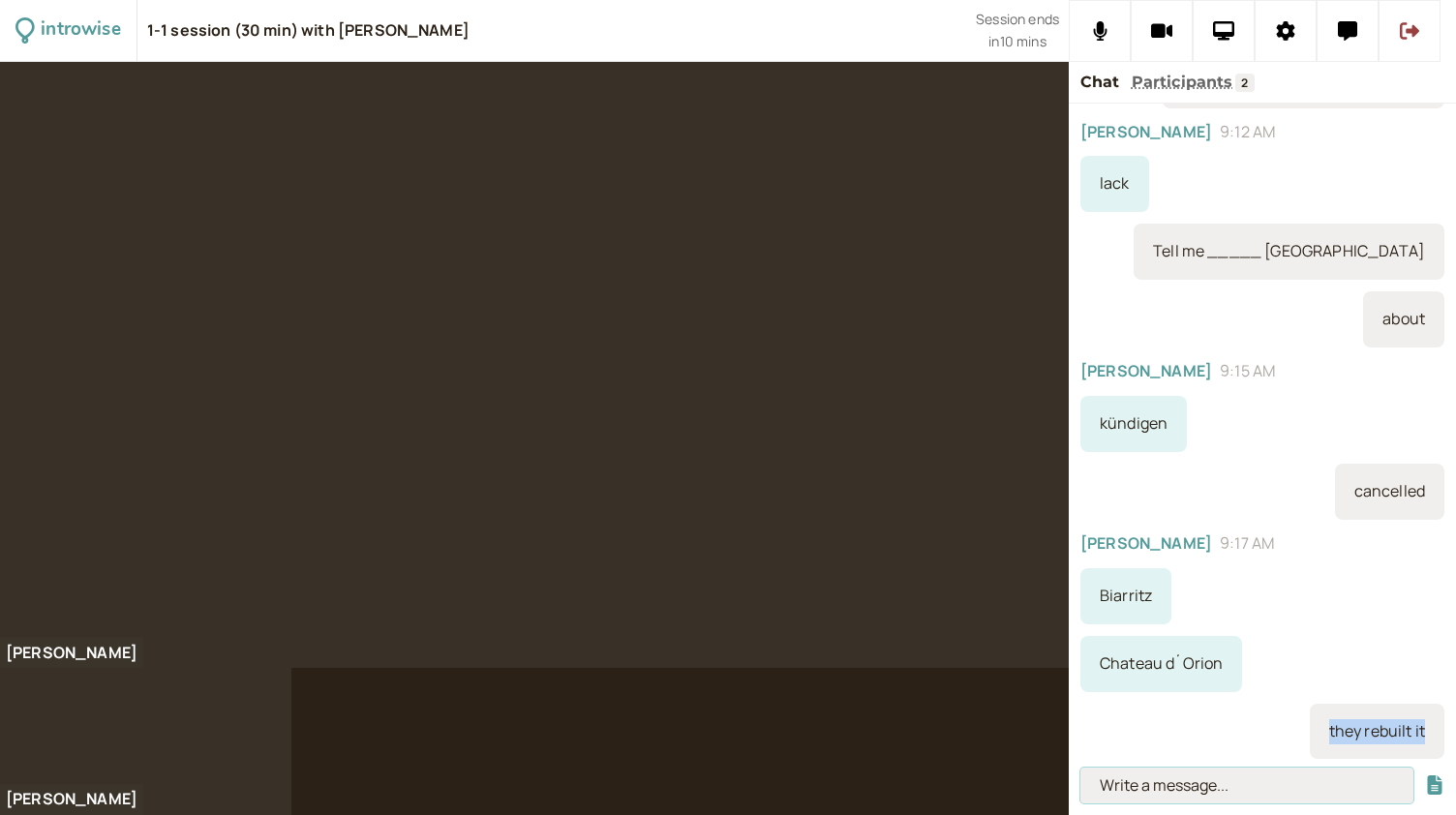 click at bounding box center [1247, 785] 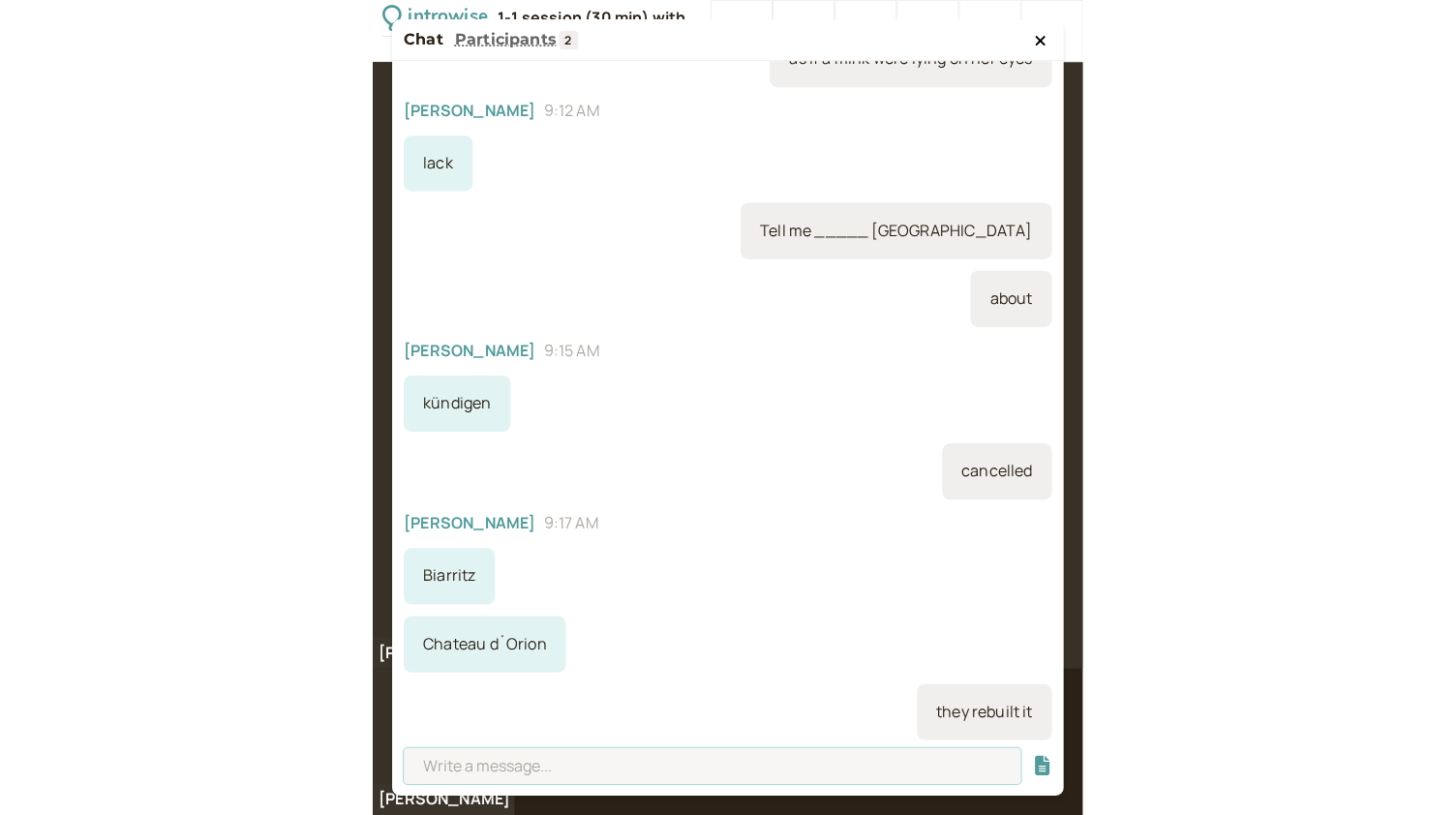scroll, scrollTop: 496, scrollLeft: 0, axis: vertical 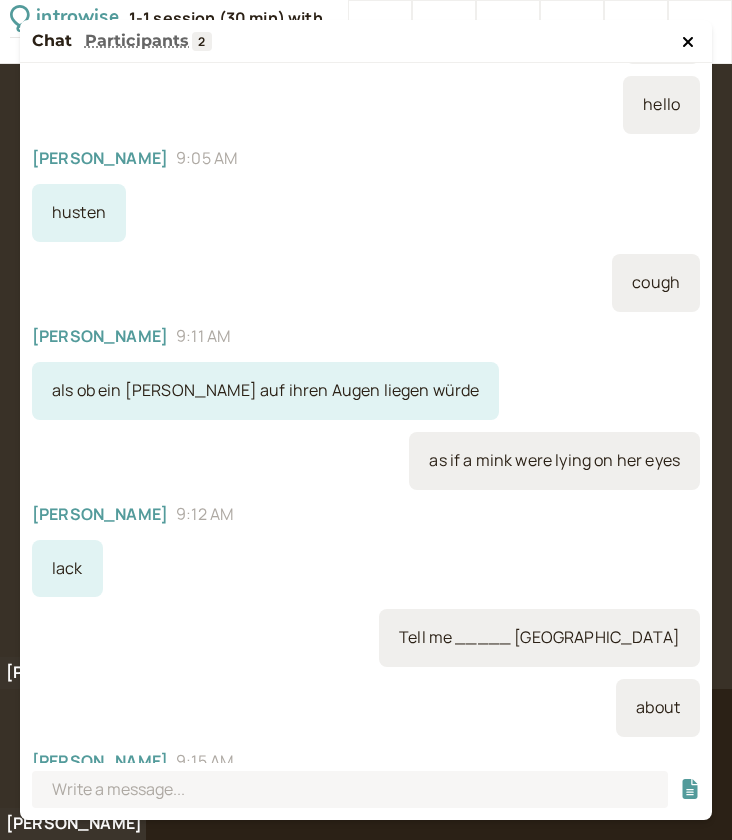 click 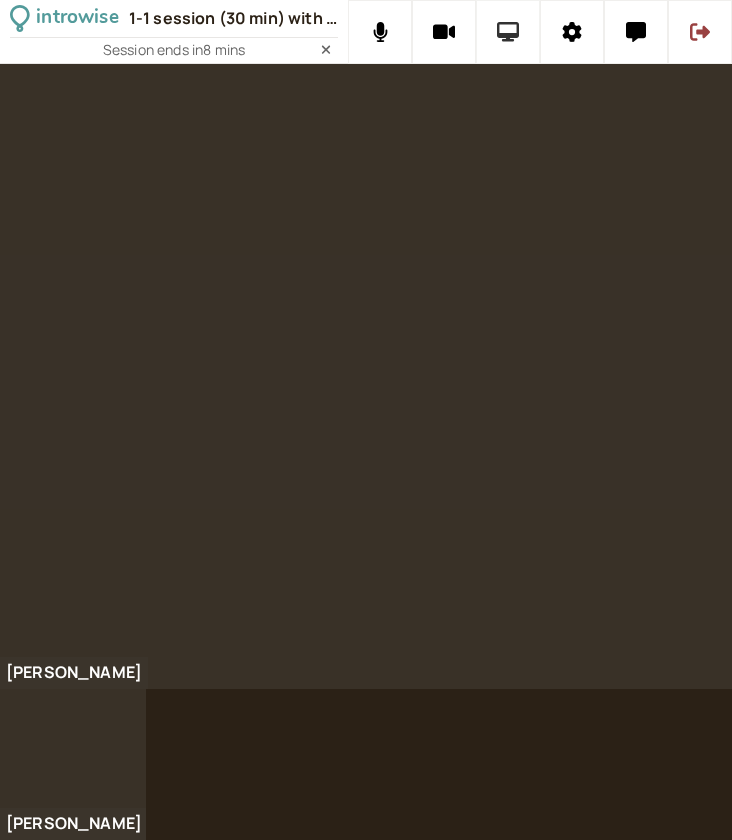 click 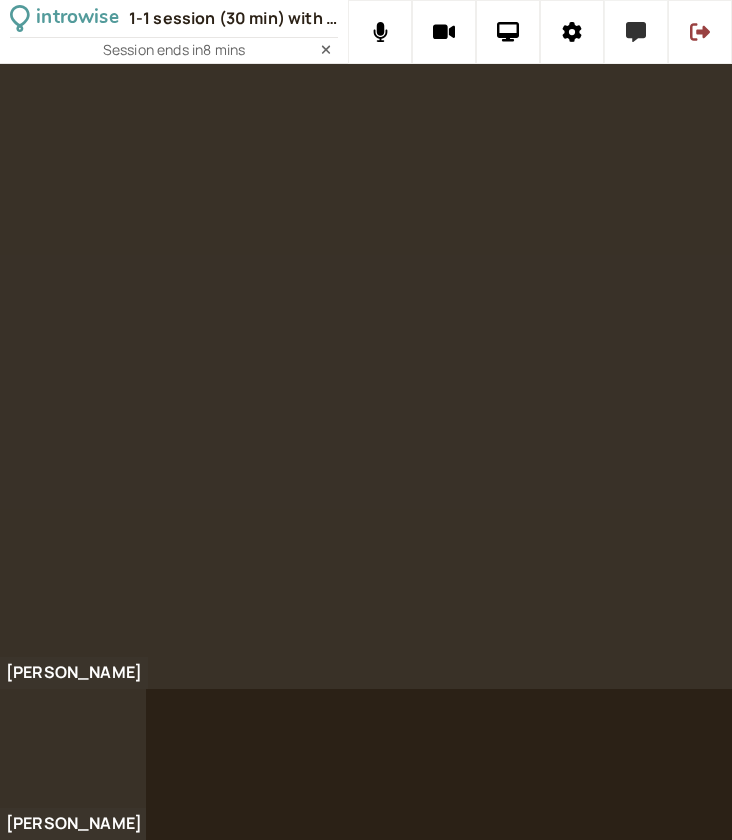 click at bounding box center (636, 32) 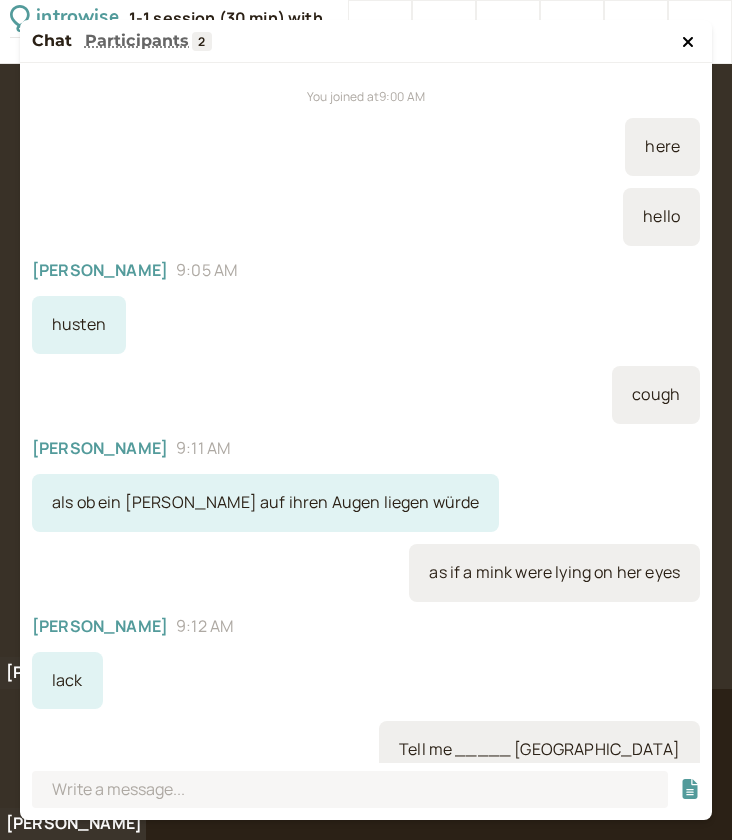 scroll, scrollTop: 512, scrollLeft: 0, axis: vertical 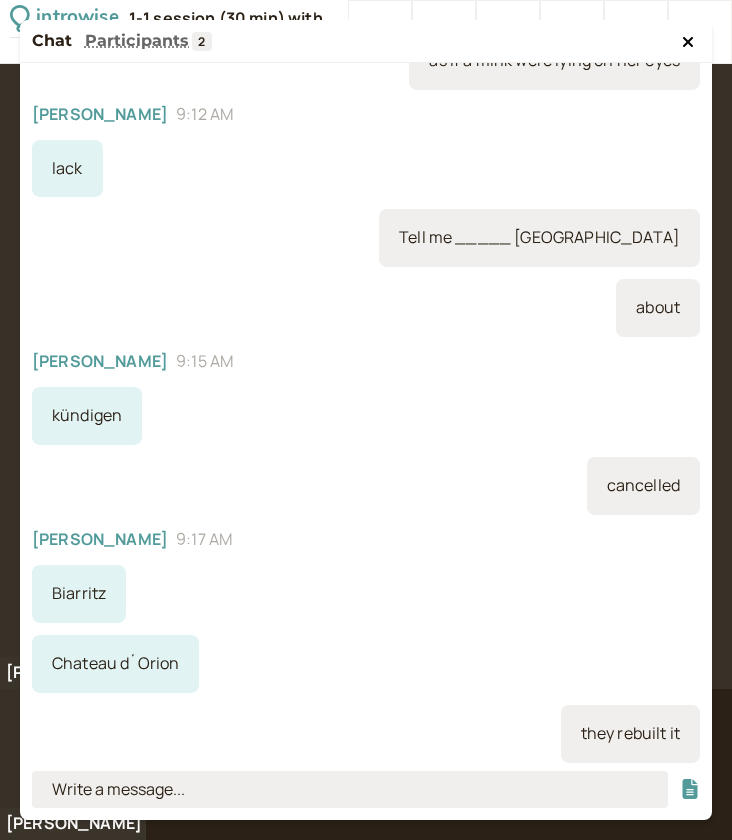 click at bounding box center (350, 789) 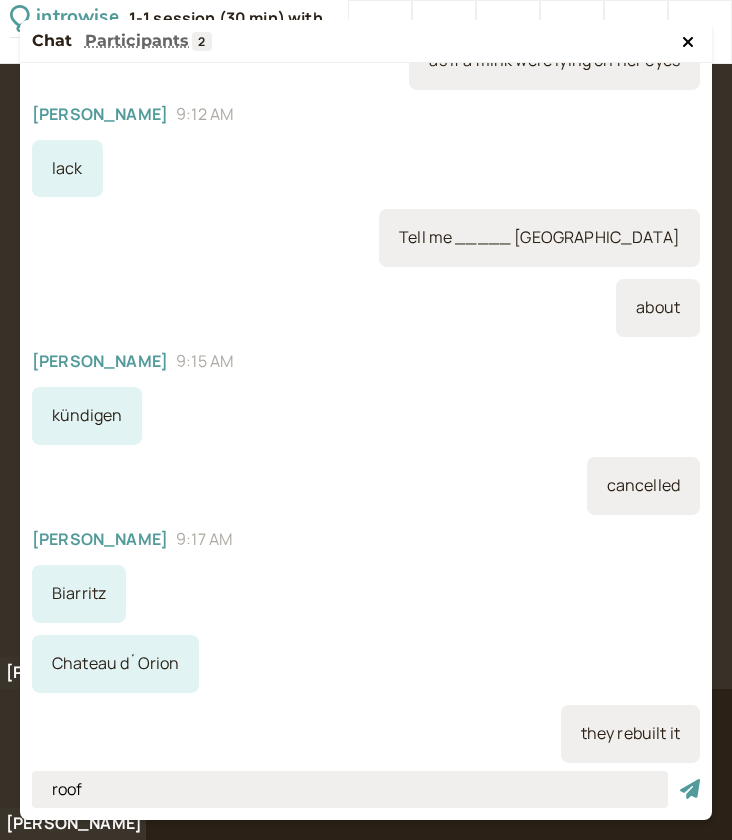 type on "roof" 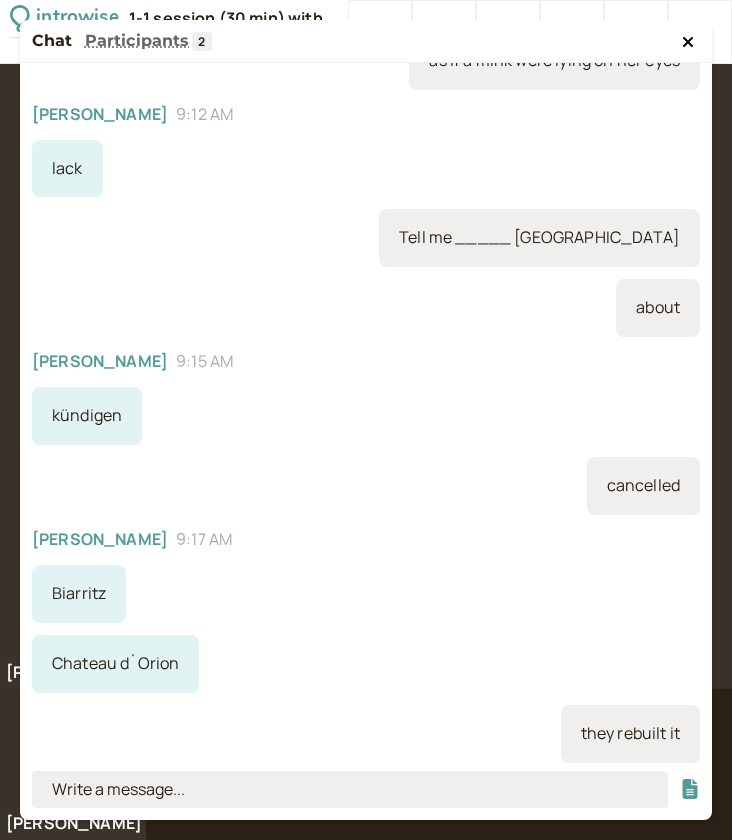 scroll, scrollTop: 582, scrollLeft: 0, axis: vertical 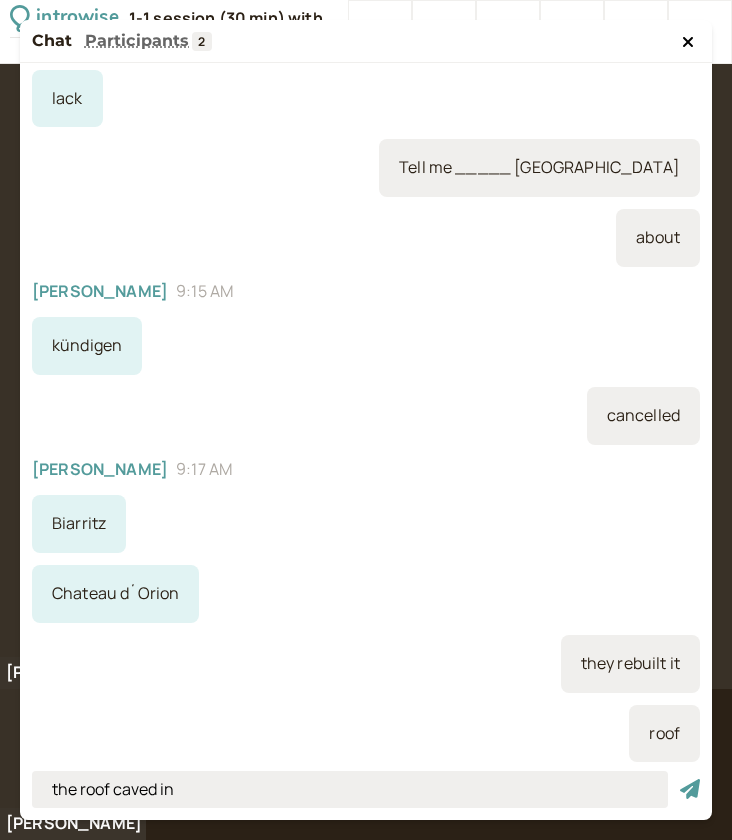 type on "the roof caved in" 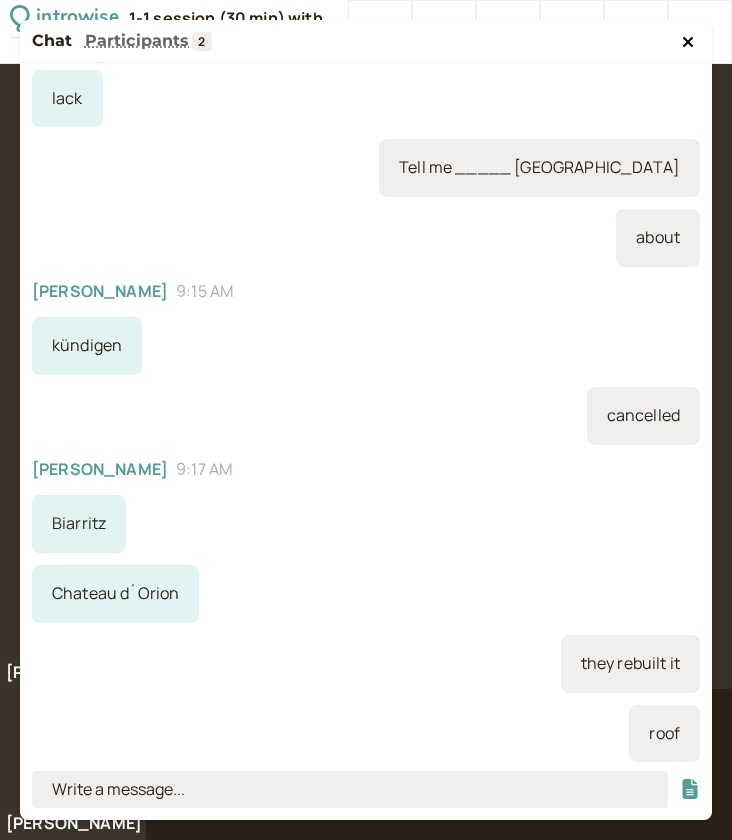 scroll, scrollTop: 652, scrollLeft: 0, axis: vertical 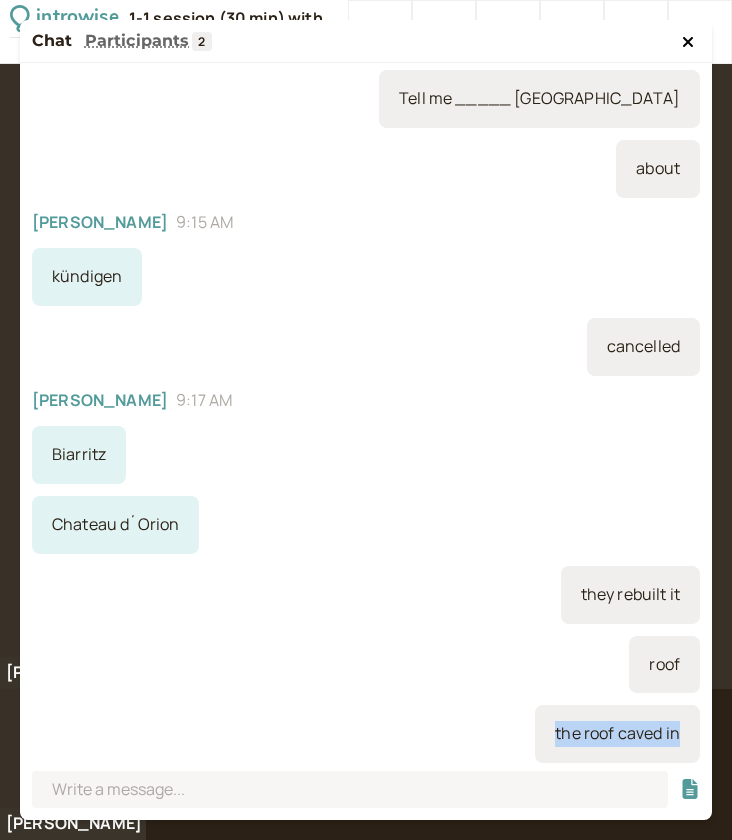 drag, startPoint x: 541, startPoint y: 733, endPoint x: 672, endPoint y: 731, distance: 131.01526 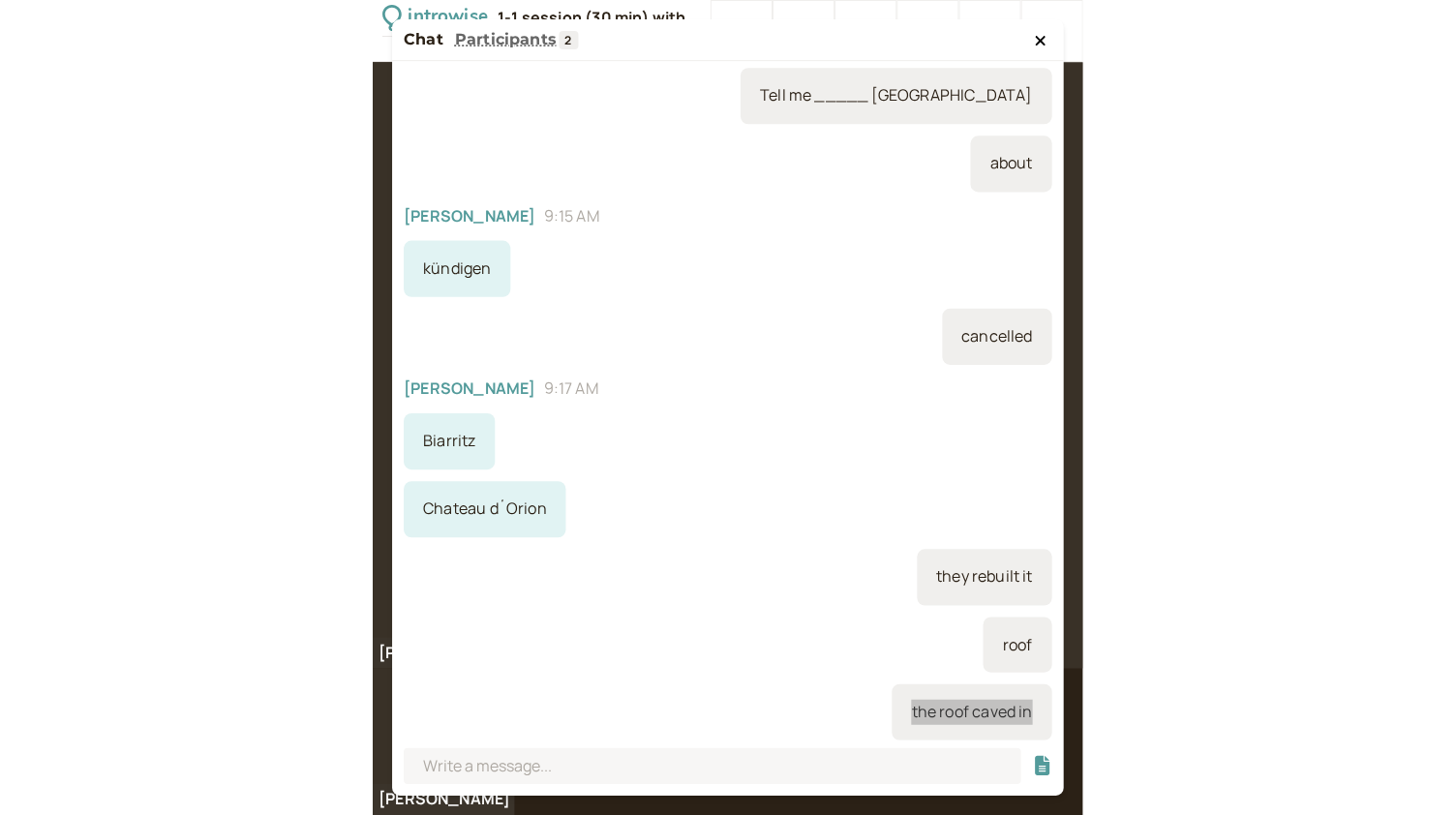 scroll, scrollTop: 735, scrollLeft: 0, axis: vertical 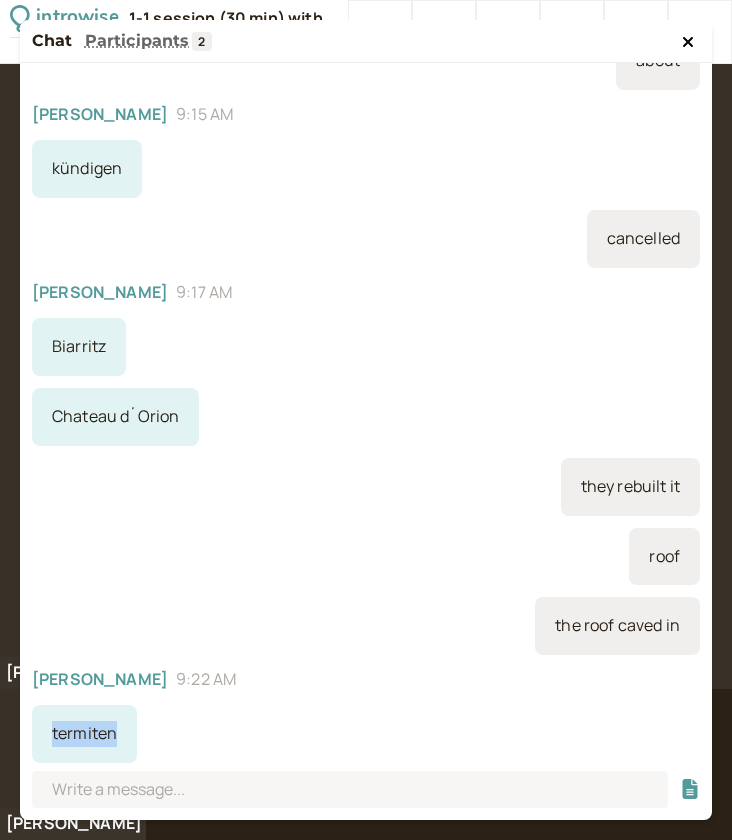 drag, startPoint x: 116, startPoint y: 733, endPoint x: 47, endPoint y: 742, distance: 69.58448 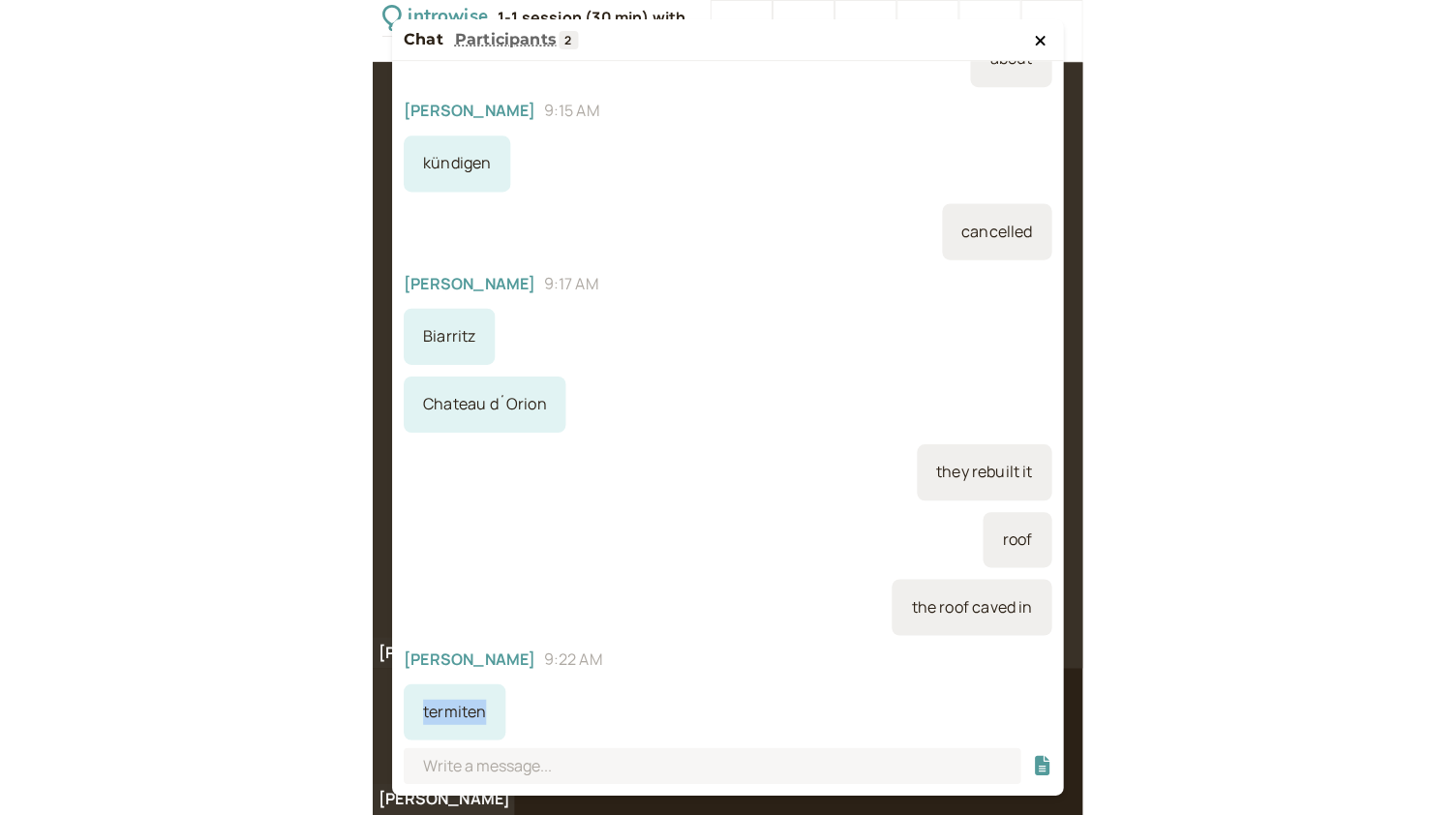 scroll, scrollTop: 760, scrollLeft: 0, axis: vertical 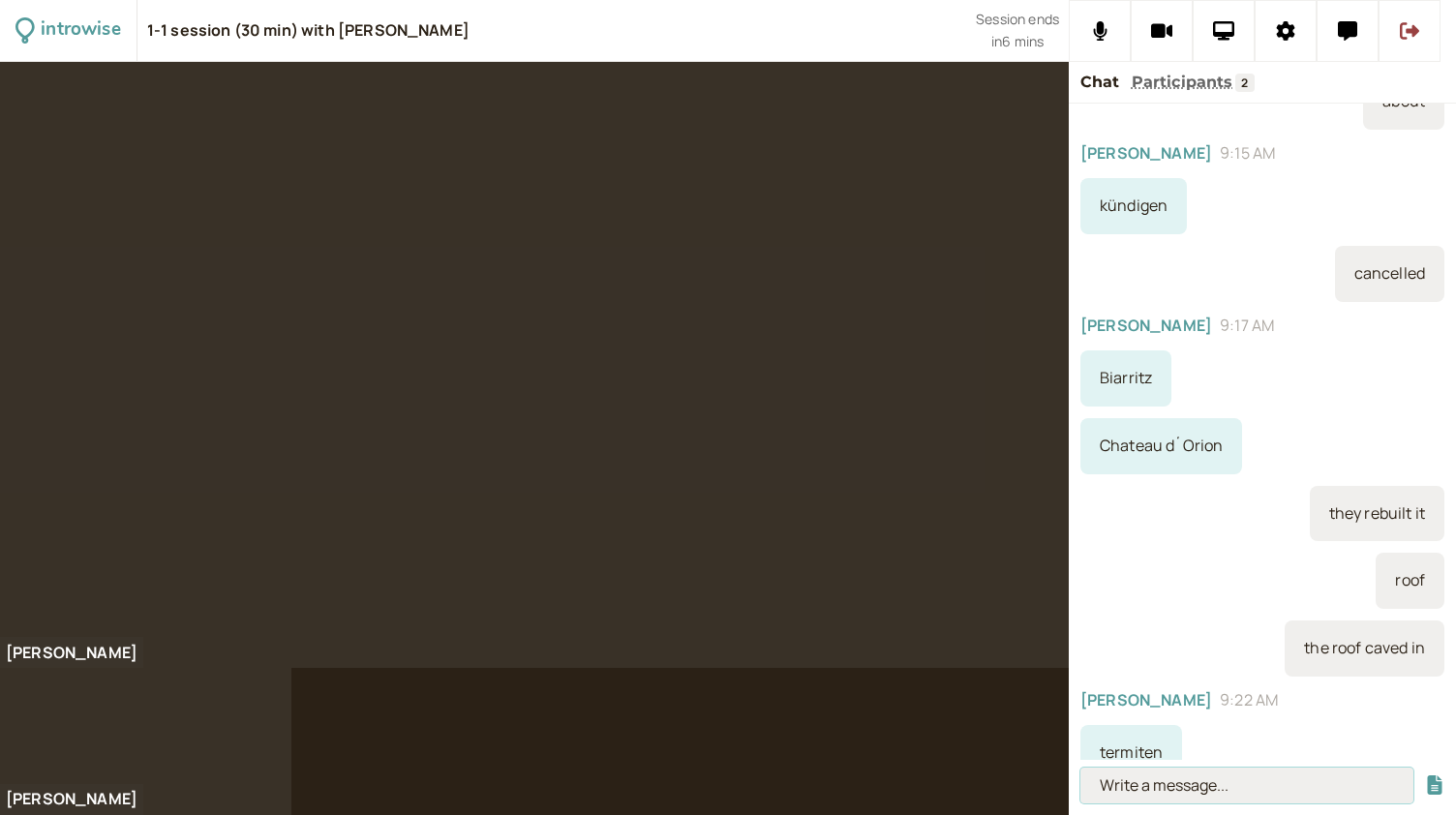 click at bounding box center [1247, 785] 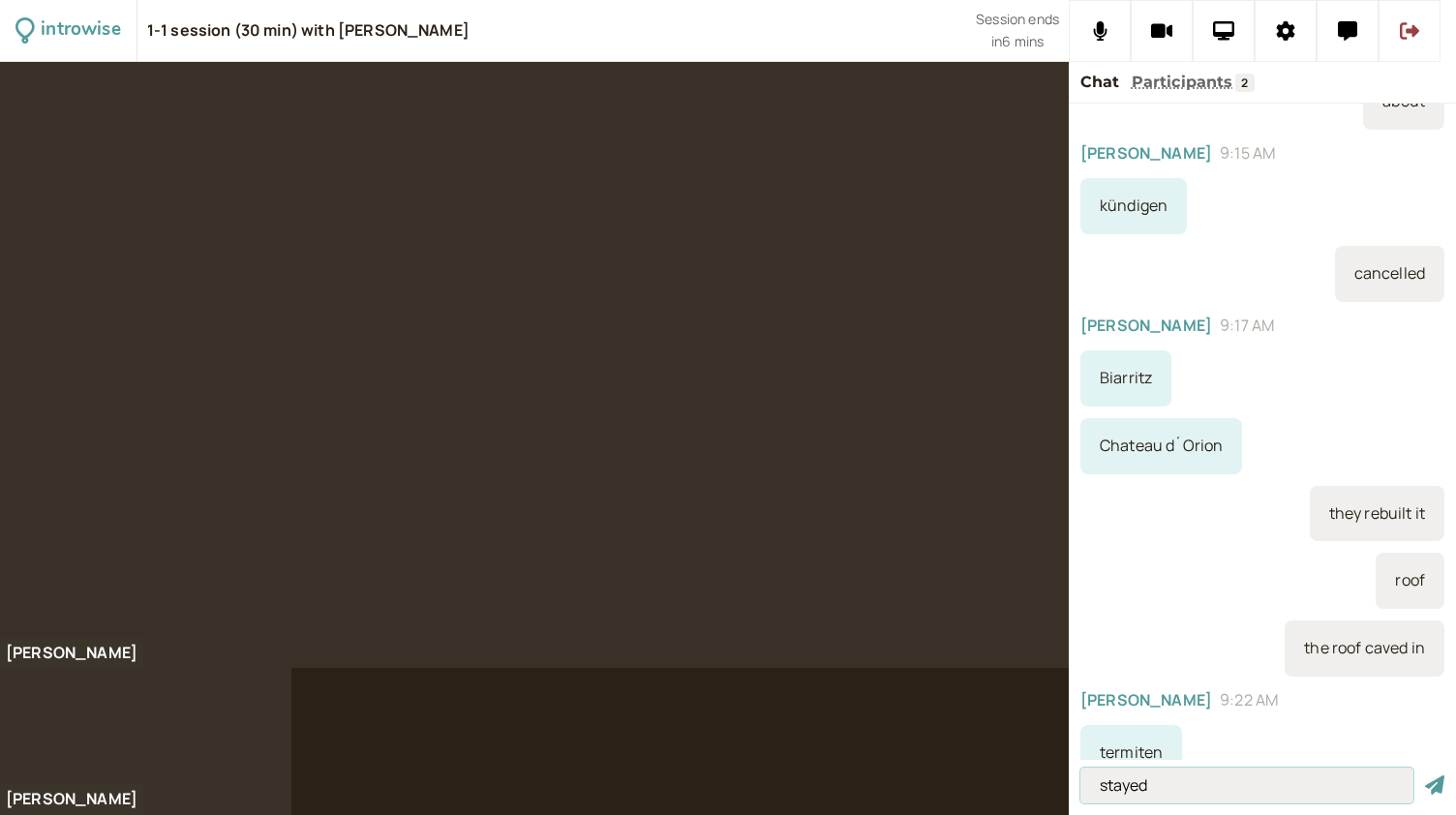 type on "stayed" 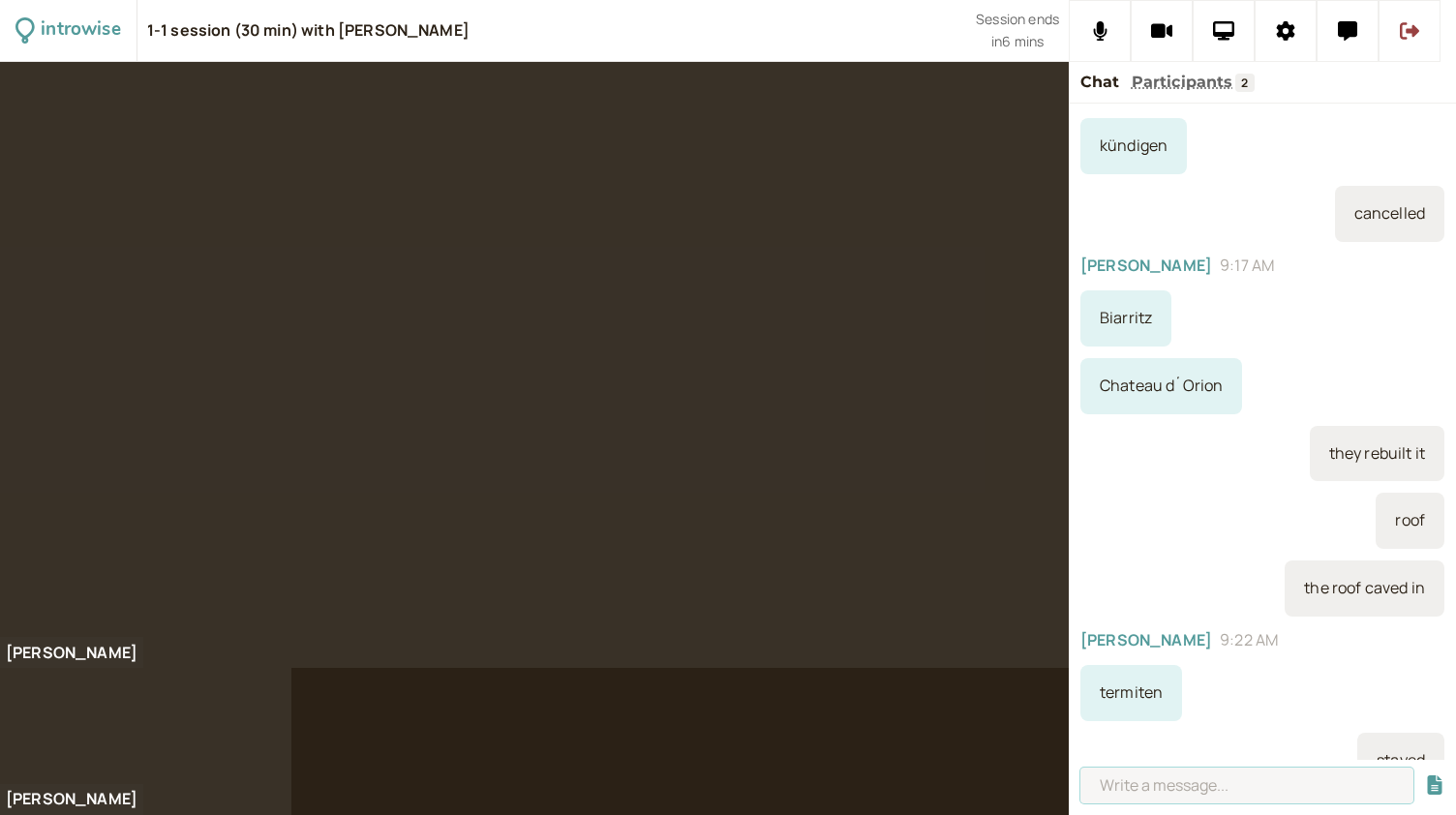 scroll, scrollTop: 849, scrollLeft: 0, axis: vertical 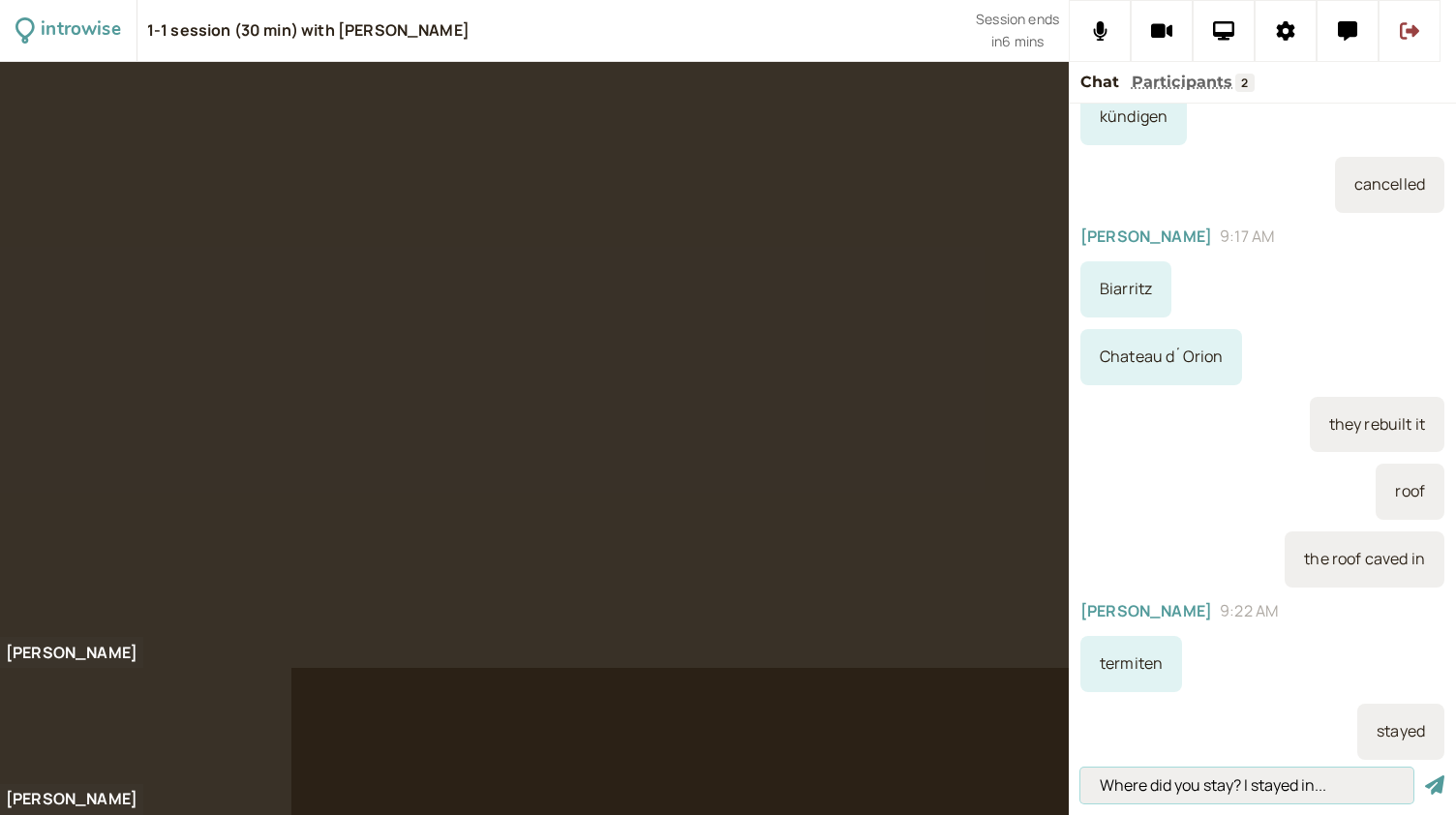 type on "Where did you stay? I stayed in..." 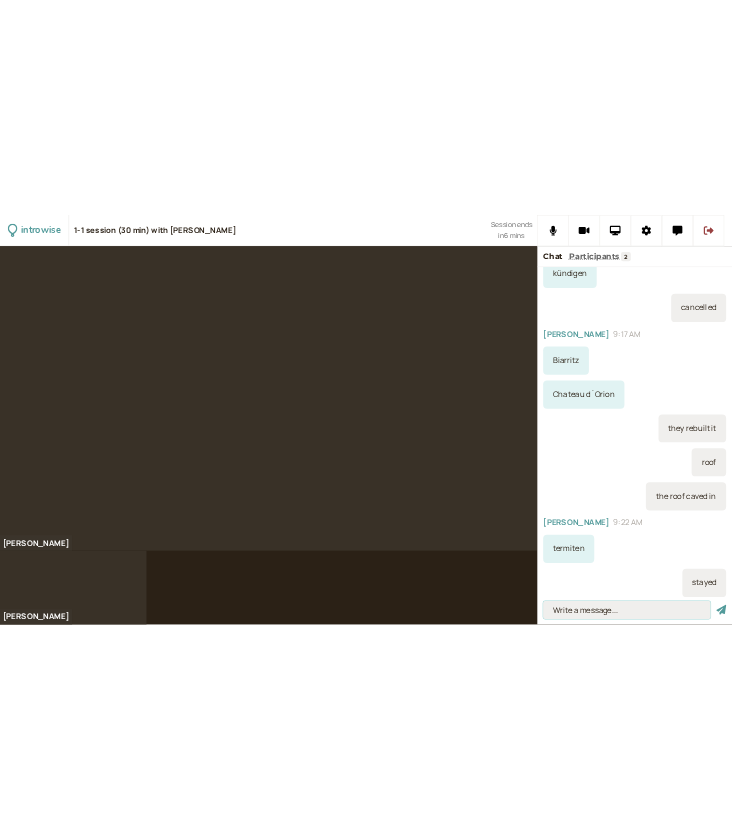 scroll, scrollTop: 947, scrollLeft: 0, axis: vertical 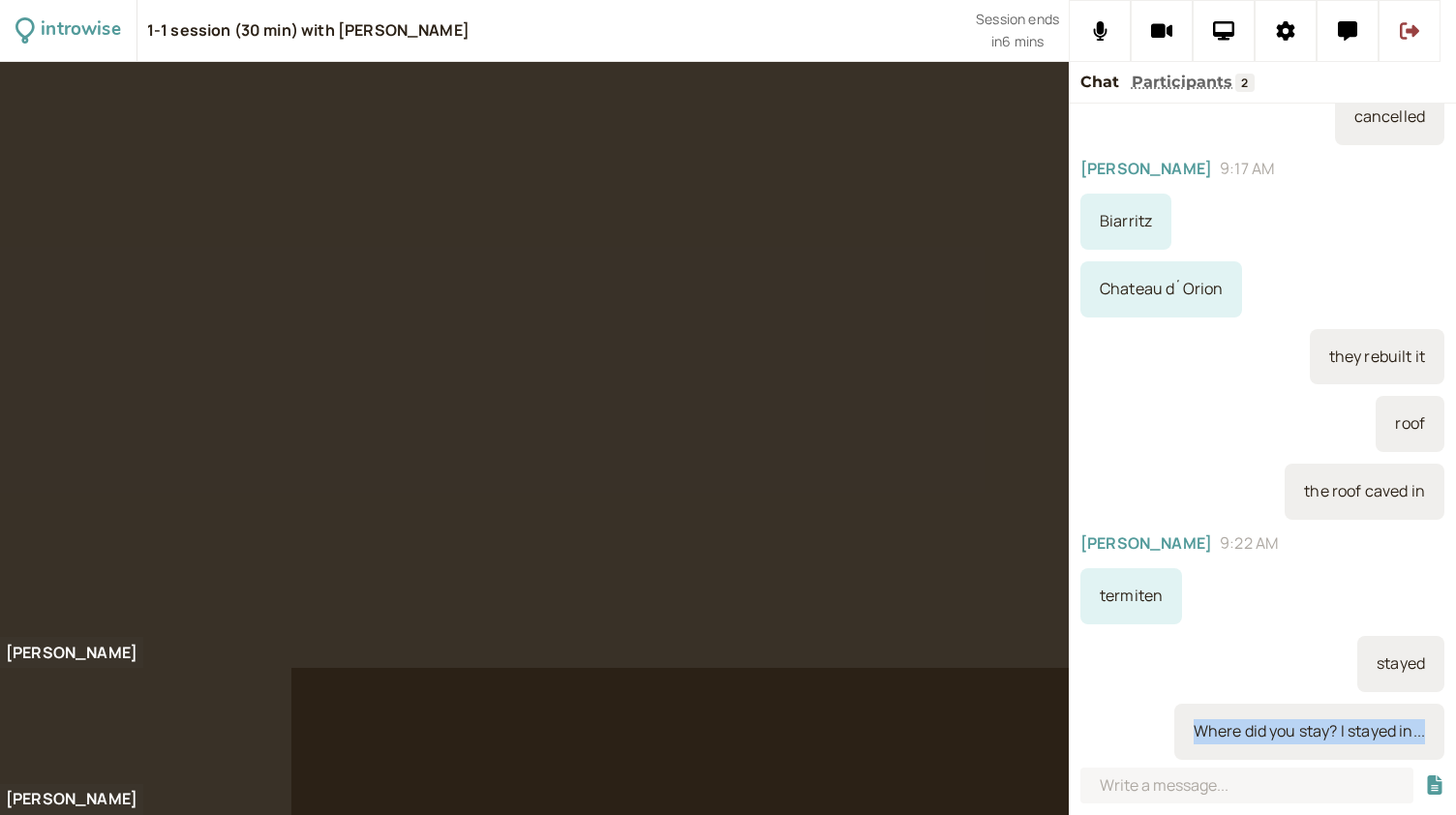 drag, startPoint x: 1171, startPoint y: 729, endPoint x: 1411, endPoint y: 712, distance: 240.60133 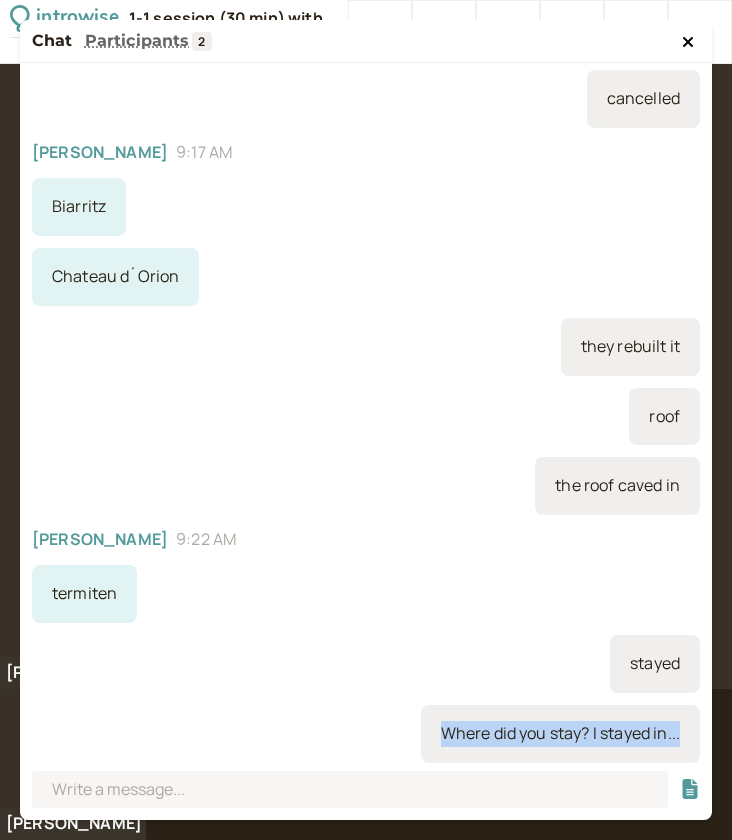 scroll, scrollTop: 947, scrollLeft: 0, axis: vertical 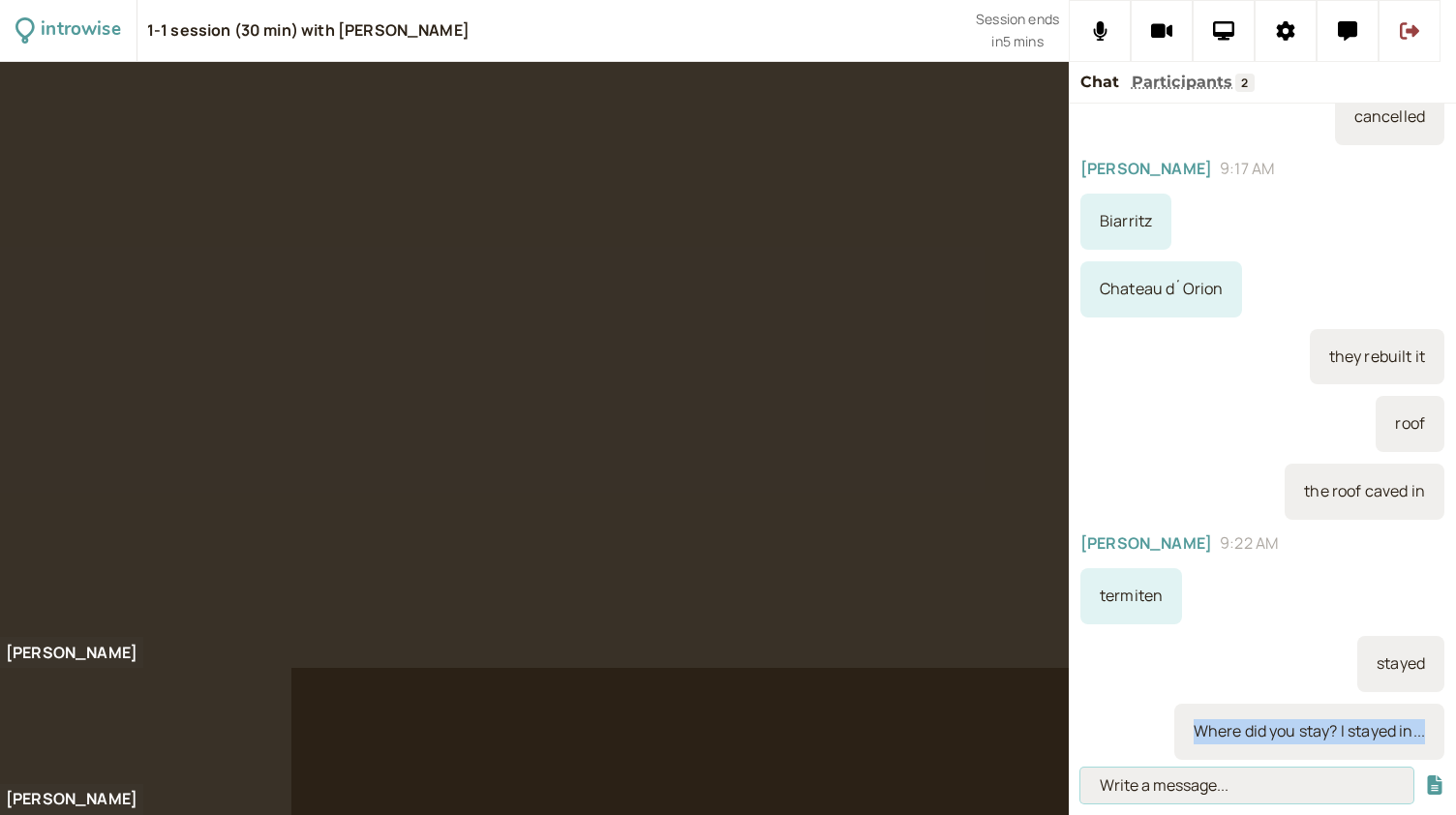 click at bounding box center [1247, 785] 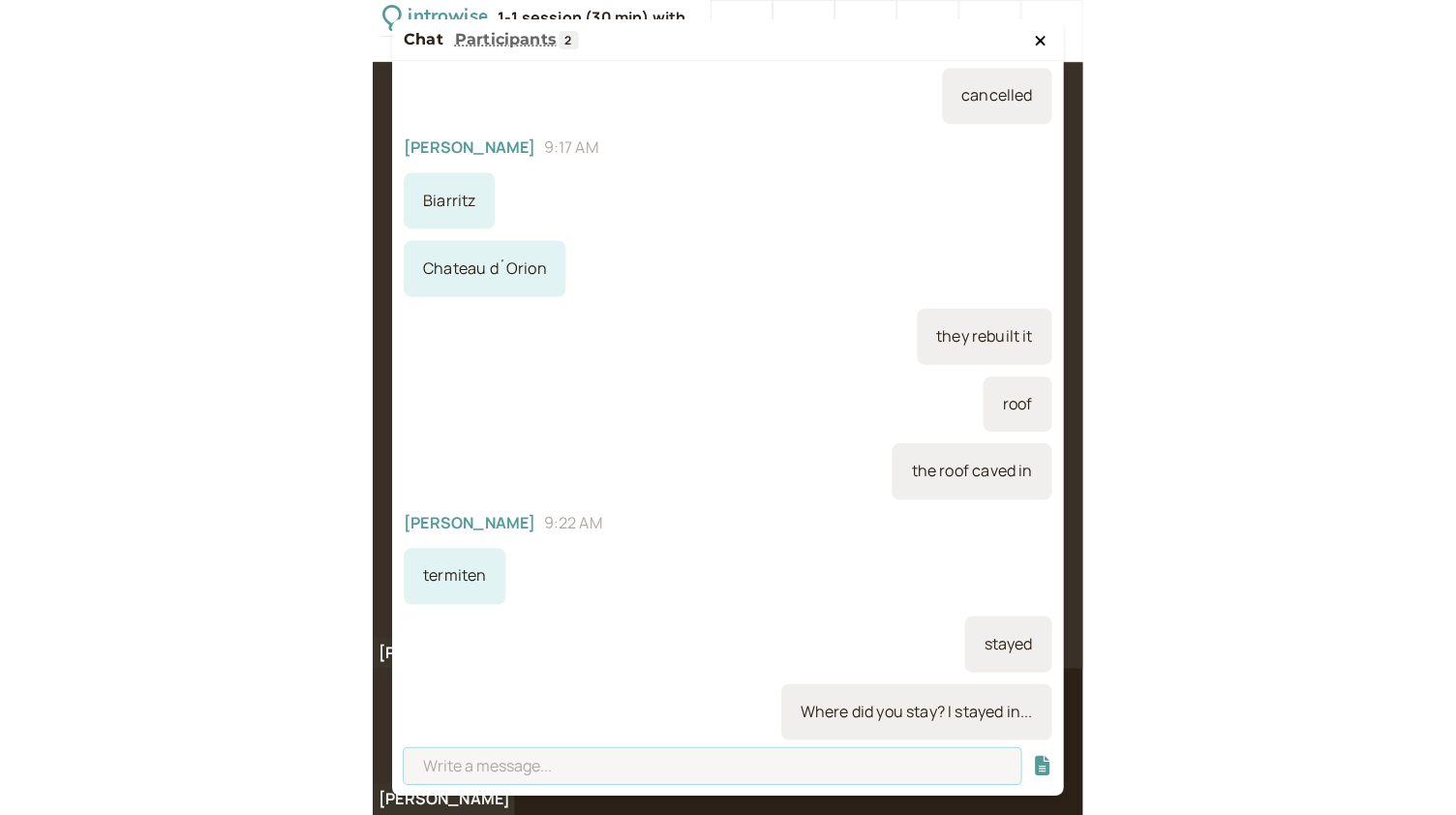 scroll, scrollTop: 870, scrollLeft: 0, axis: vertical 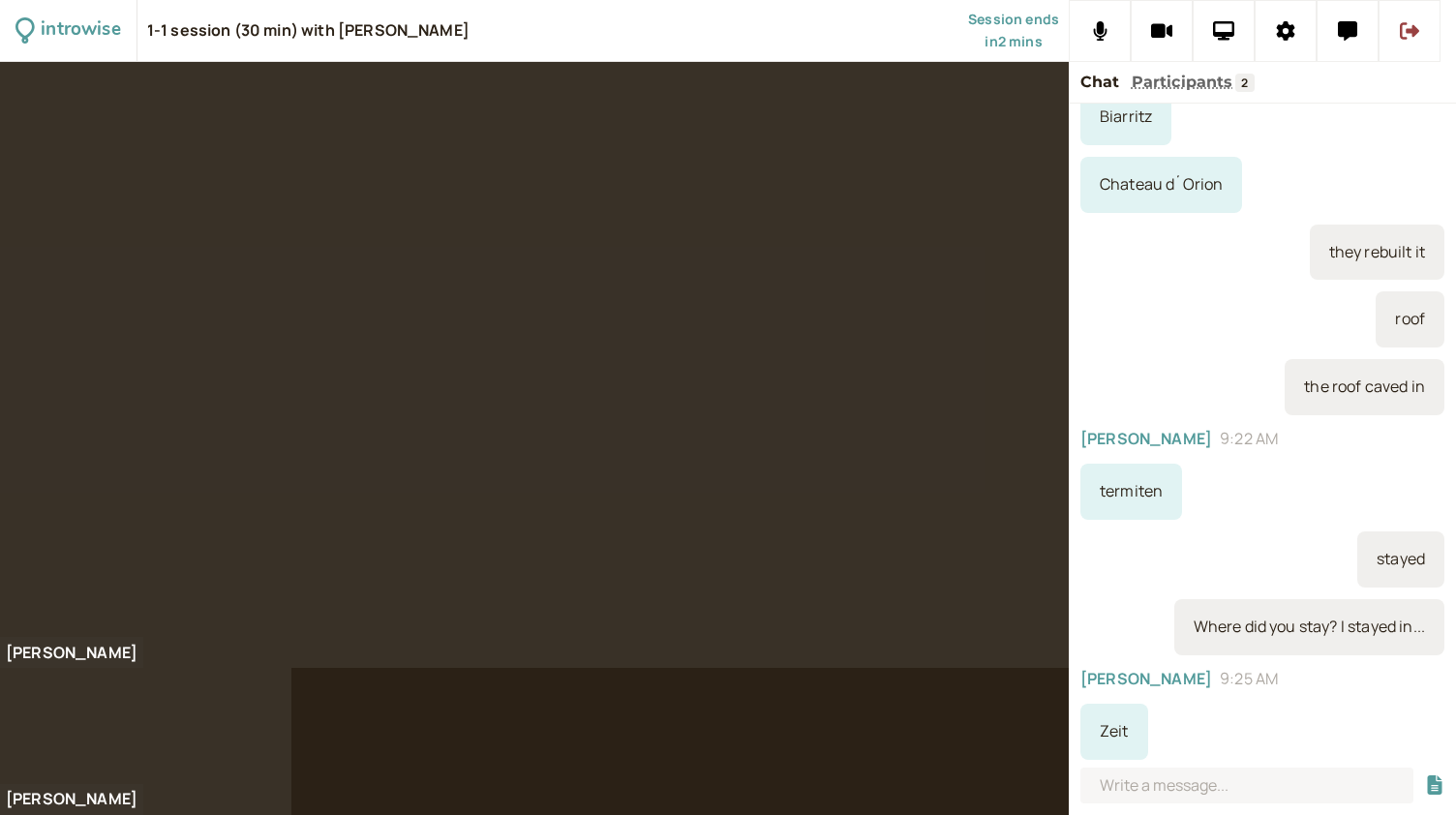 click on "Zeit" at bounding box center (1114, 732) 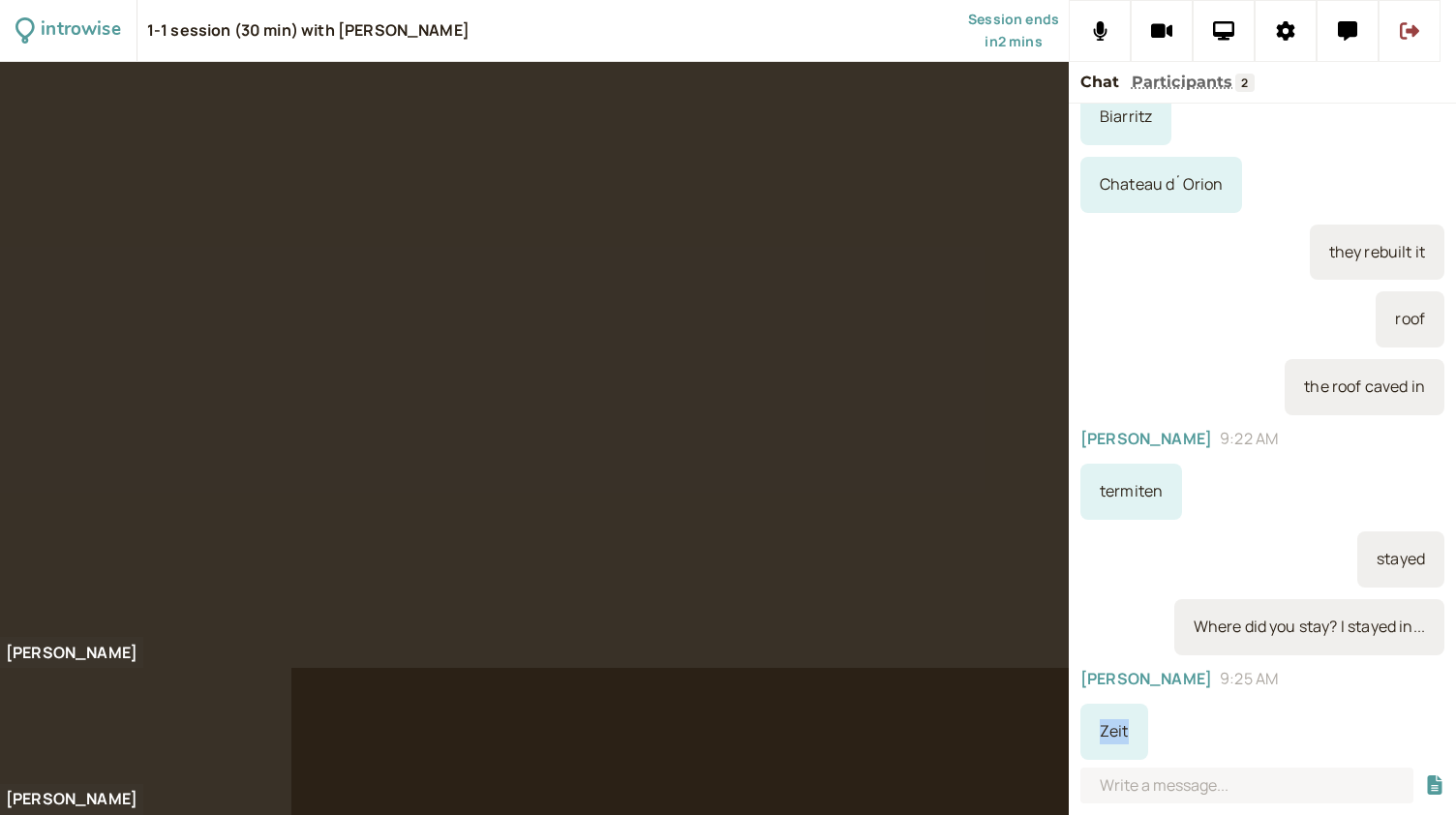 drag, startPoint x: 1104, startPoint y: 735, endPoint x: 1136, endPoint y: 740, distance: 32.38827 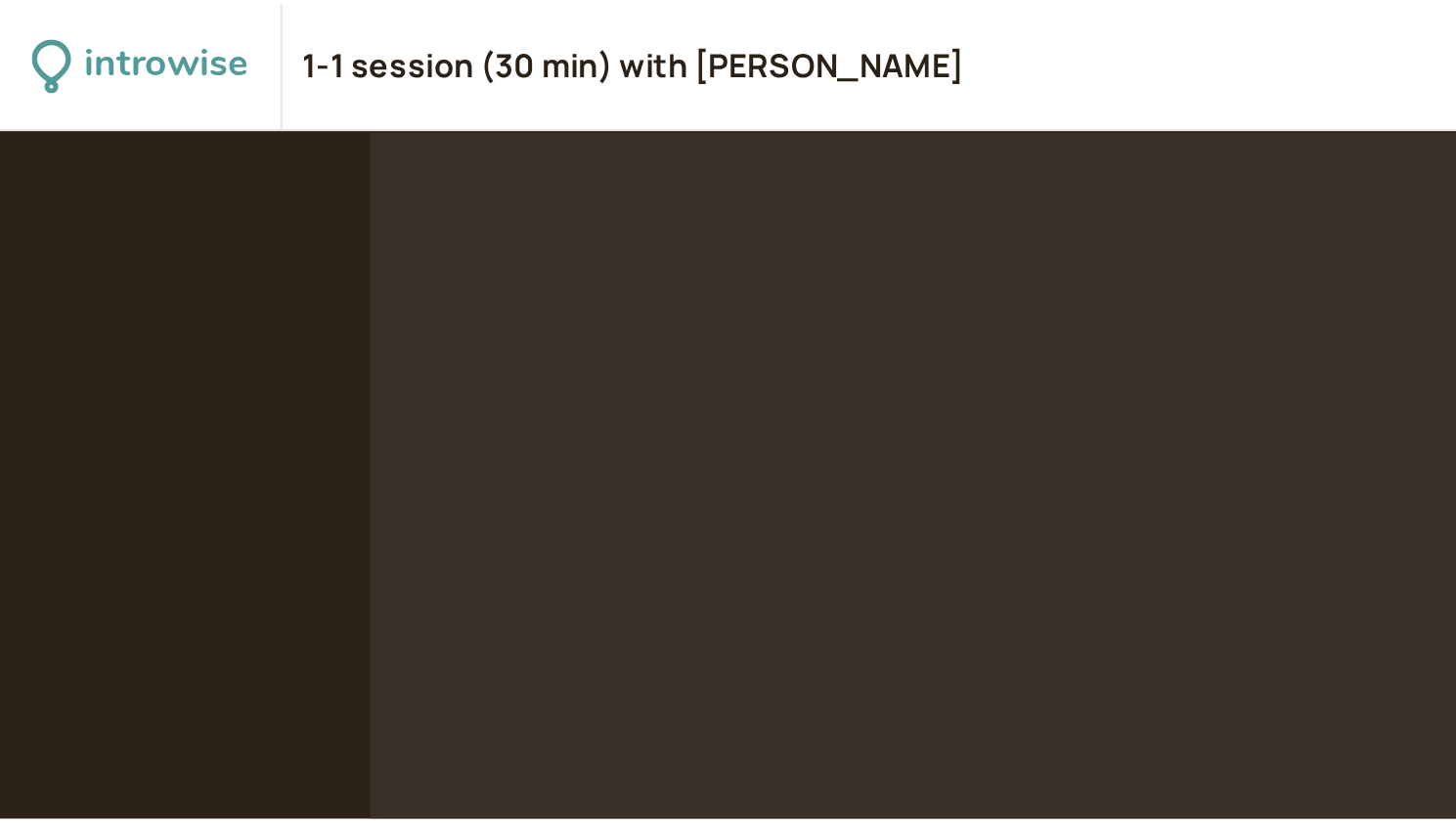scroll, scrollTop: 1031, scrollLeft: 0, axis: vertical 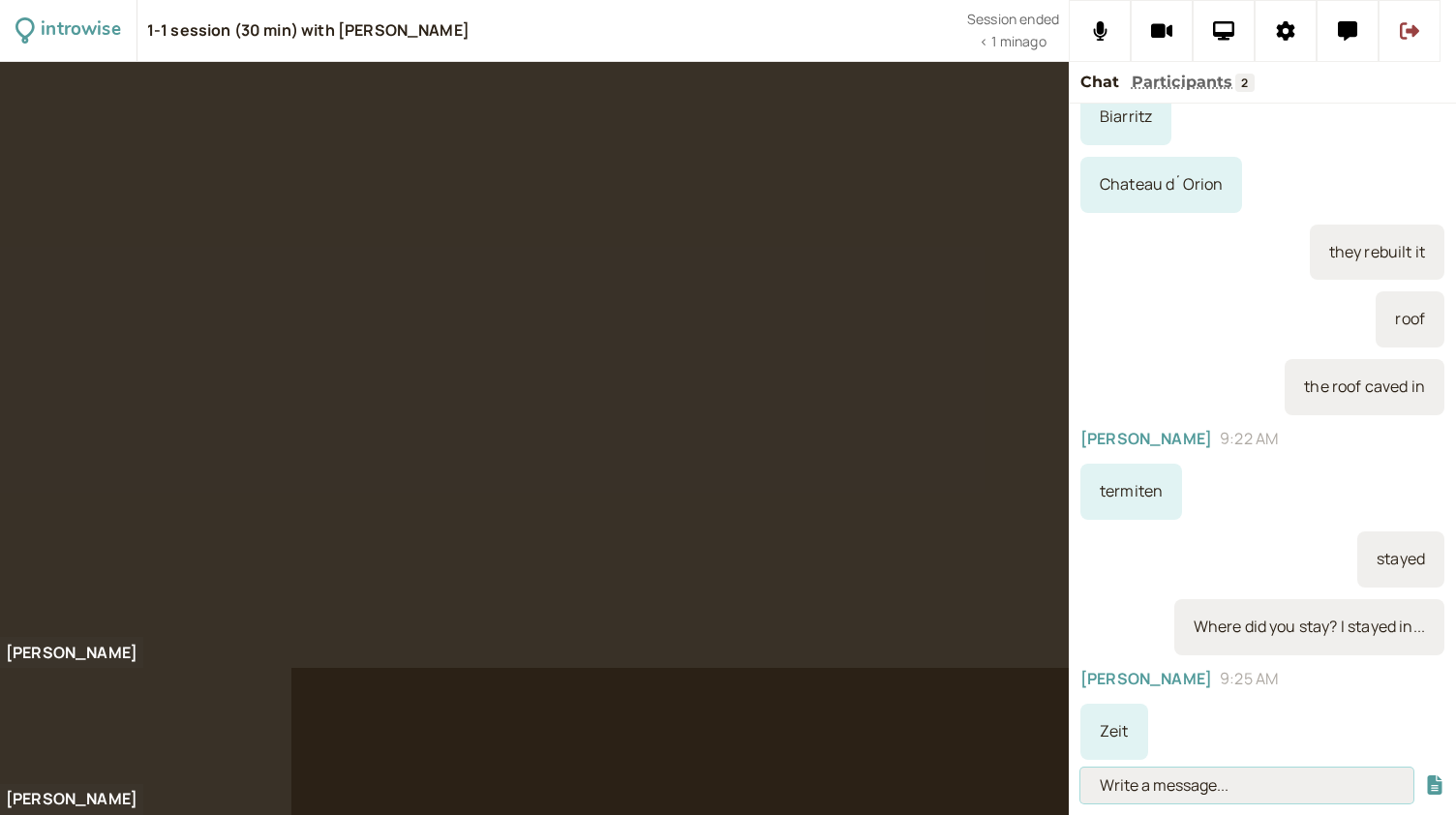 click at bounding box center (1247, 785) 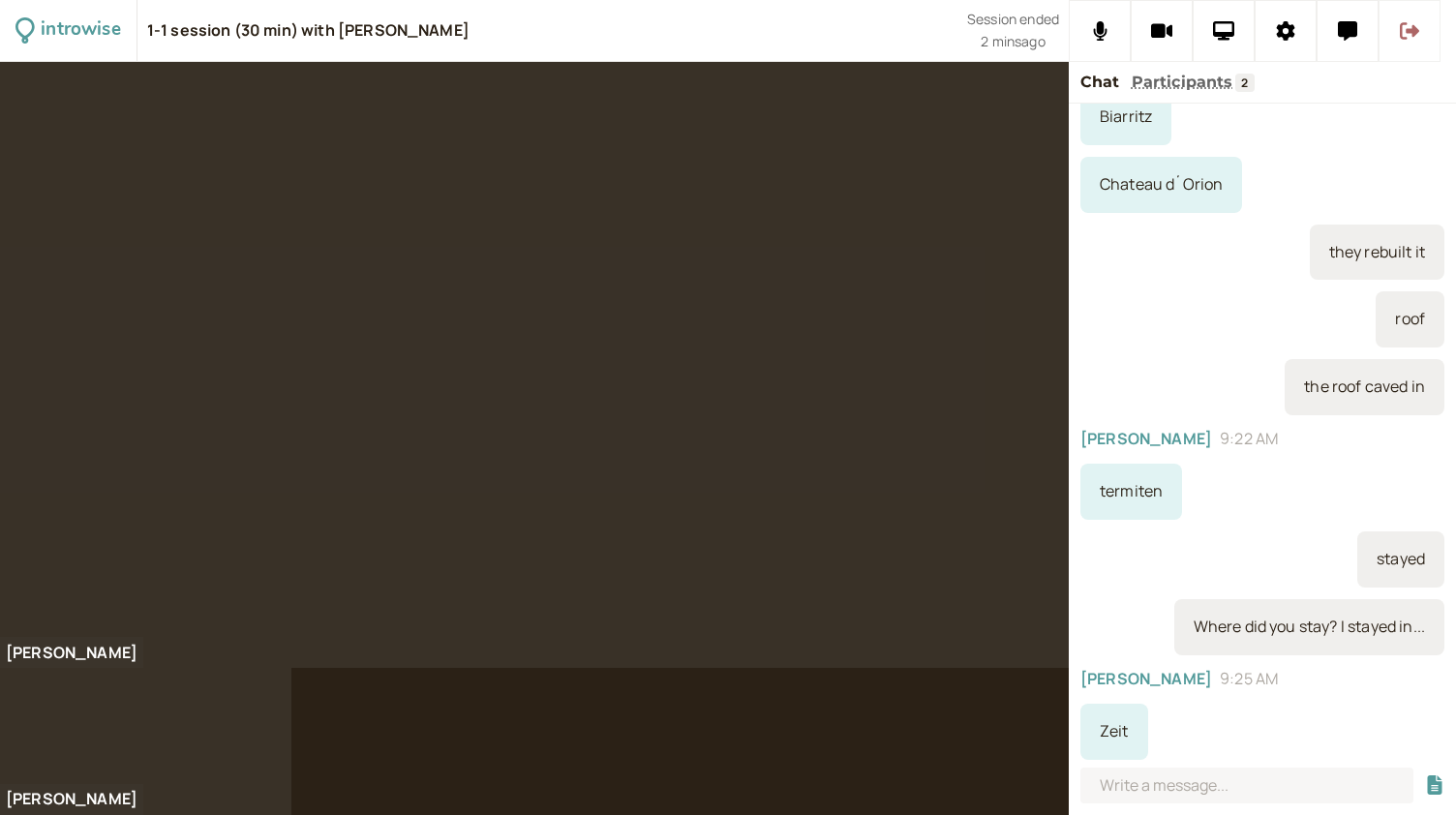 click 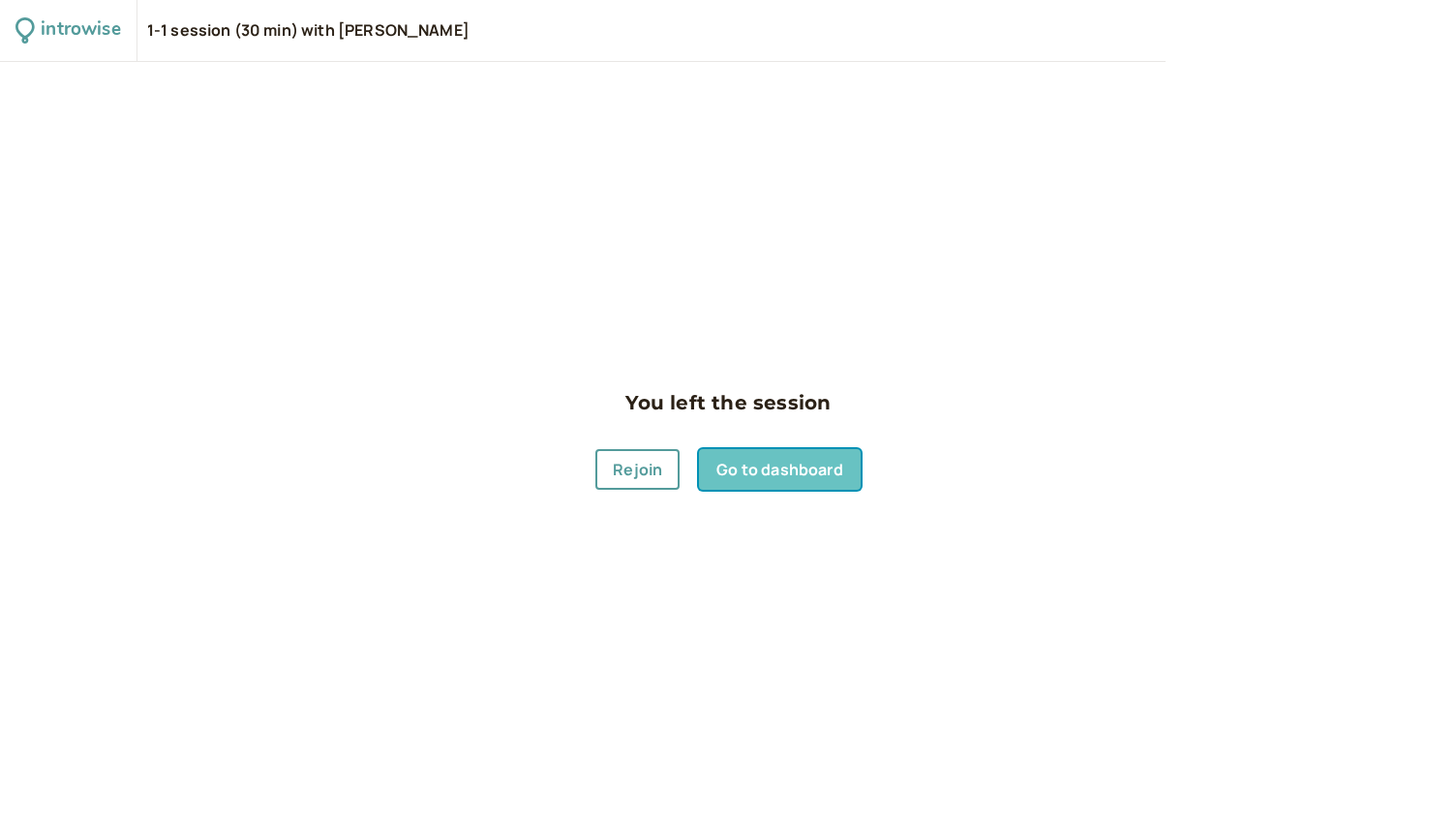 click on "Go to dashboard" at bounding box center [779, 469] 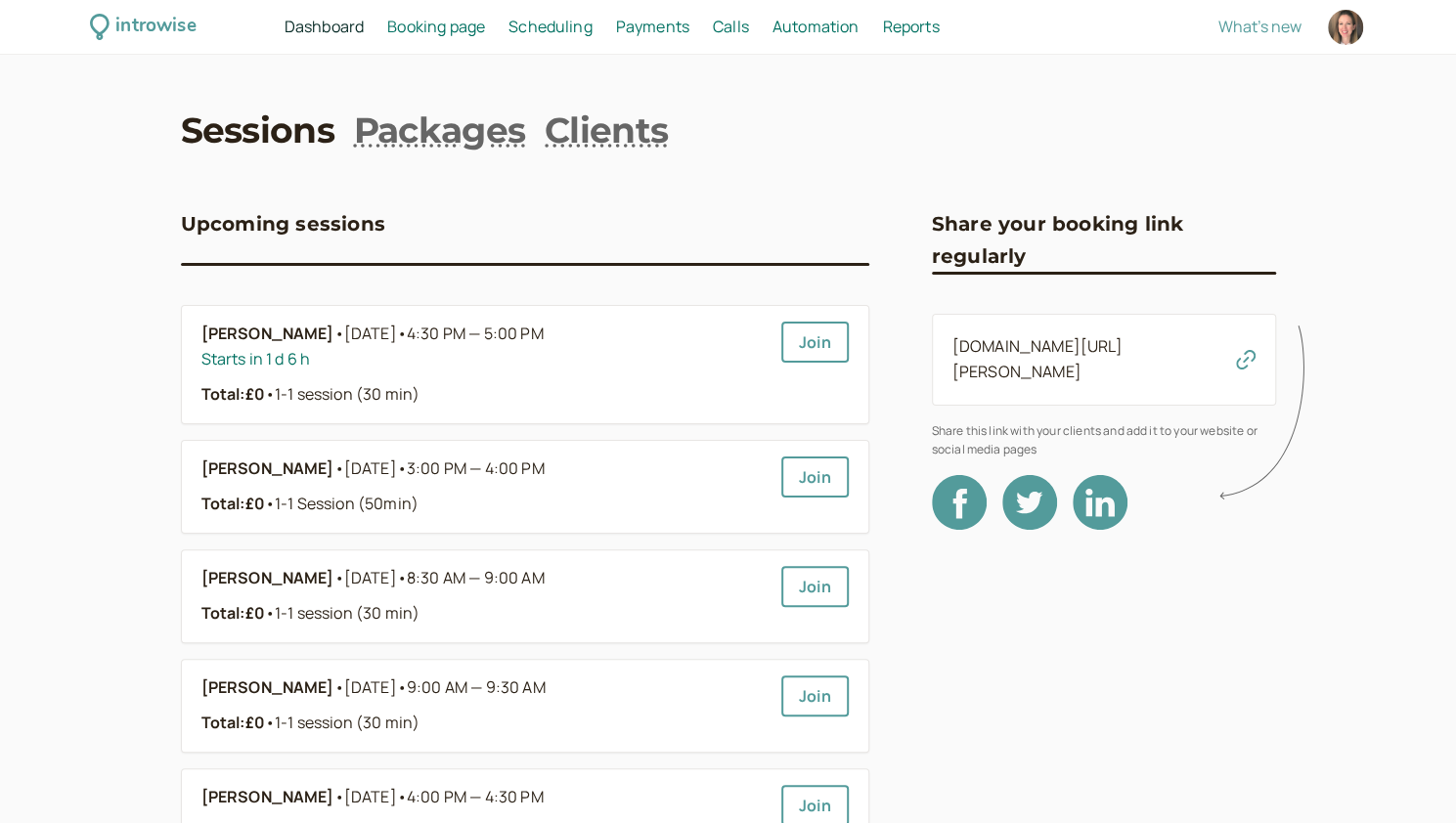 click on "Booking page" at bounding box center (436, 26) 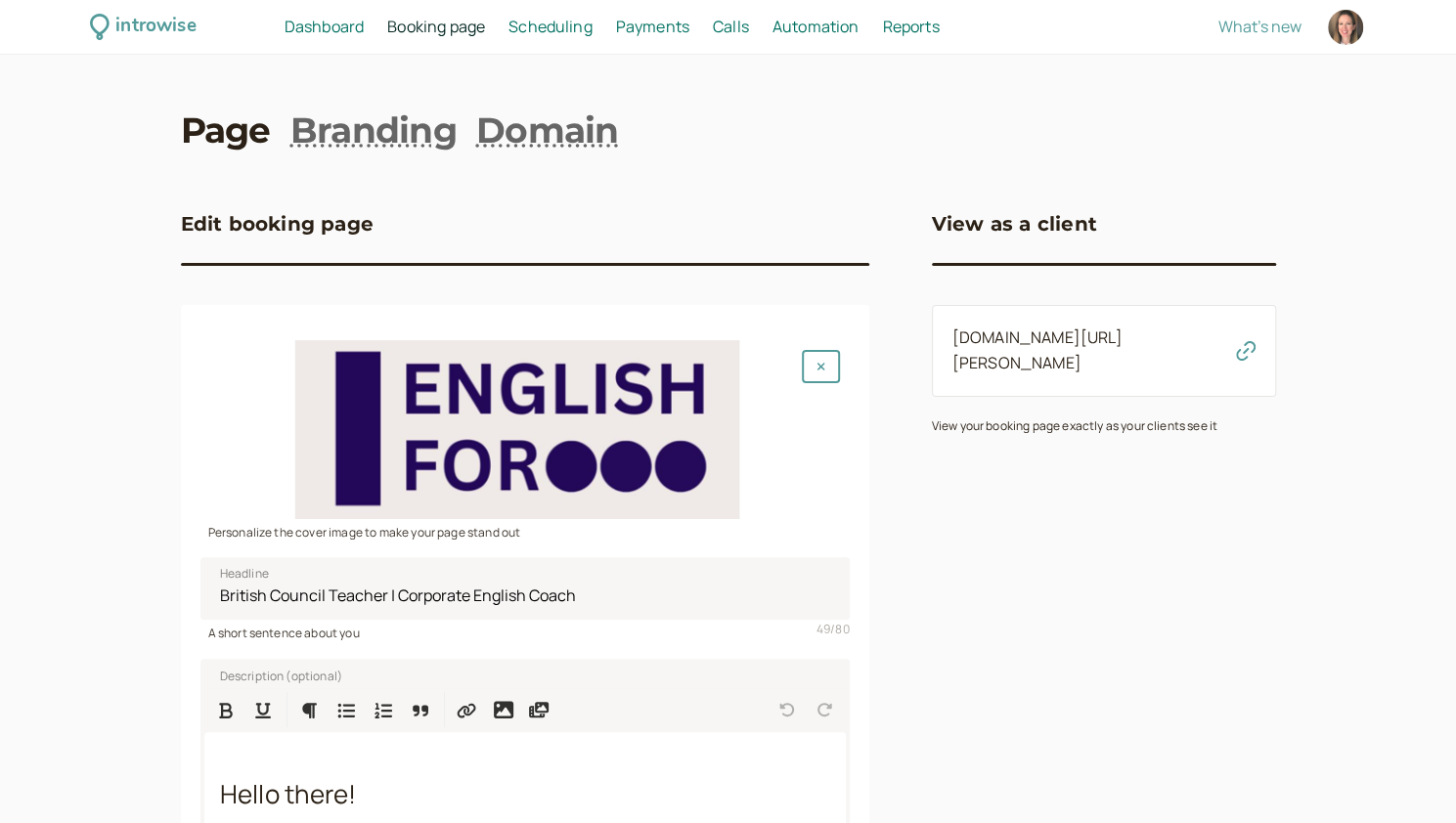 click on "Dashboard" at bounding box center (324, 26) 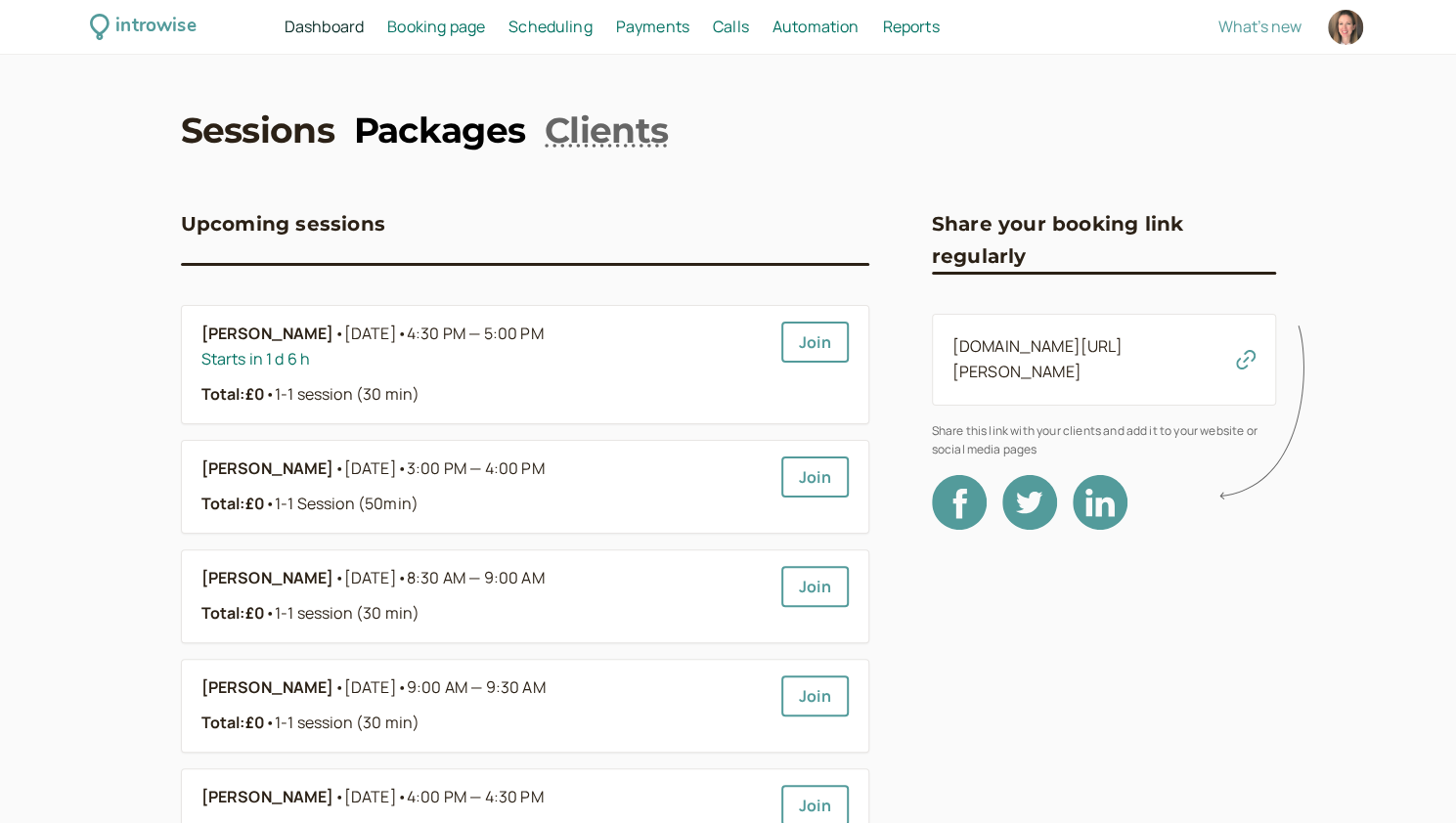 click on "Packages" at bounding box center [439, 130] 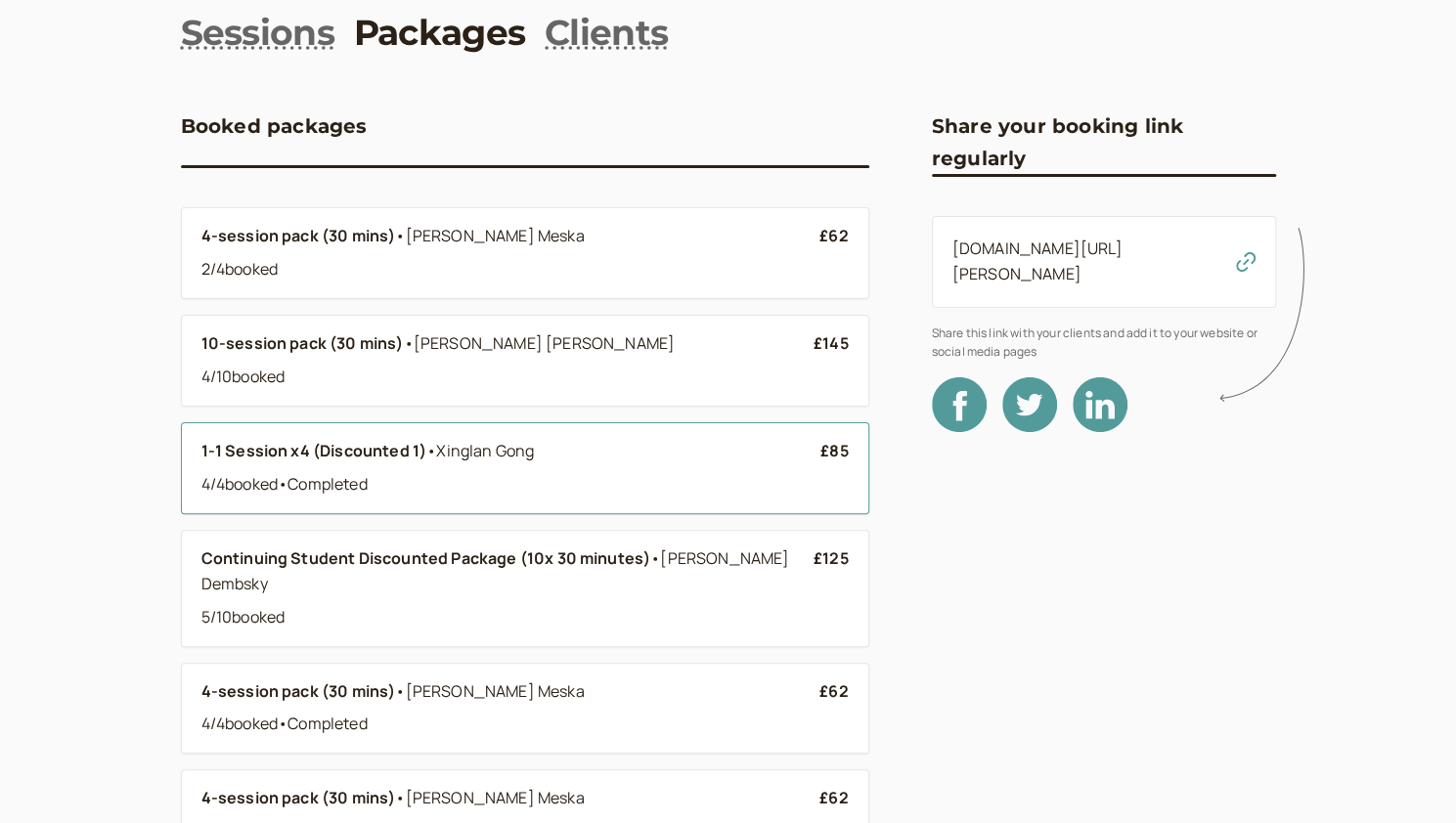 scroll, scrollTop: 195, scrollLeft: 0, axis: vertical 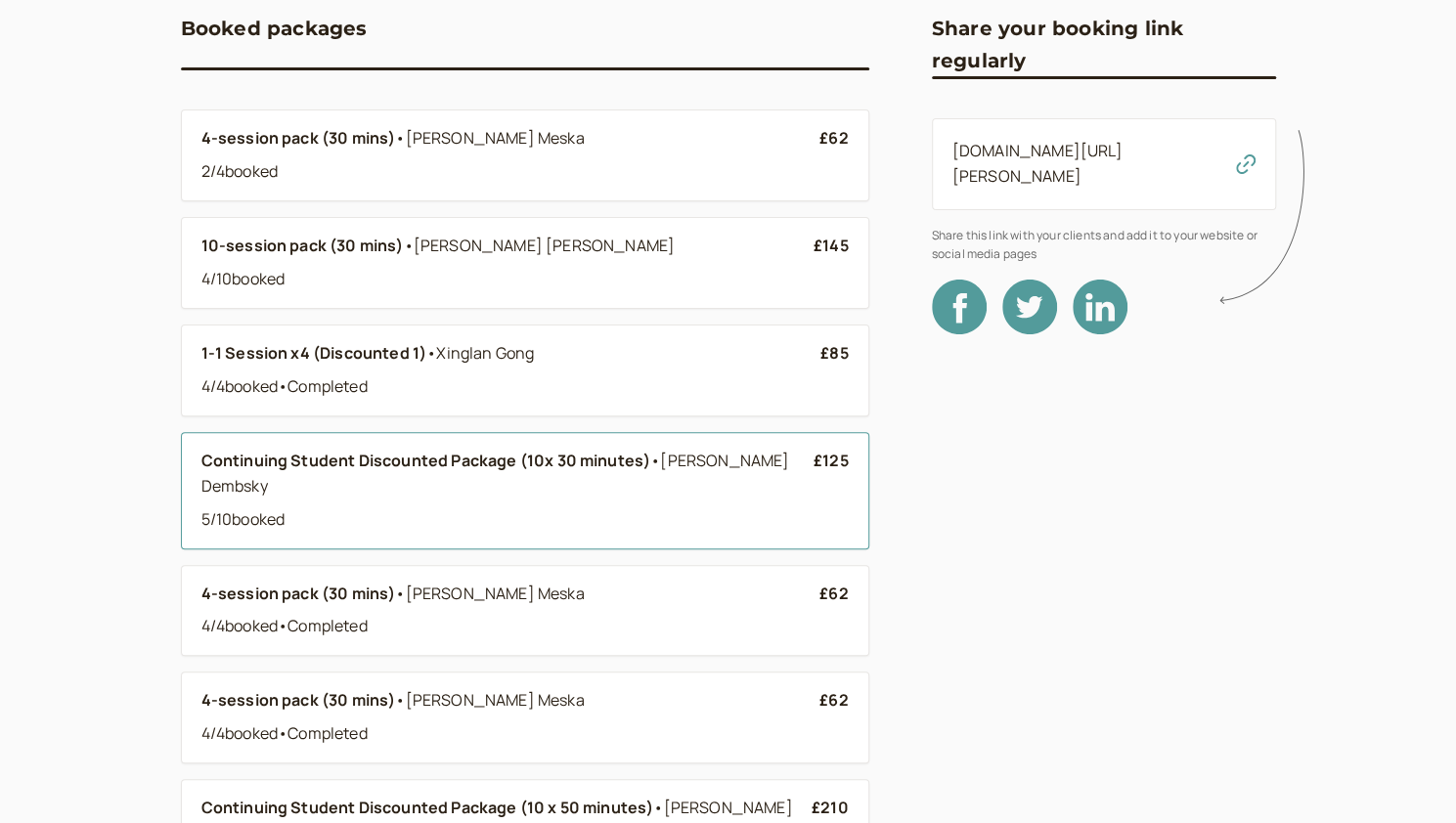 click on "5 / 10  booked" at bounding box center (507, 520) 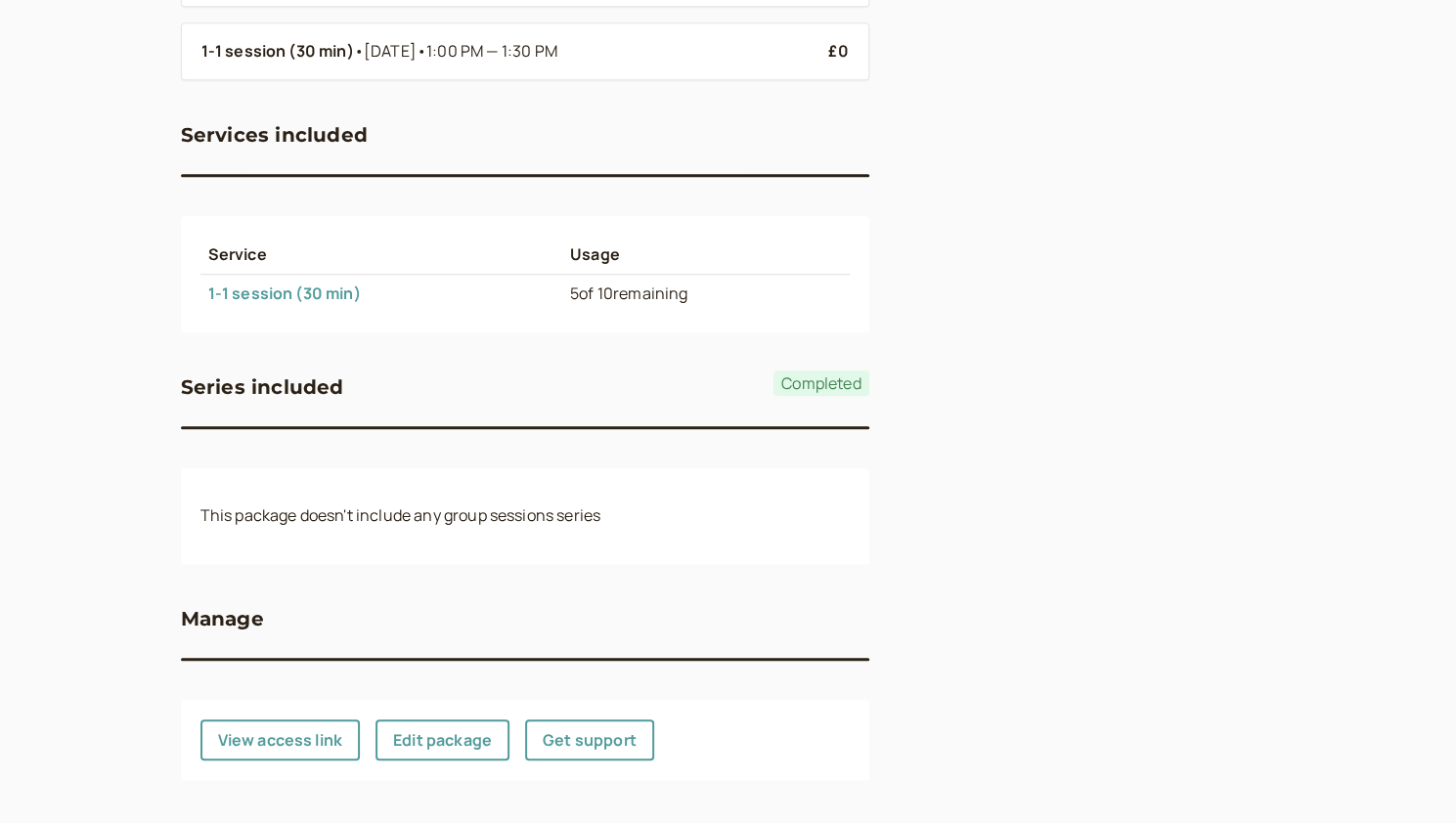 scroll, scrollTop: 805, scrollLeft: 0, axis: vertical 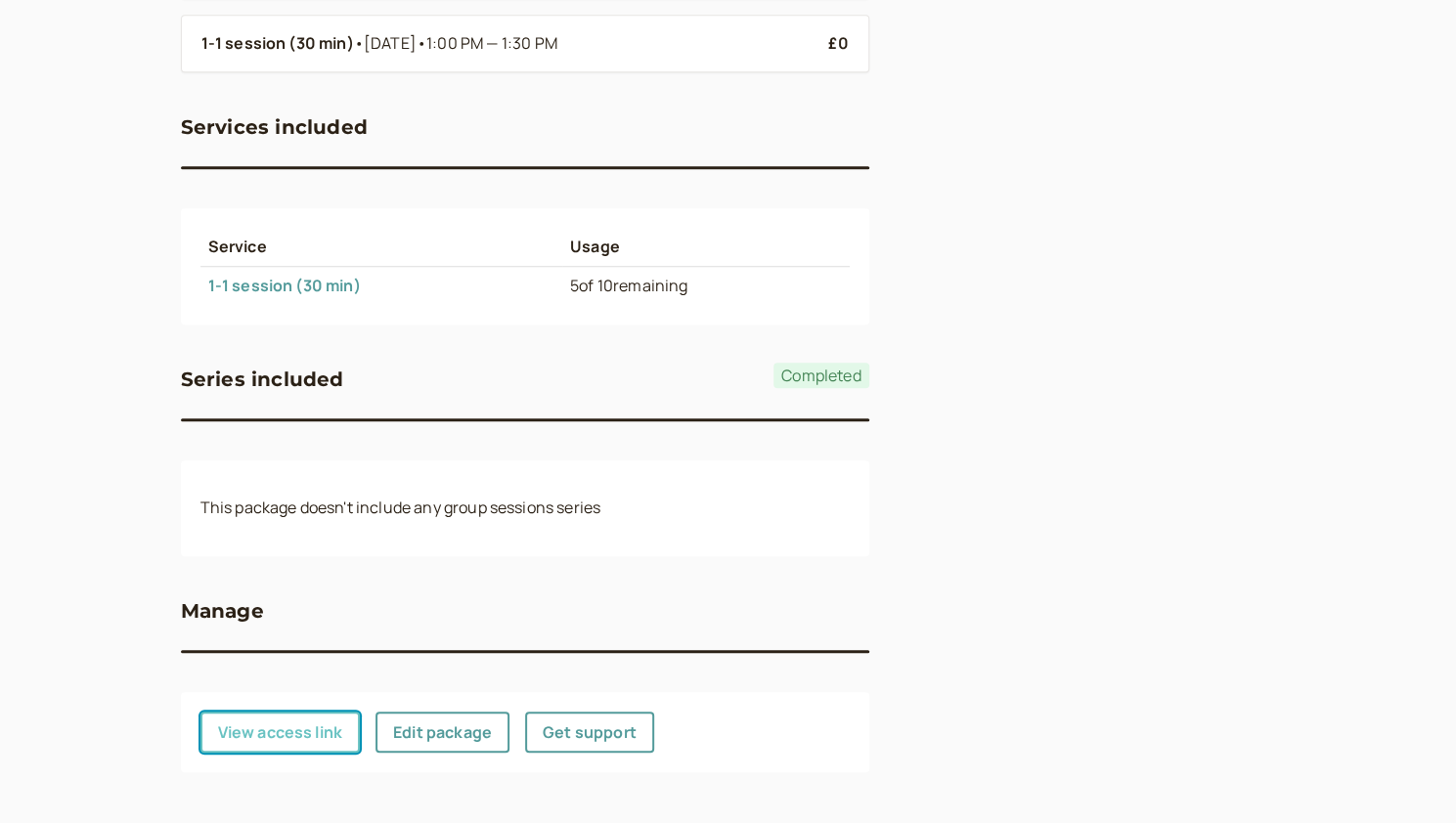 click on "View access link" at bounding box center (281, 732) 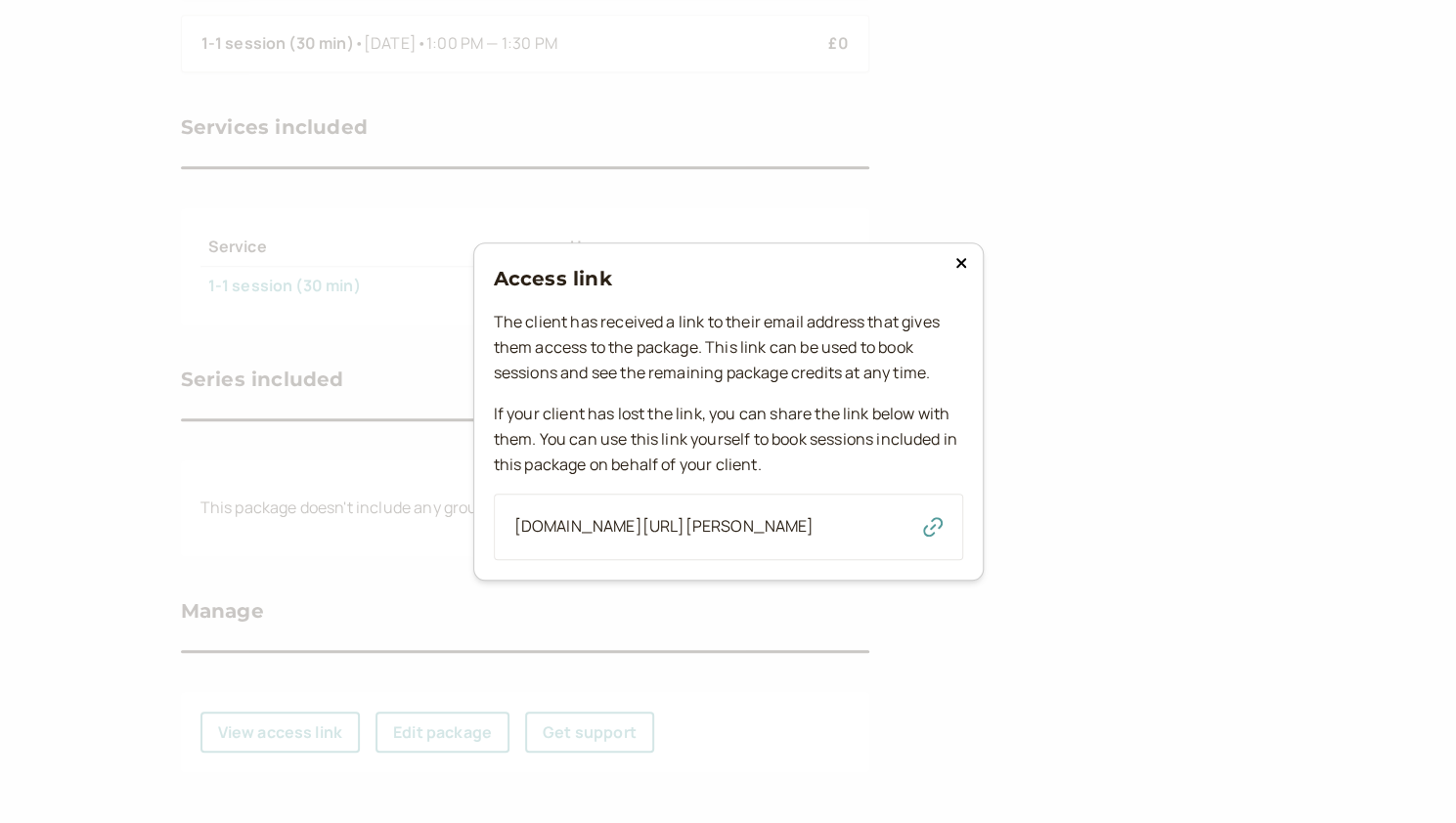 click 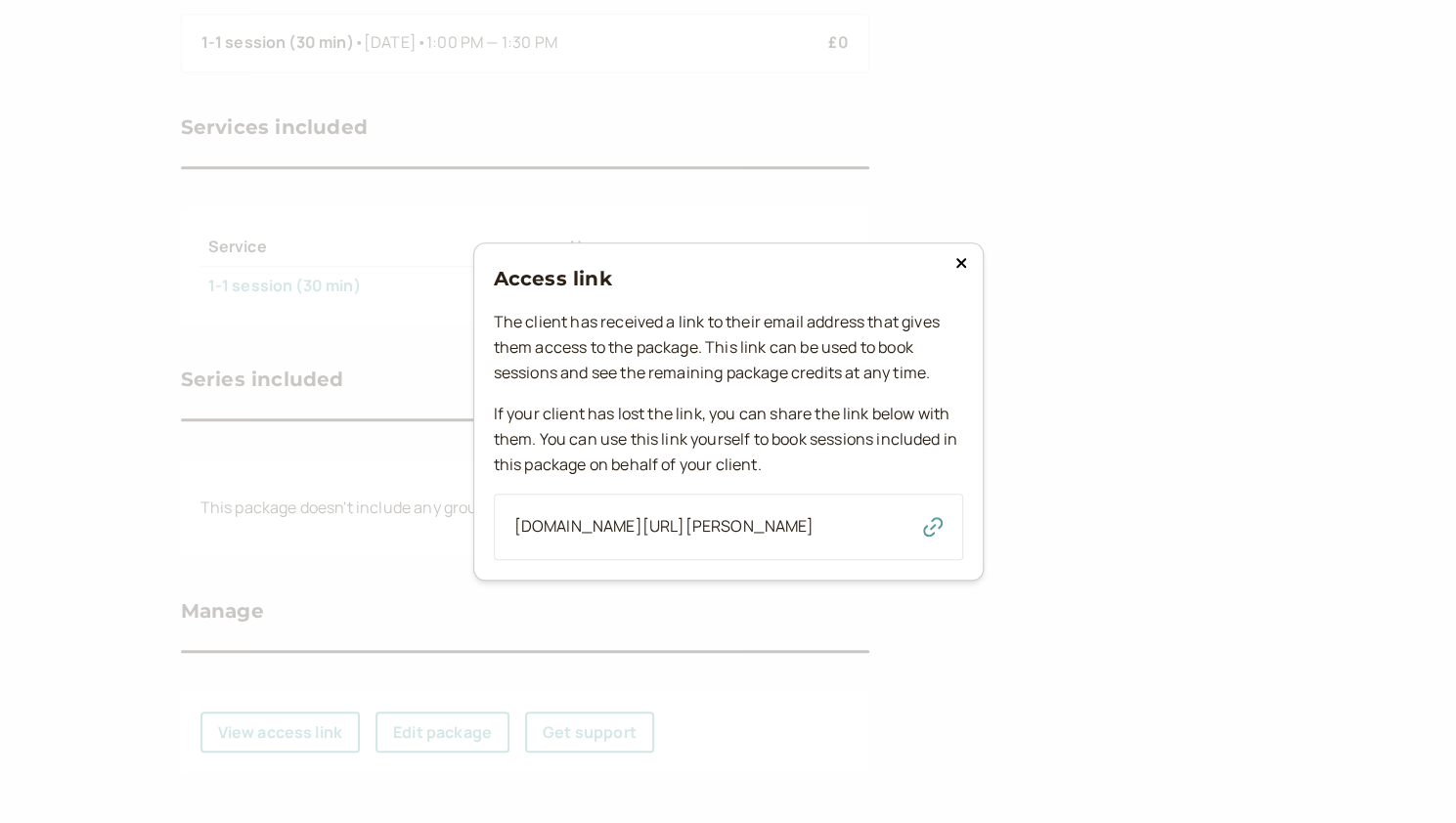 click 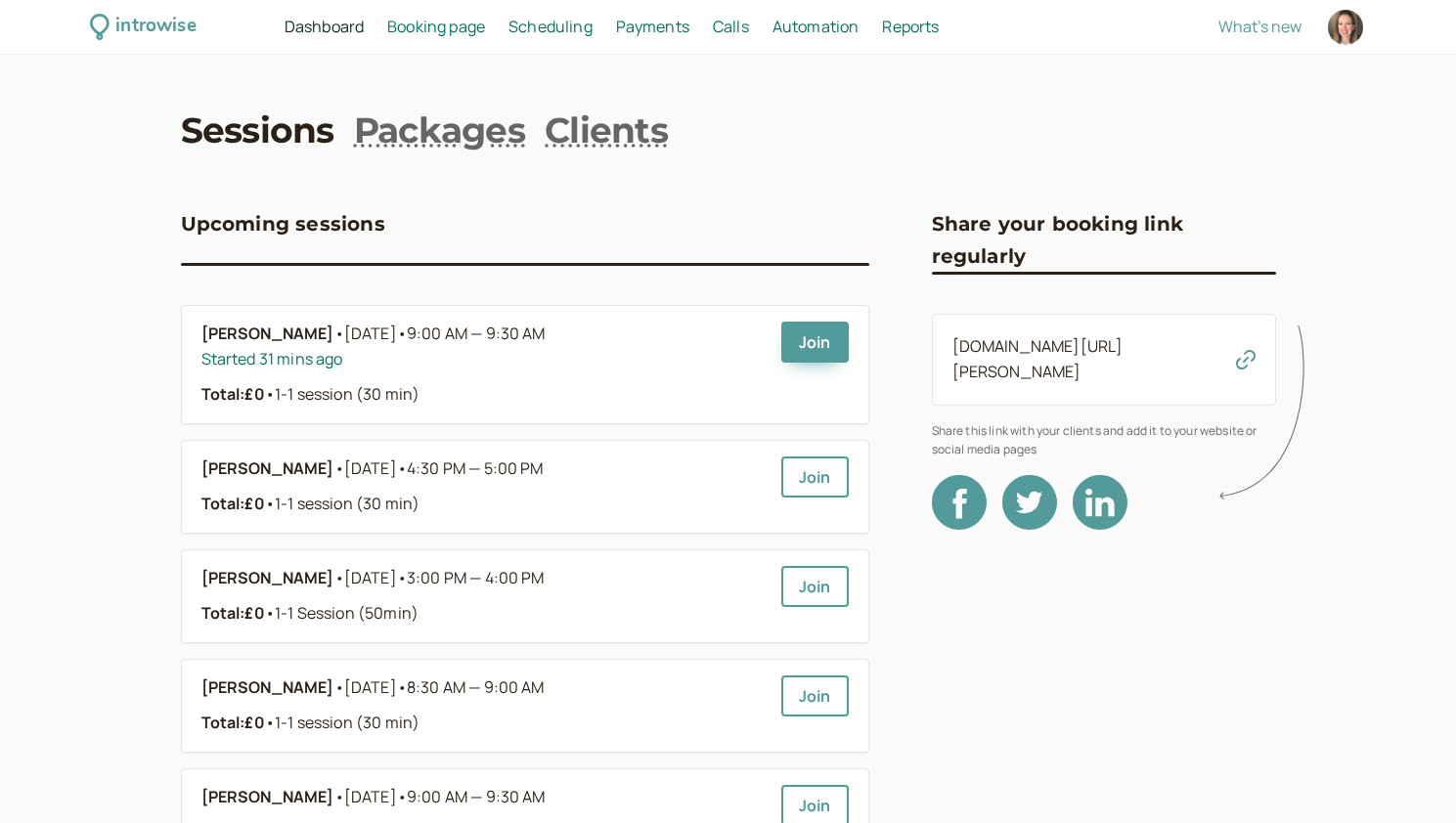 scroll, scrollTop: 0, scrollLeft: 0, axis: both 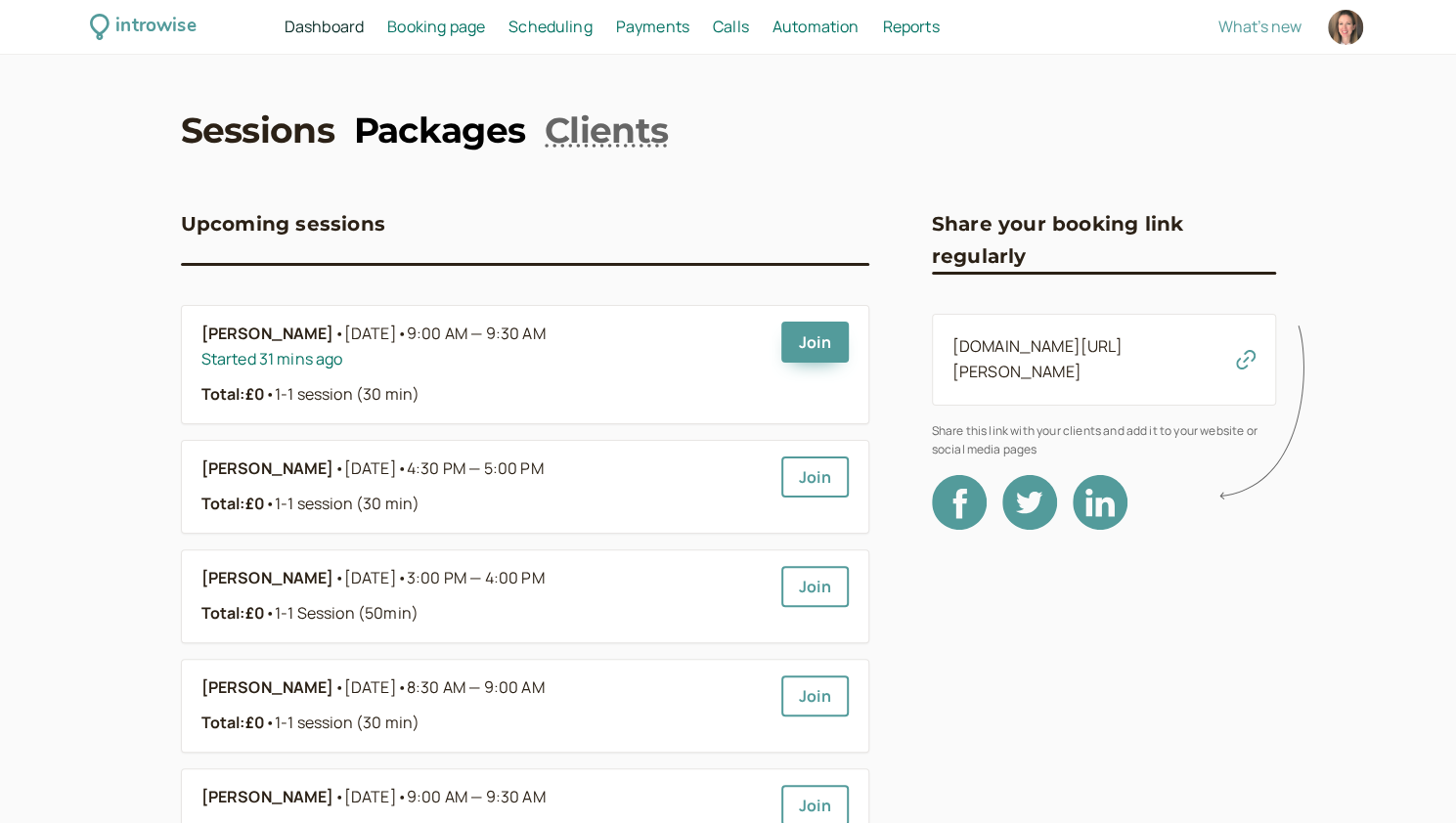 click on "Packages" at bounding box center (439, 130) 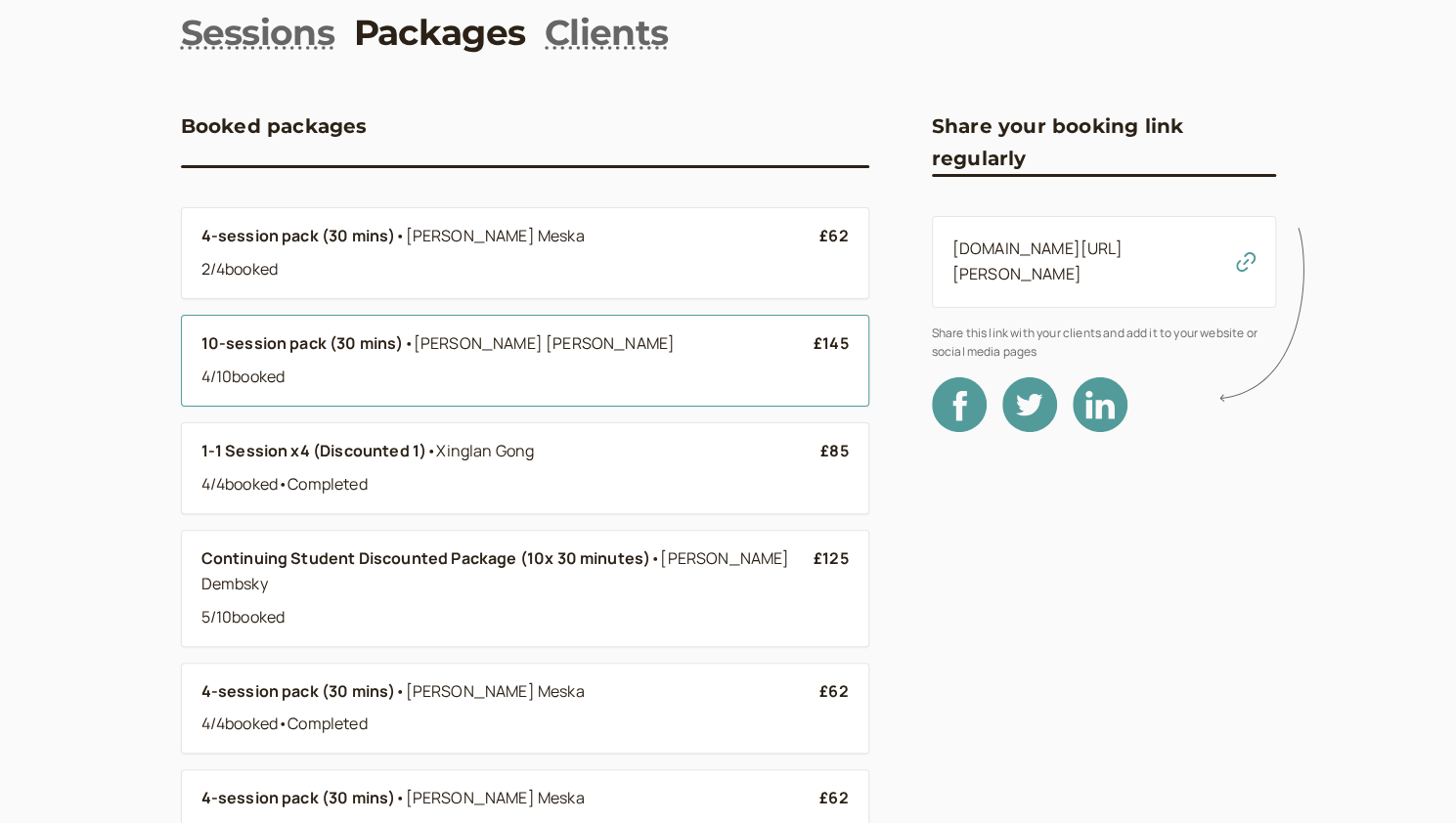 scroll, scrollTop: 195, scrollLeft: 0, axis: vertical 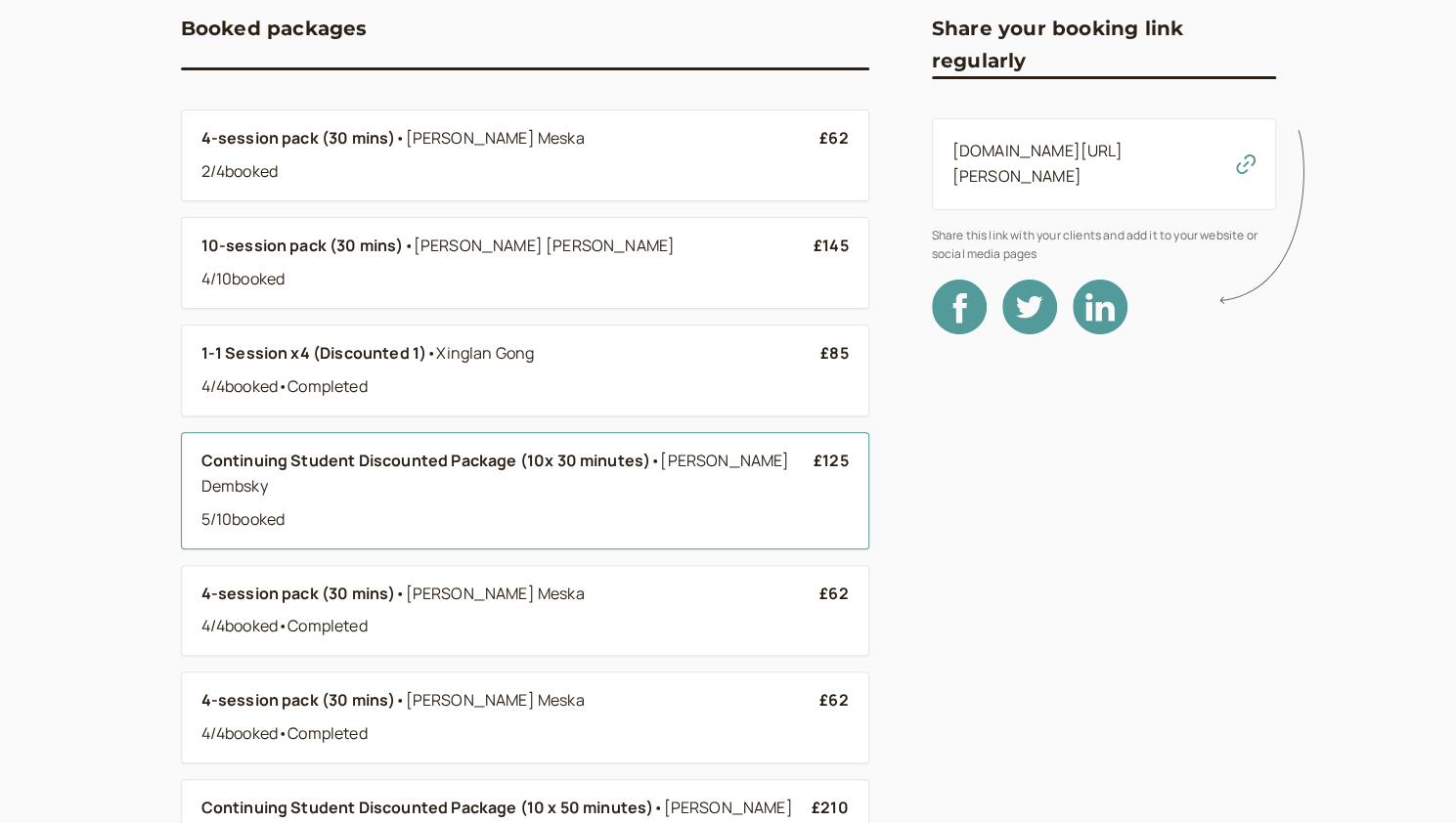 click on "Continuing Student Discounted Package (10x 30 minutes)  •  Susanne   Dembsky   5 / 10  booked" at bounding box center [507, 491] 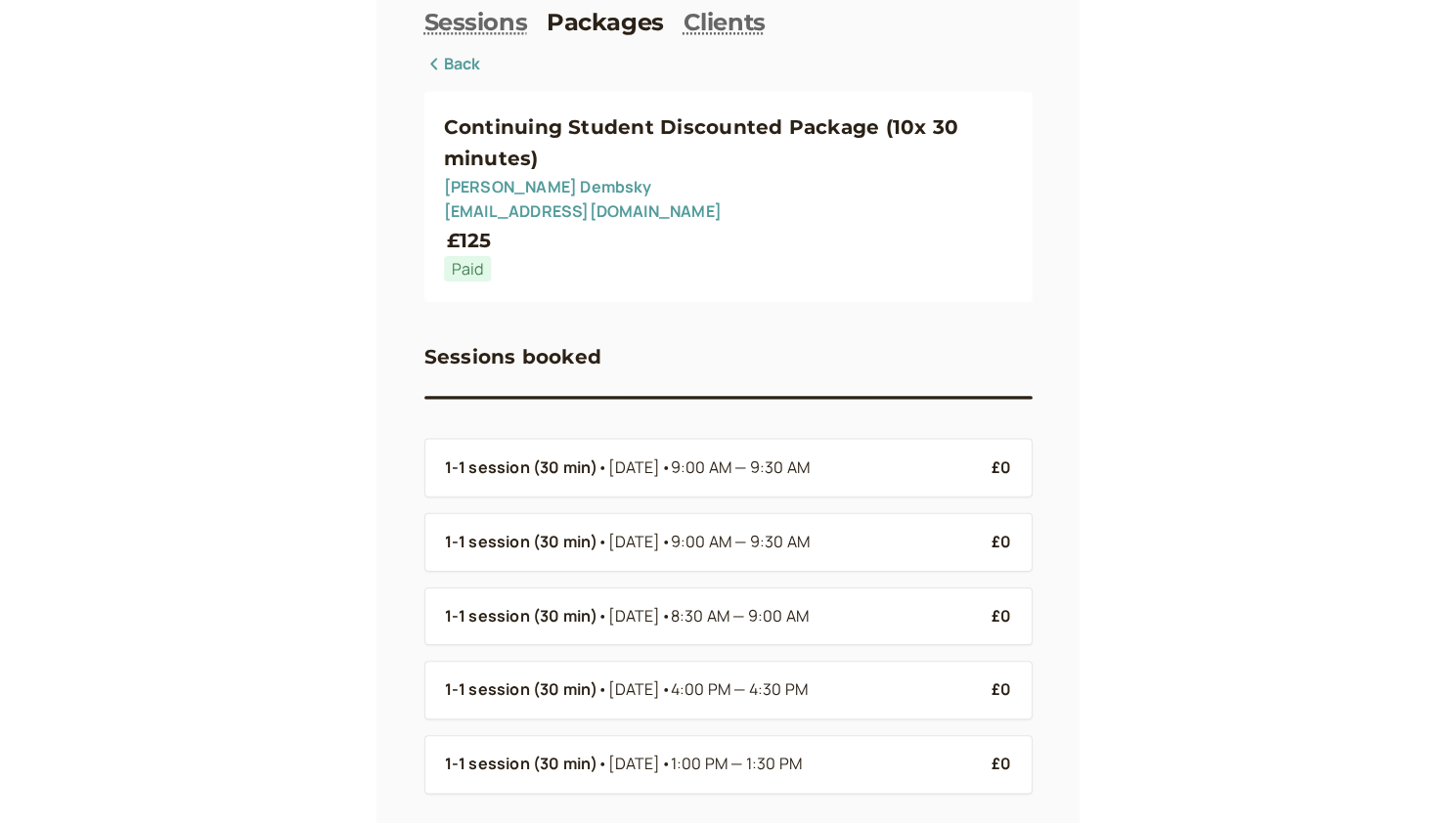 scroll, scrollTop: 0, scrollLeft: 0, axis: both 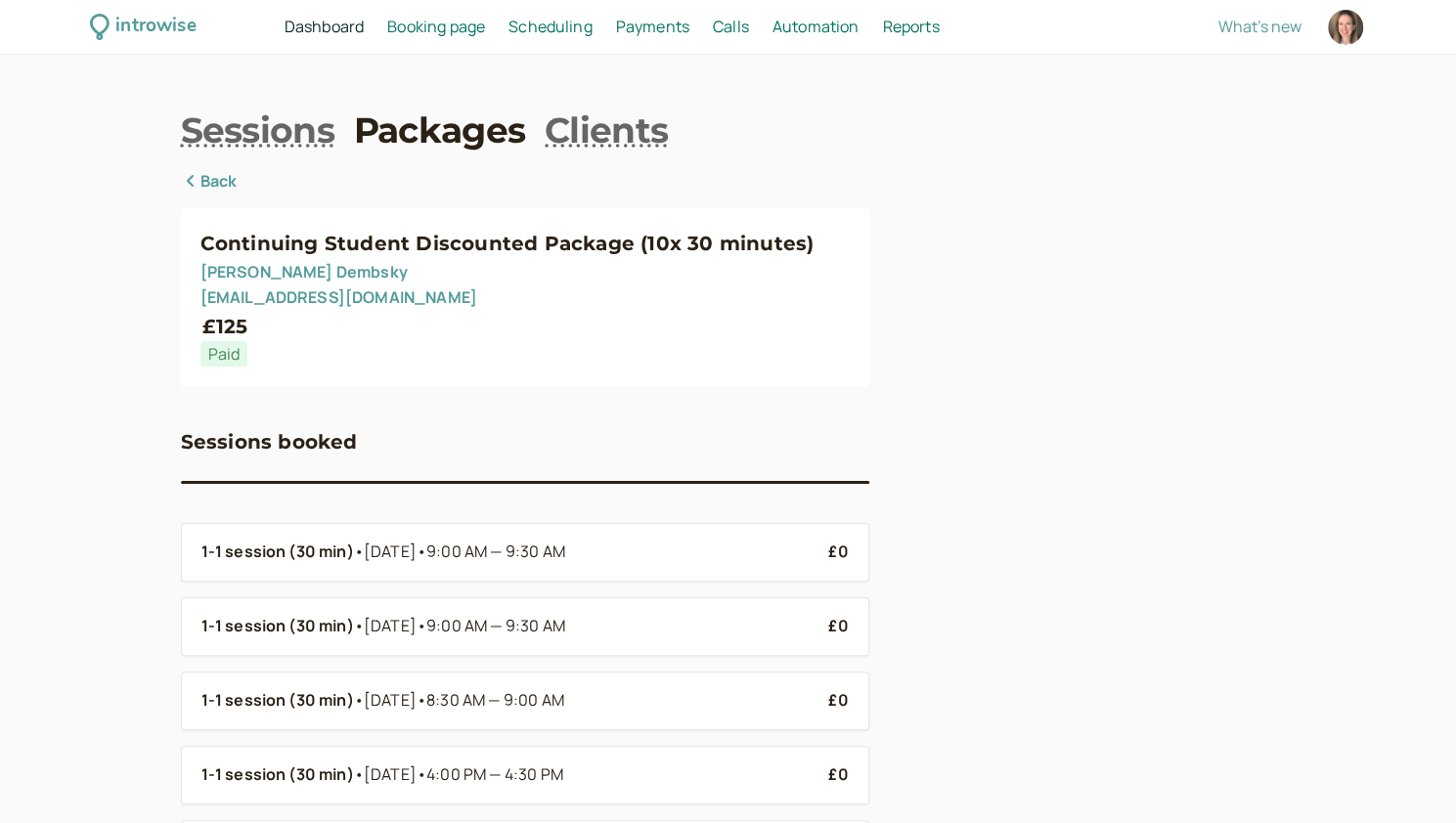 click on "Scheduling" at bounding box center (551, 26) 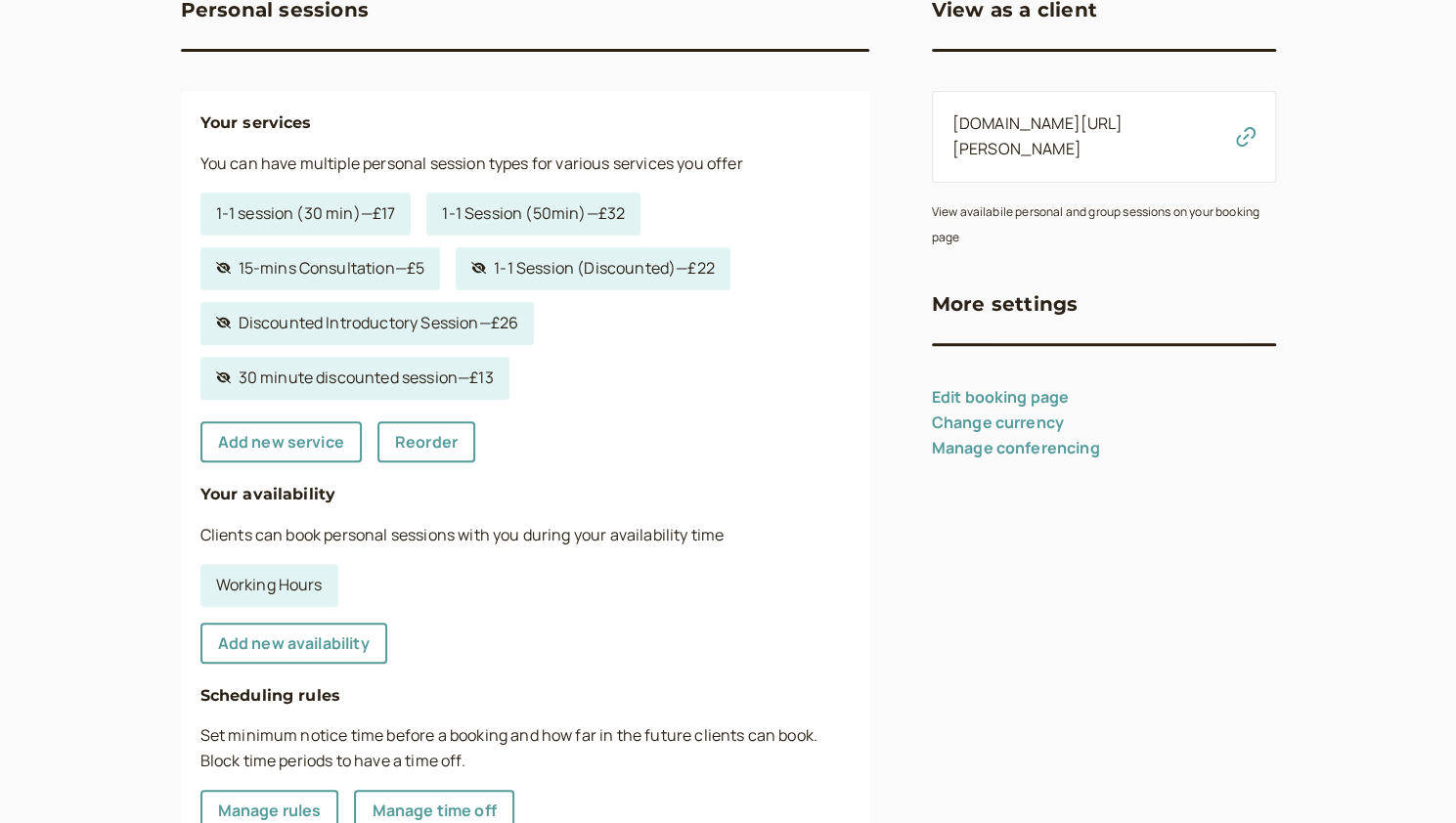 scroll, scrollTop: 293, scrollLeft: 0, axis: vertical 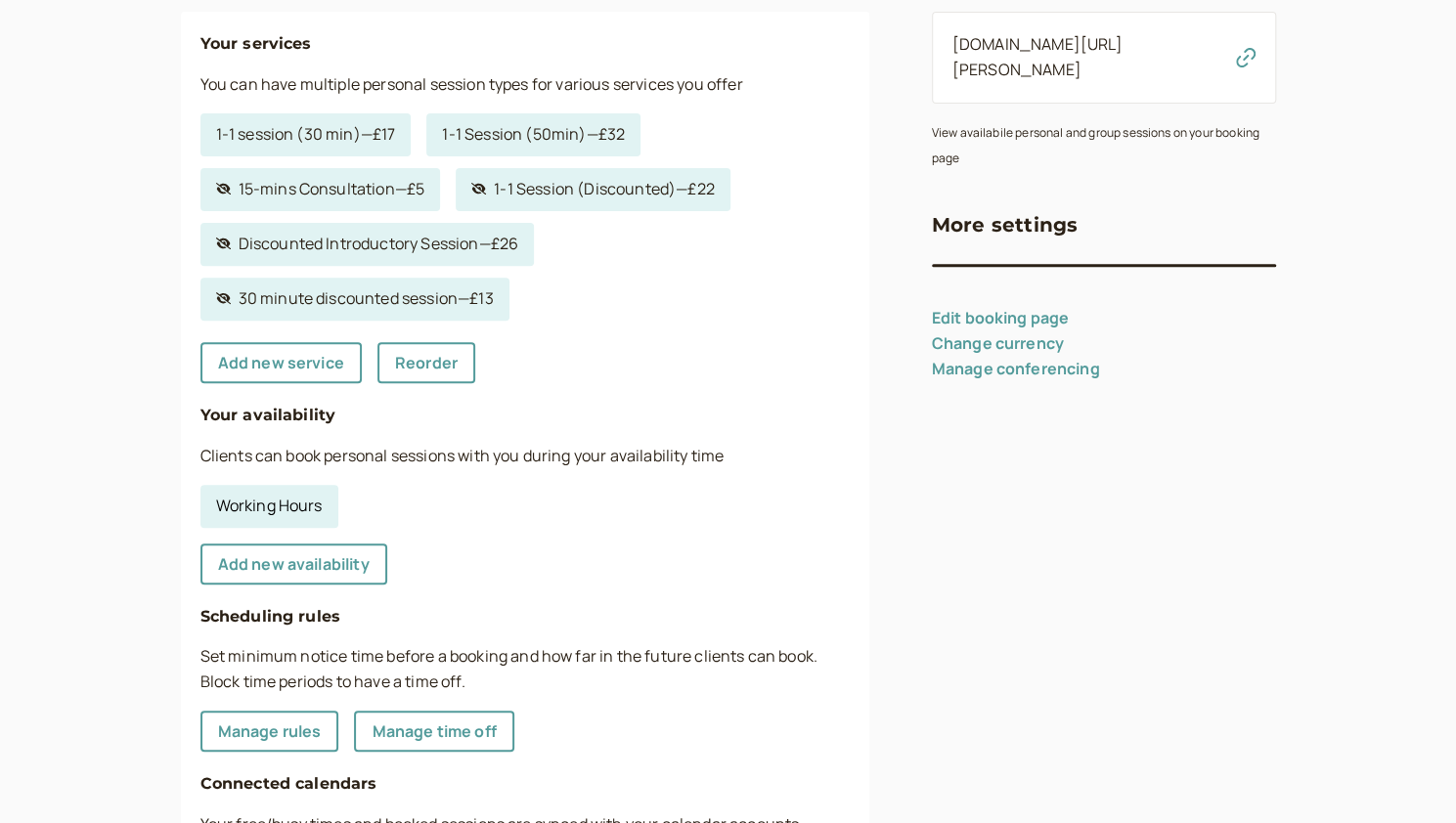 click on "Working Hours" at bounding box center (269, 506) 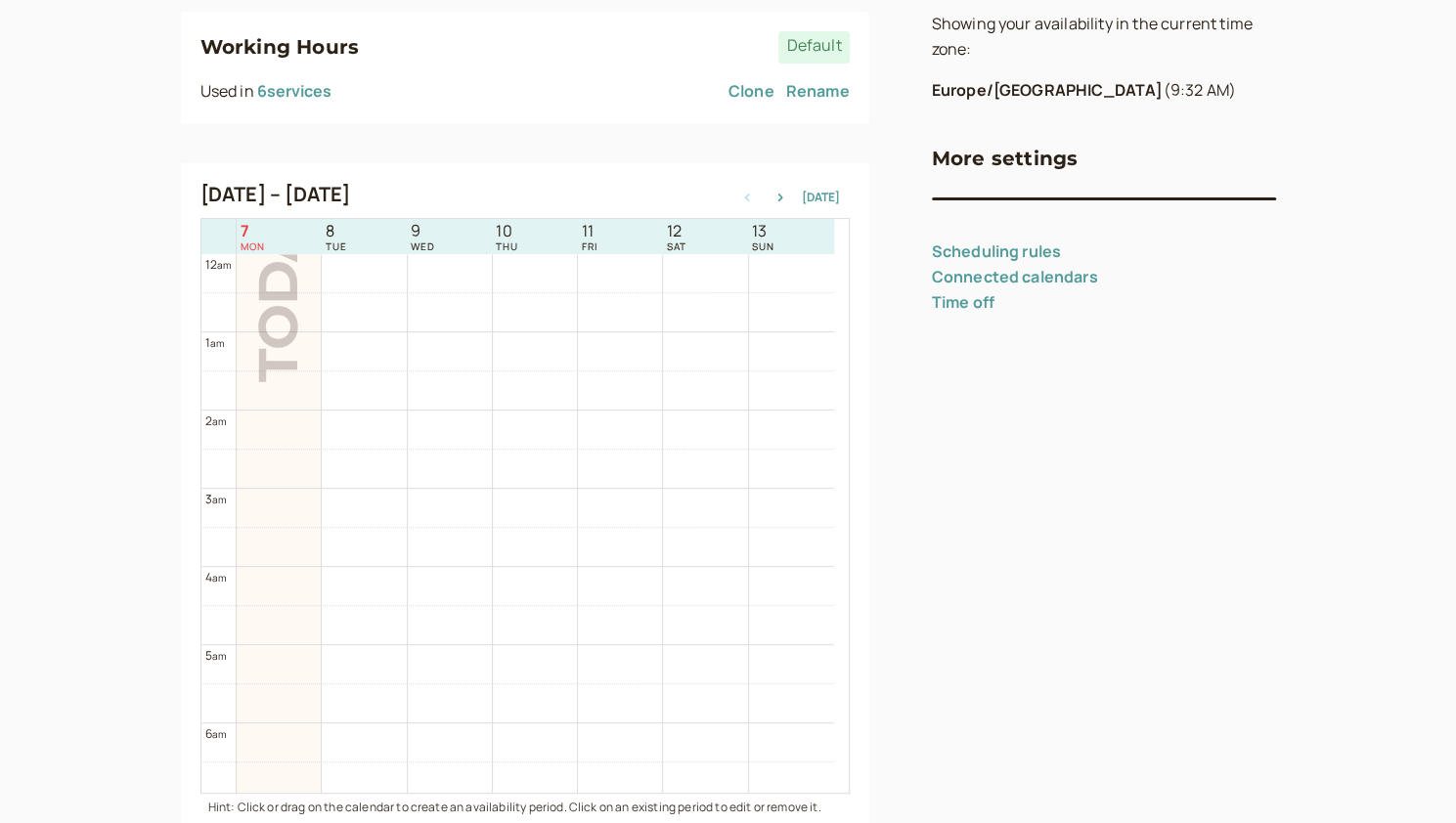 scroll, scrollTop: 628, scrollLeft: 0, axis: vertical 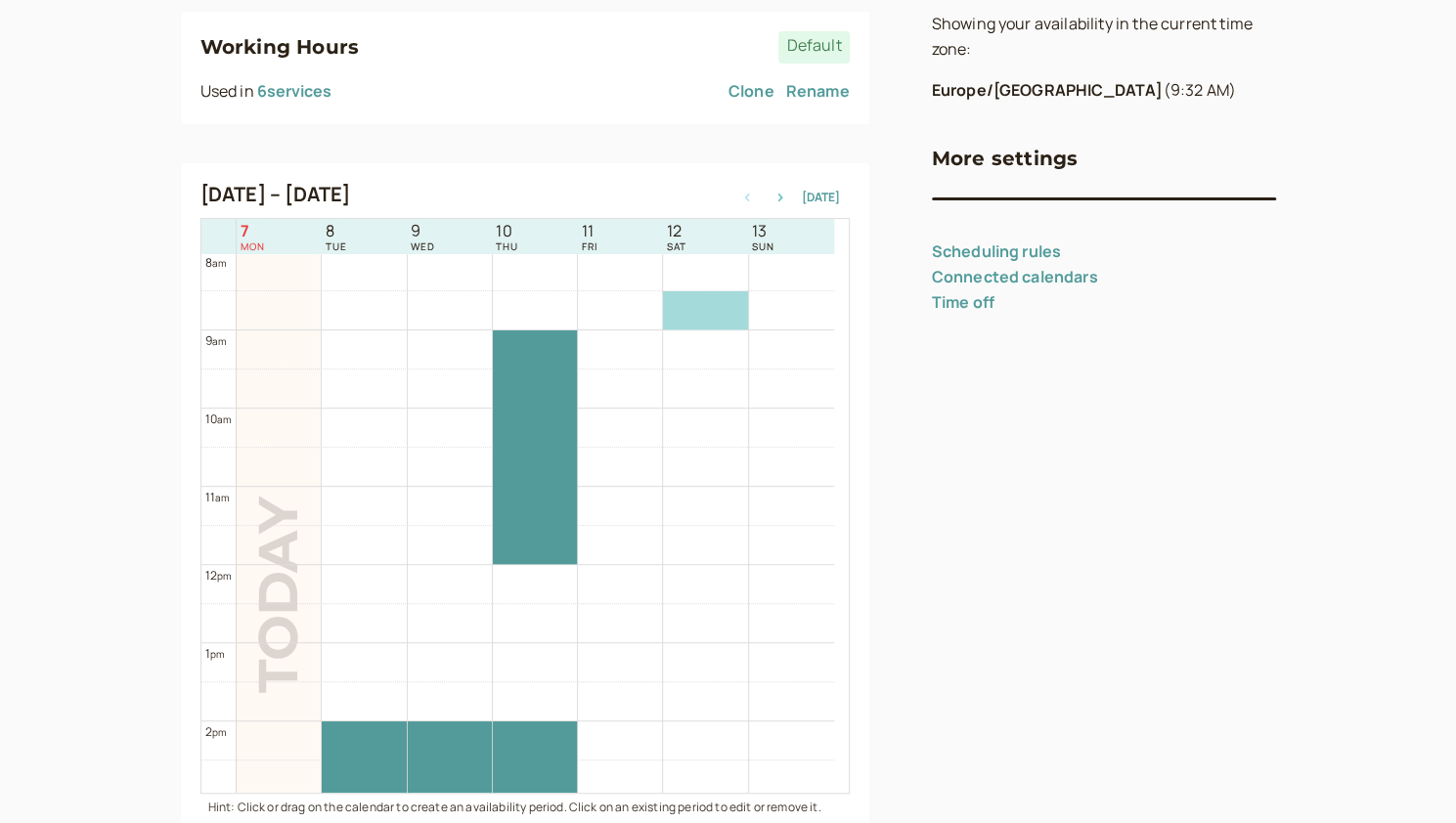 click 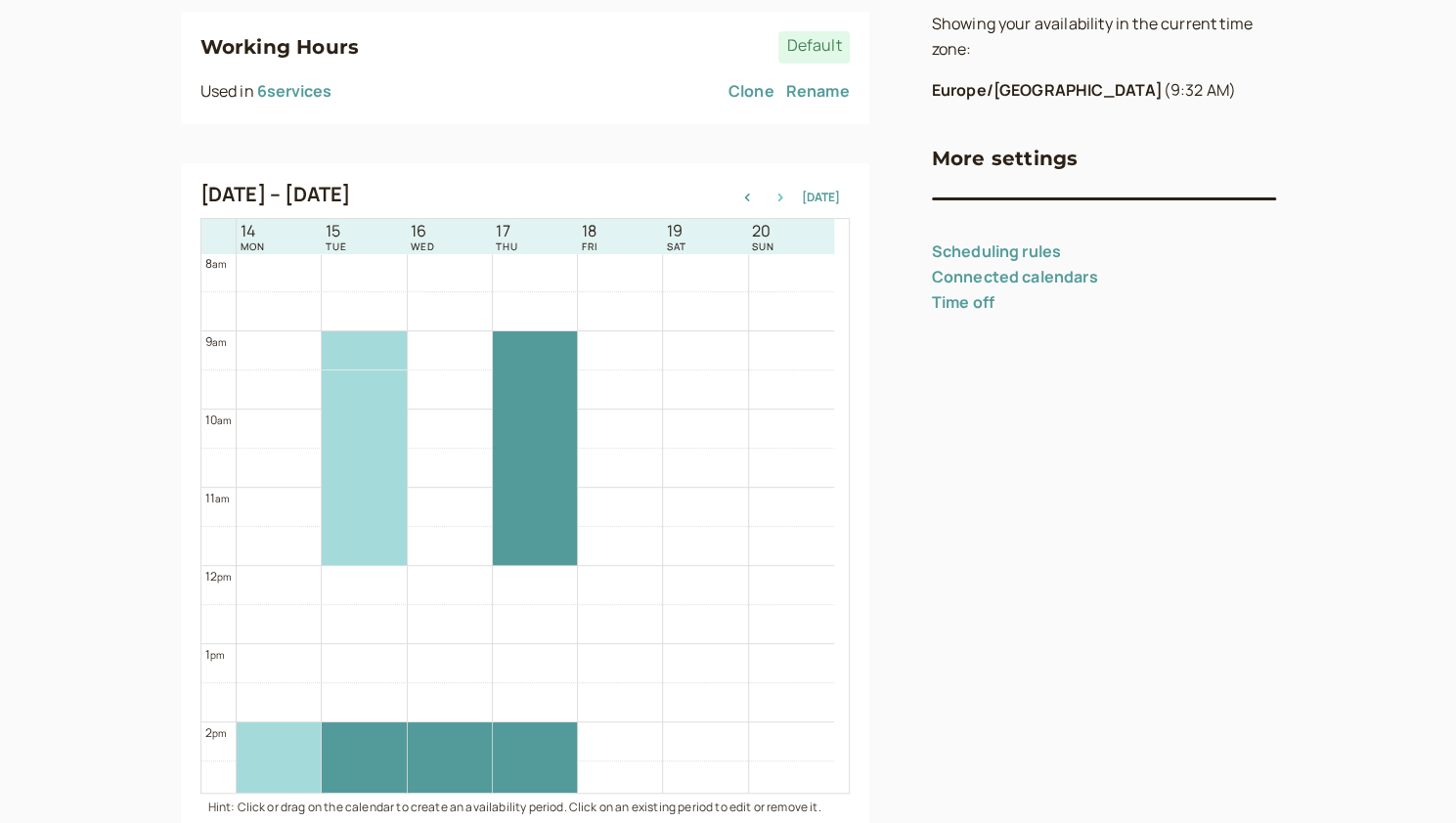 click 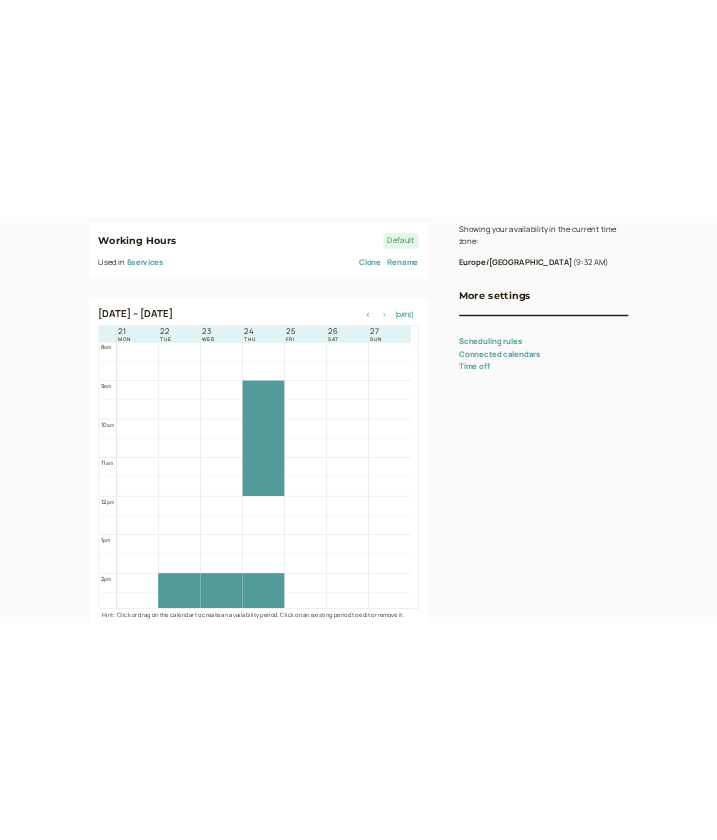 scroll, scrollTop: 642, scrollLeft: 0, axis: vertical 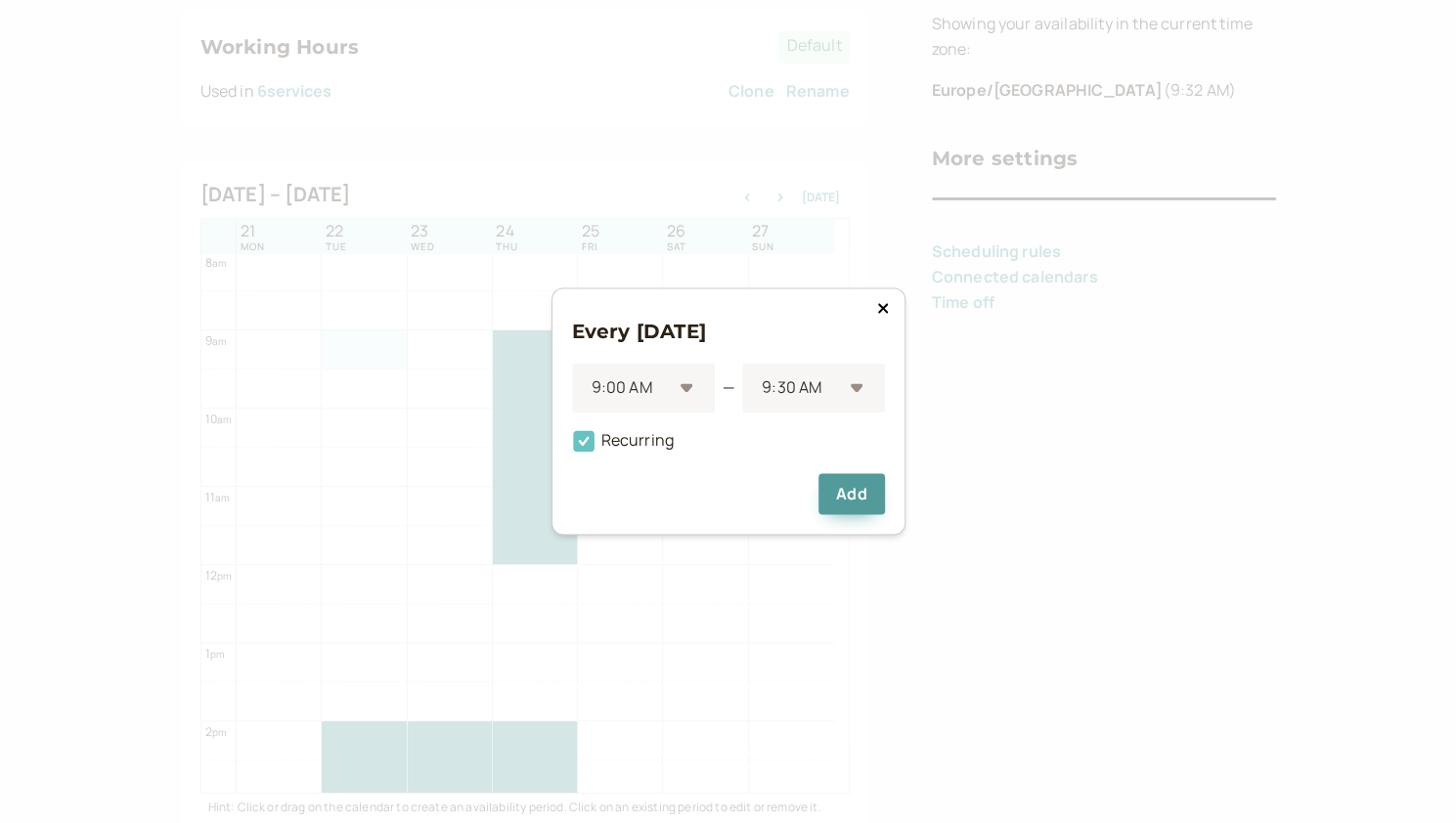 click 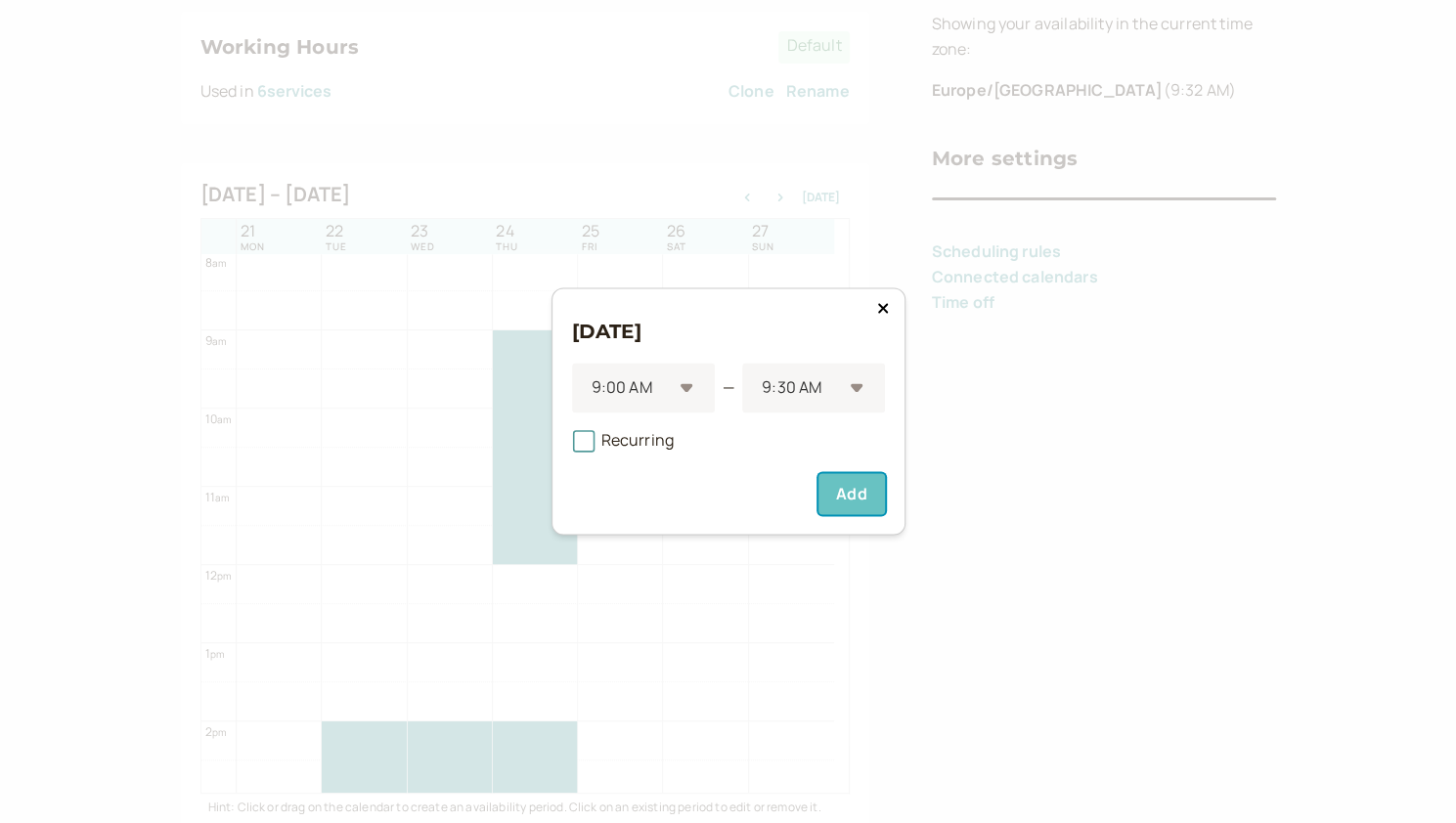 click on "Add" at bounding box center [851, 495] 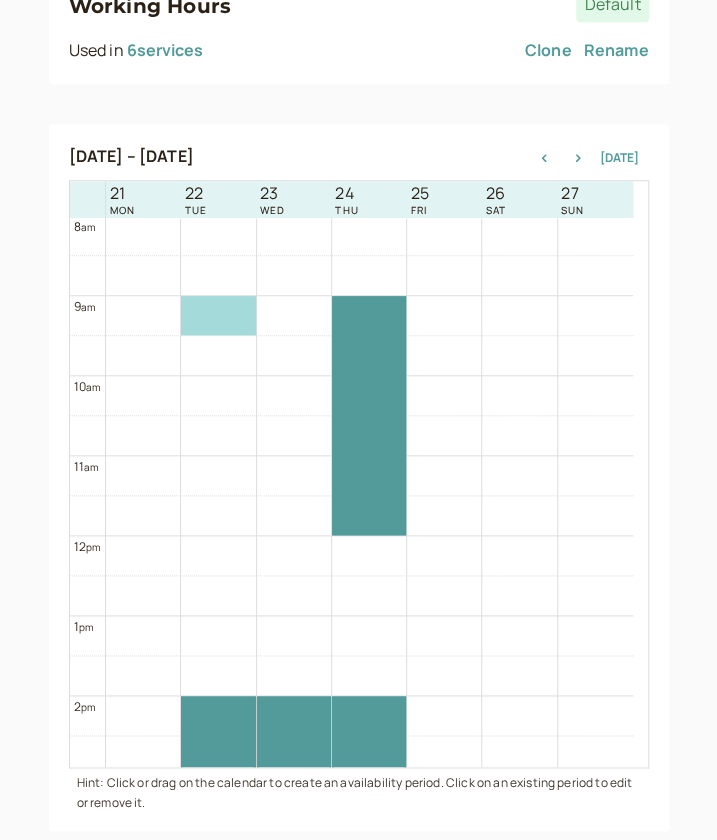 click on "Working Hours Default Used in   6  service s Clone Rename" at bounding box center (359, 27) 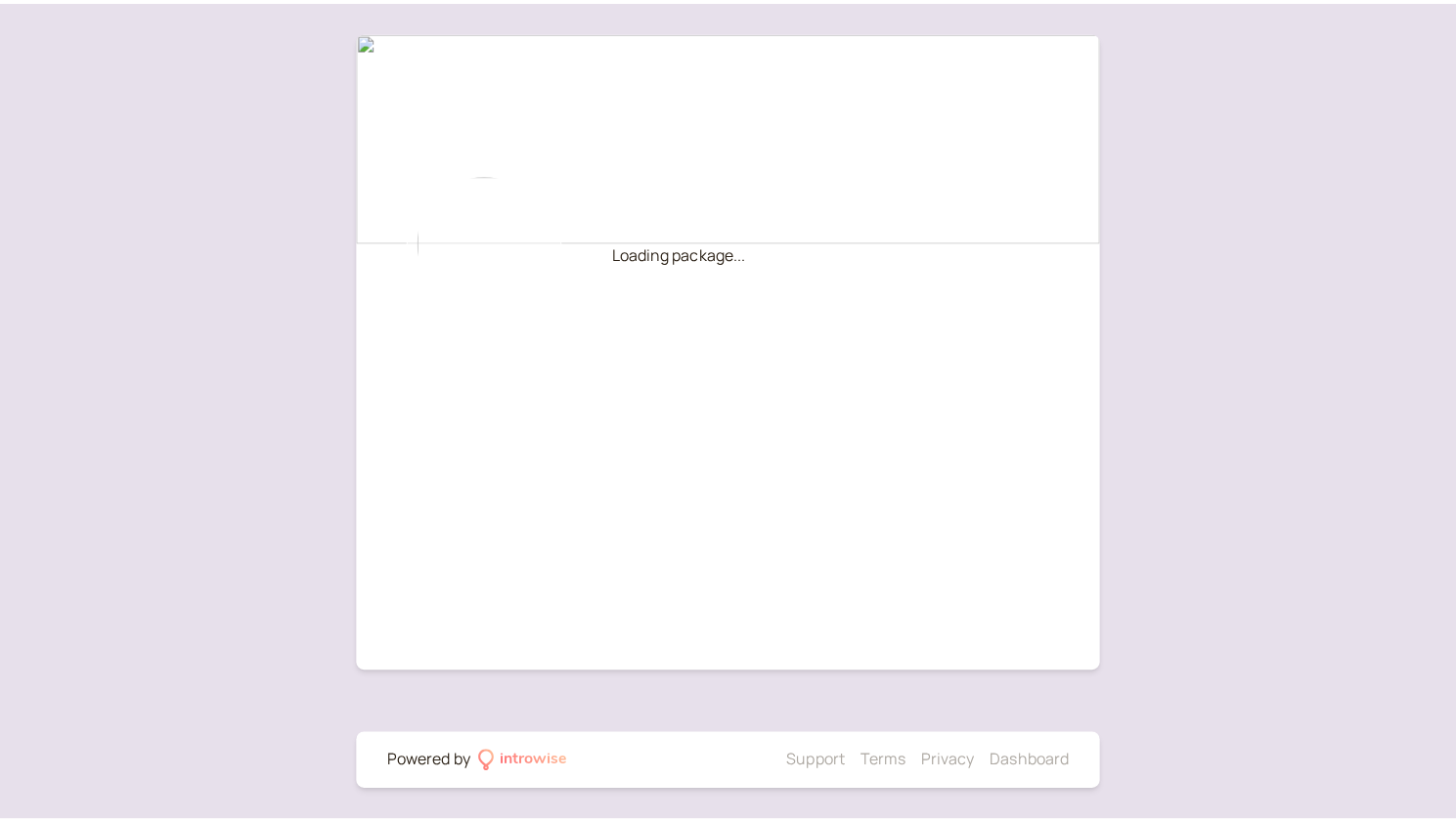 scroll, scrollTop: 0, scrollLeft: 0, axis: both 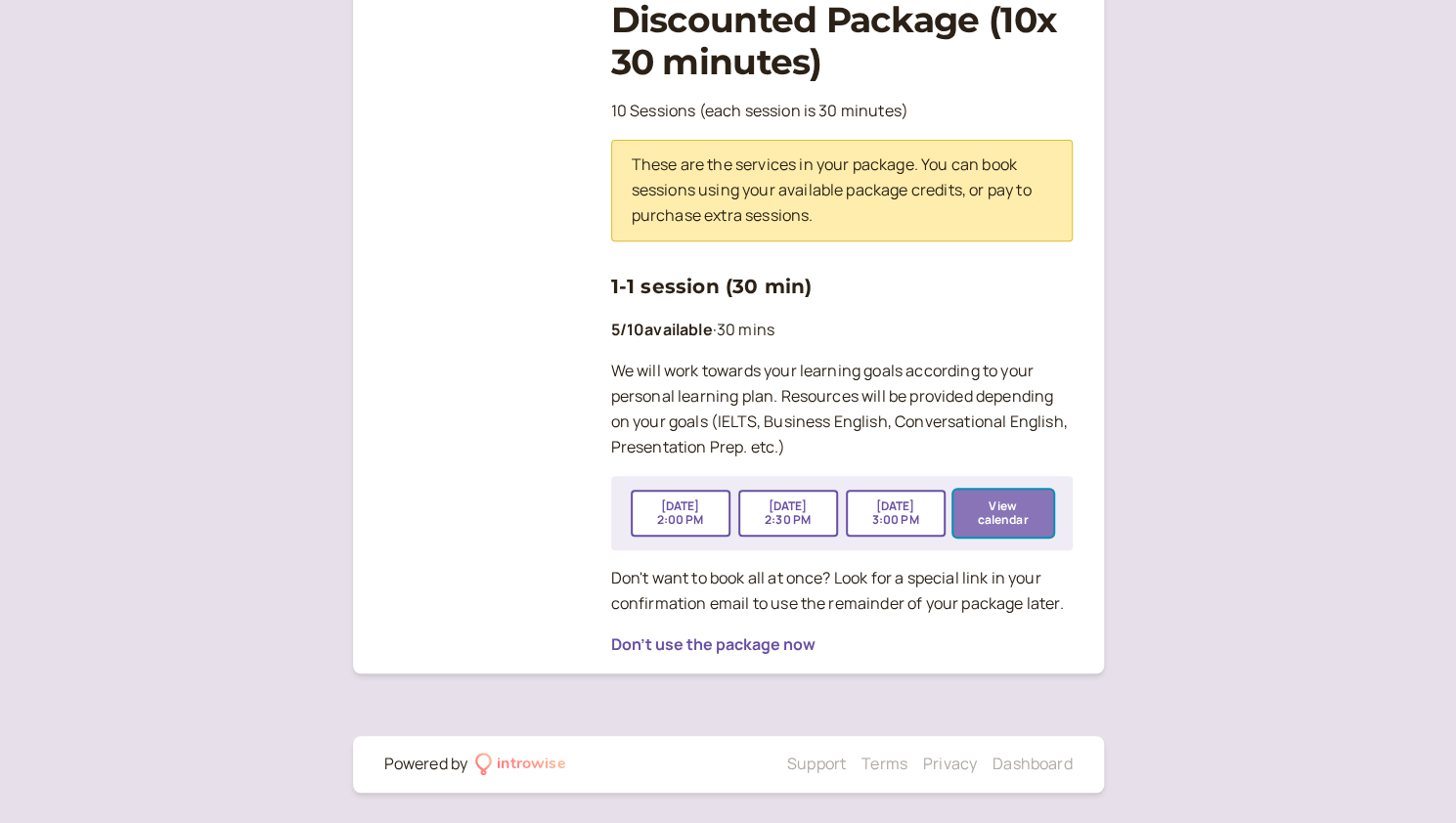 click on "View calendar" at bounding box center (1003, 513) 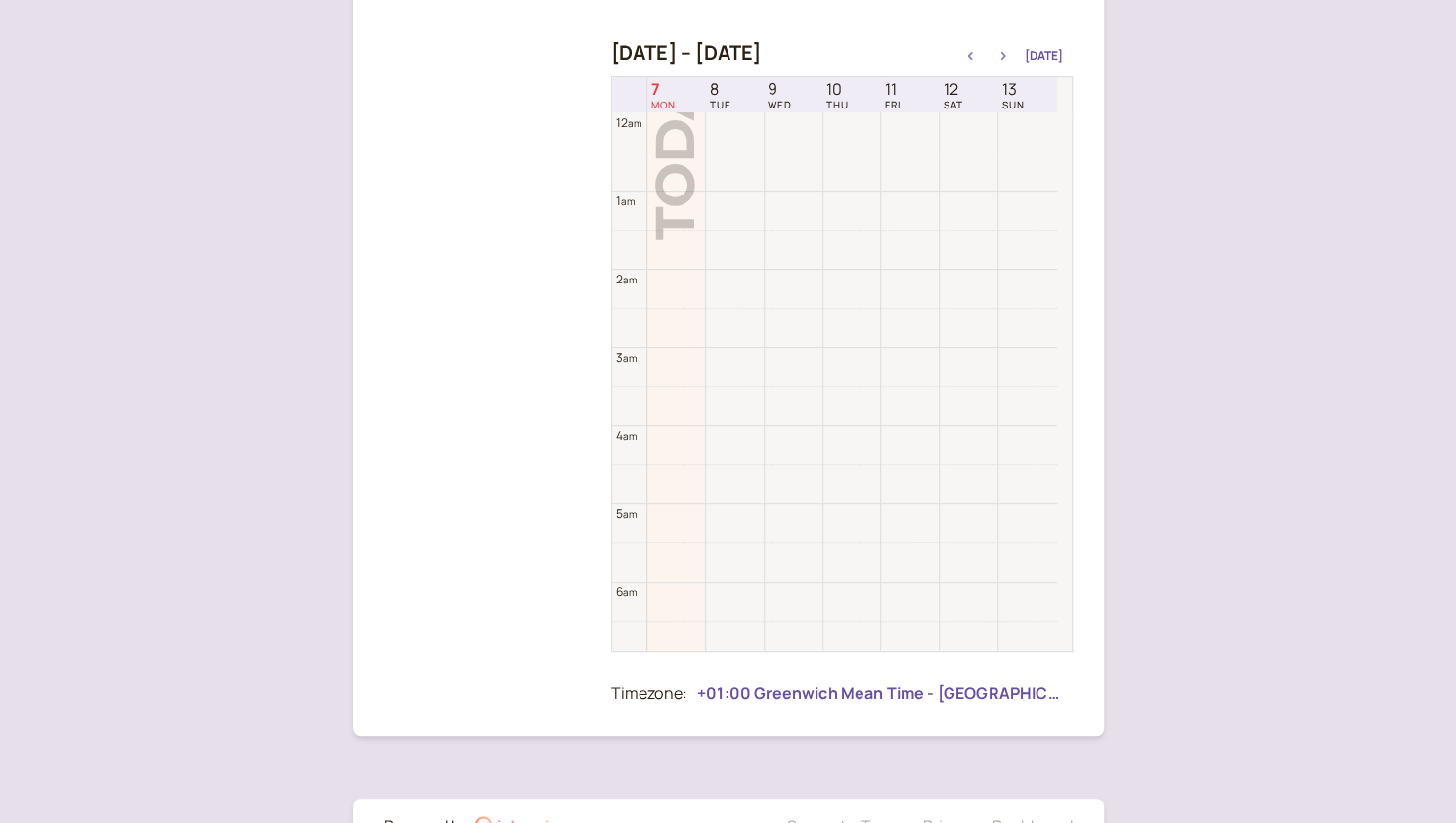 scroll, scrollTop: 0, scrollLeft: 0, axis: both 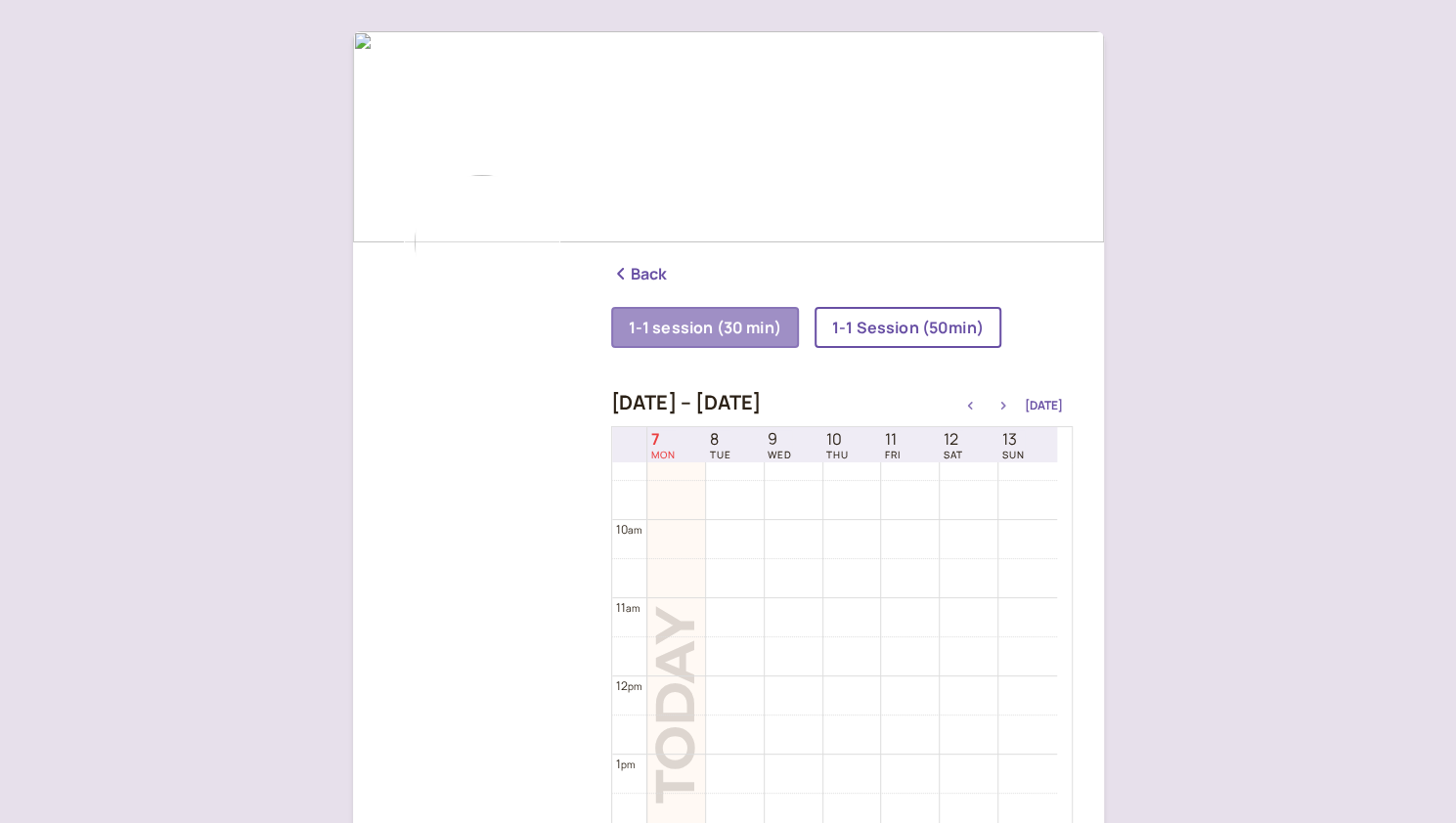 click at bounding box center [1003, 406] 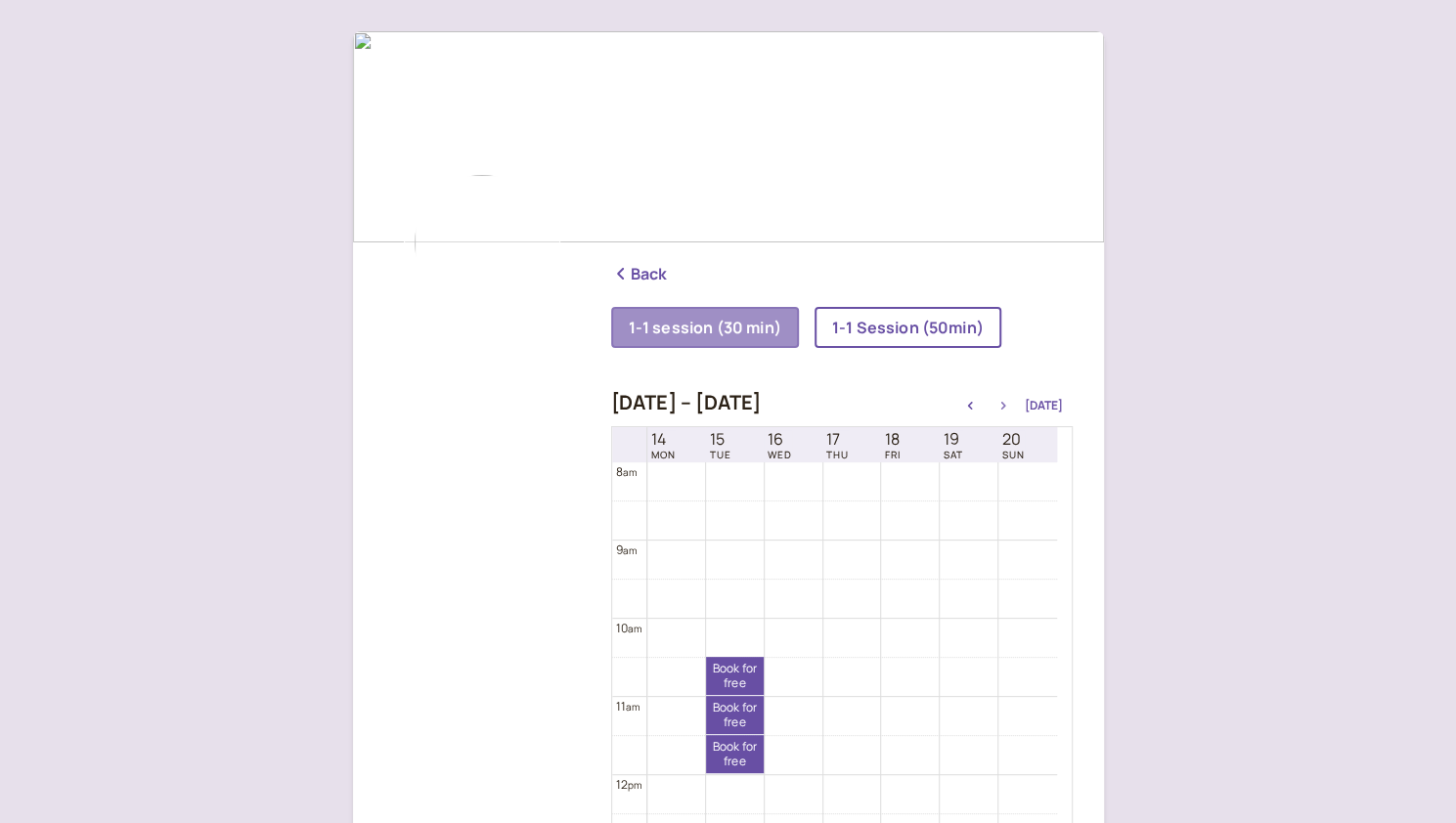 click 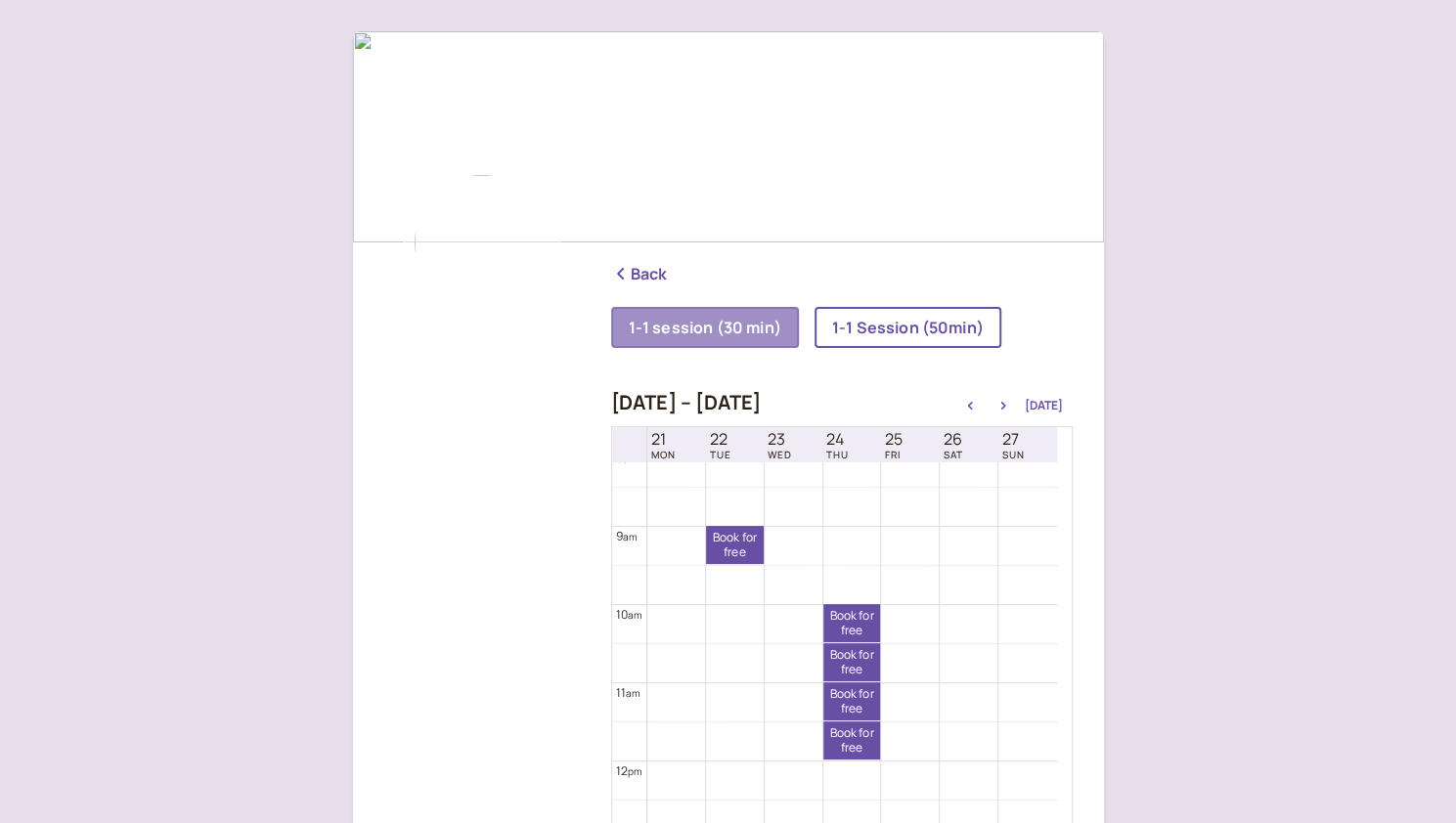 scroll, scrollTop: 627, scrollLeft: 0, axis: vertical 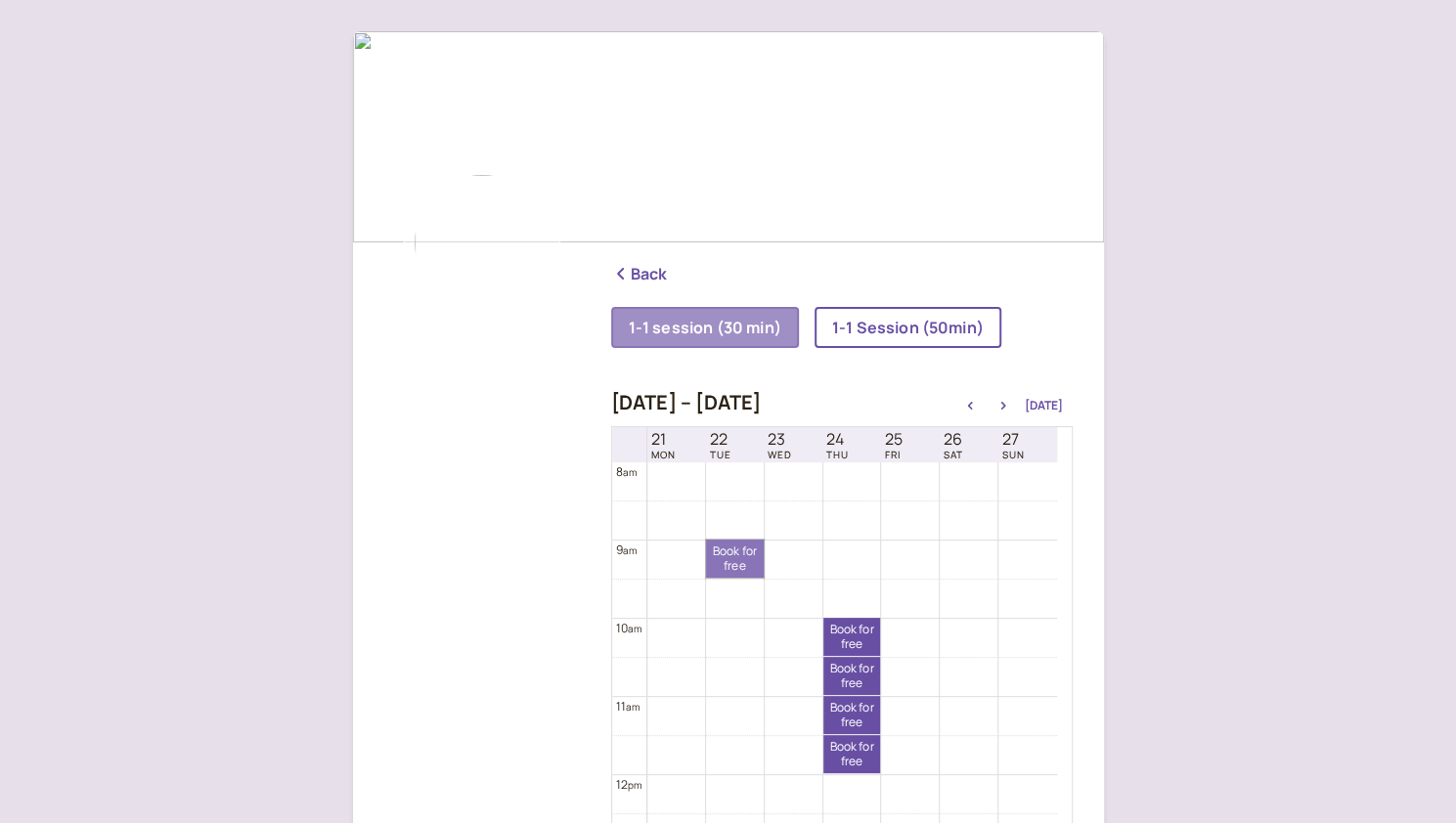 click on "Book for free free" at bounding box center (734, 558) 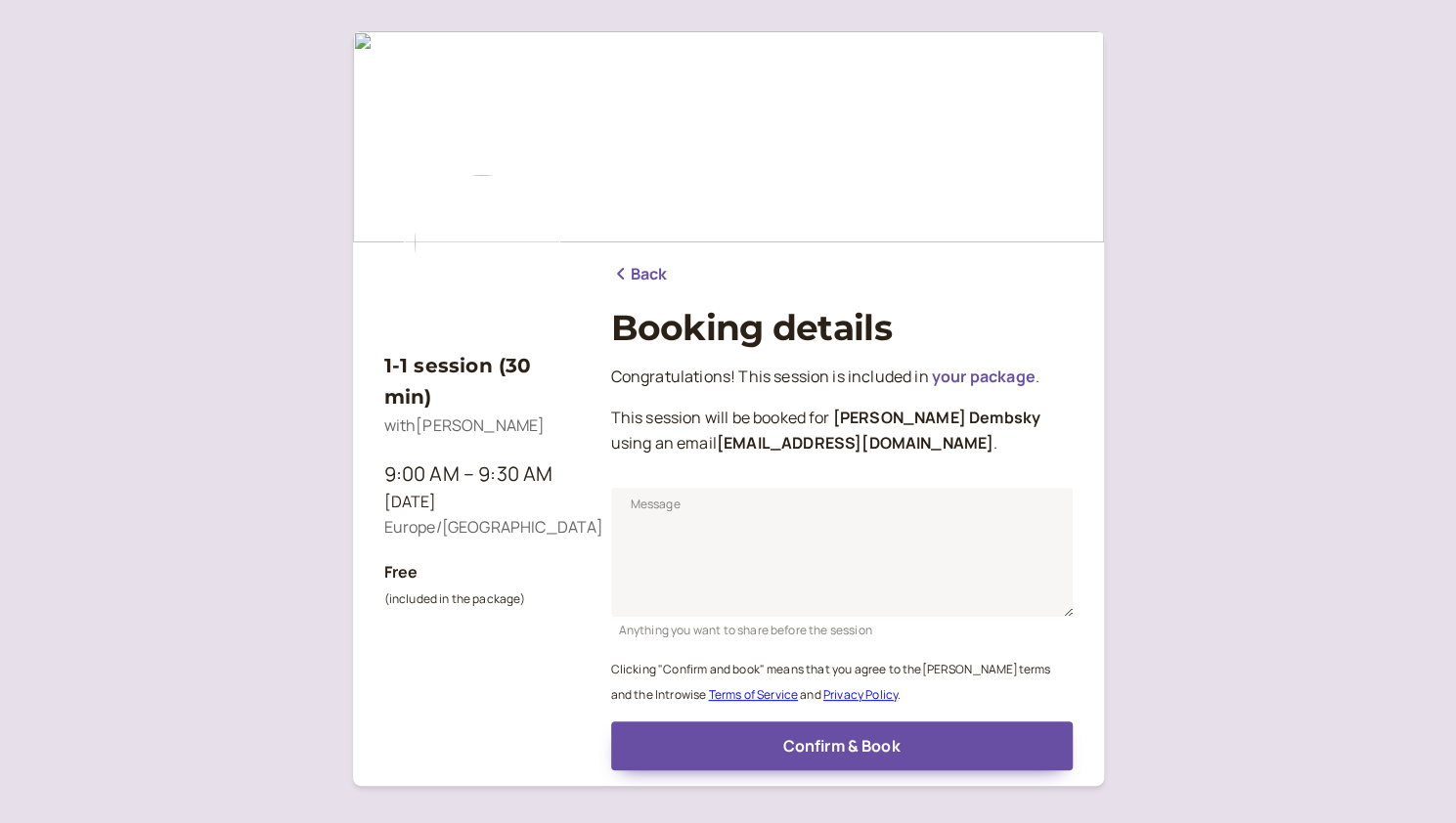scroll, scrollTop: 113, scrollLeft: 0, axis: vertical 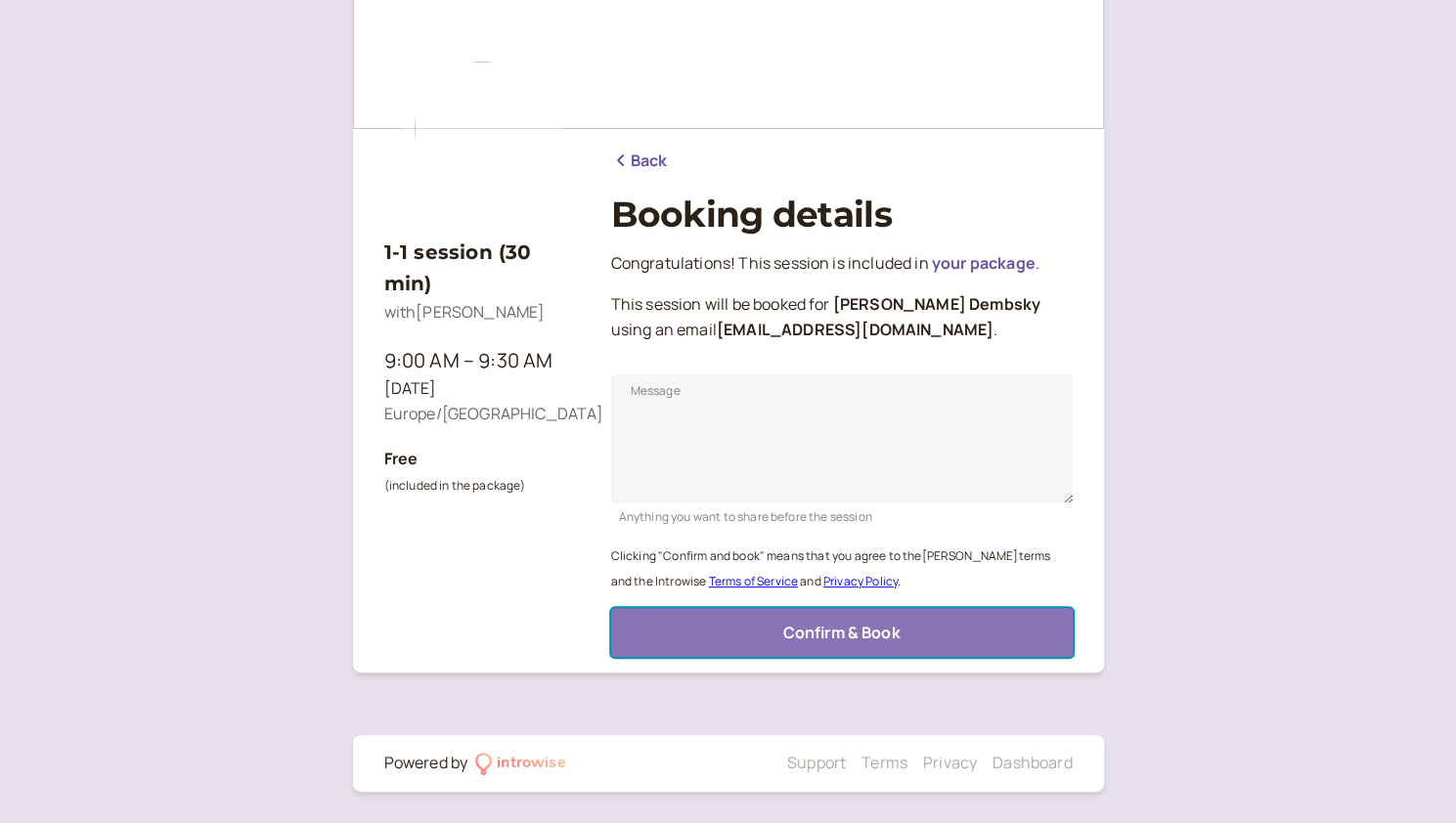 click on "Confirm & Book" at bounding box center [842, 632] 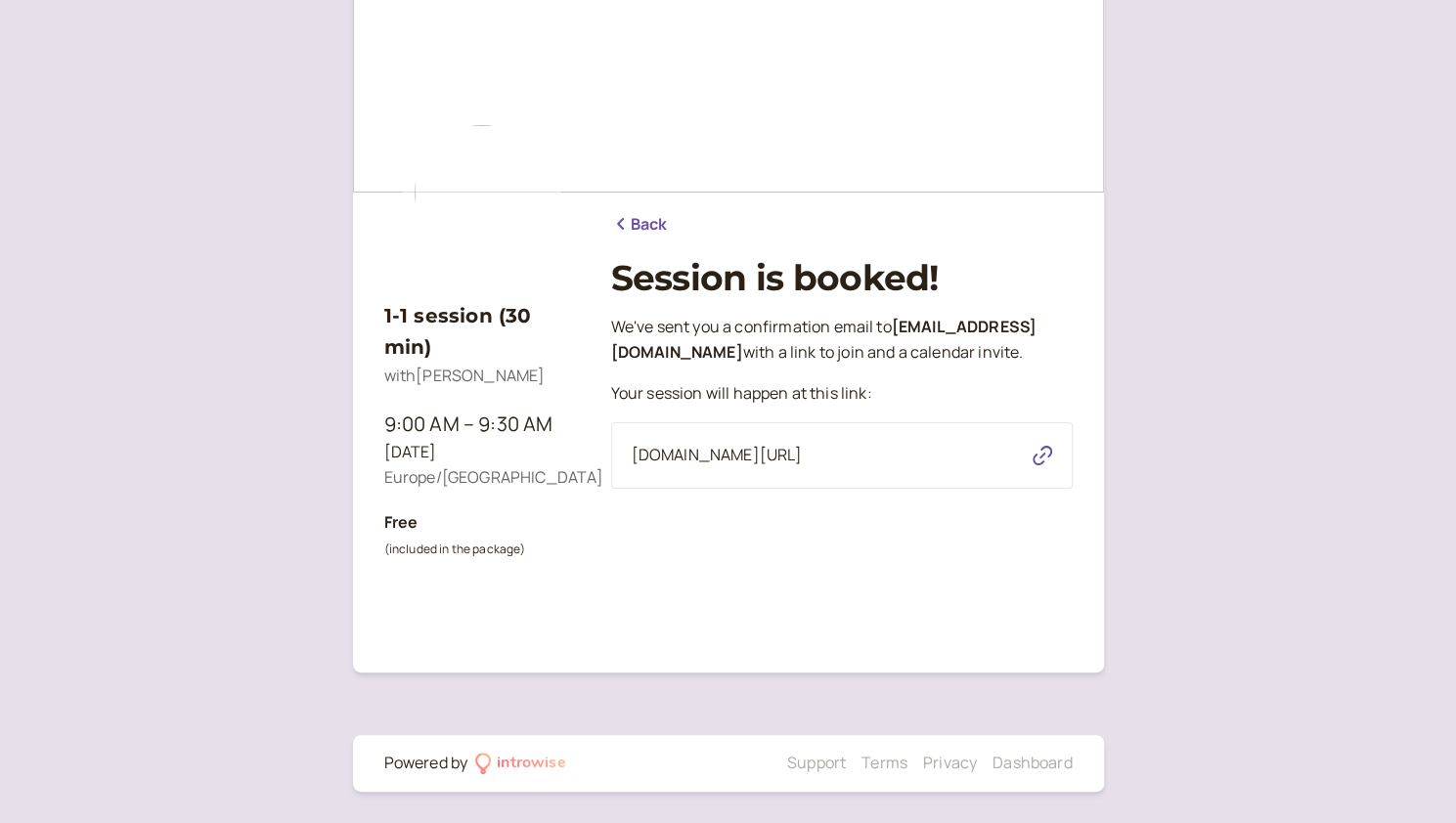 scroll, scrollTop: 50, scrollLeft: 0, axis: vertical 